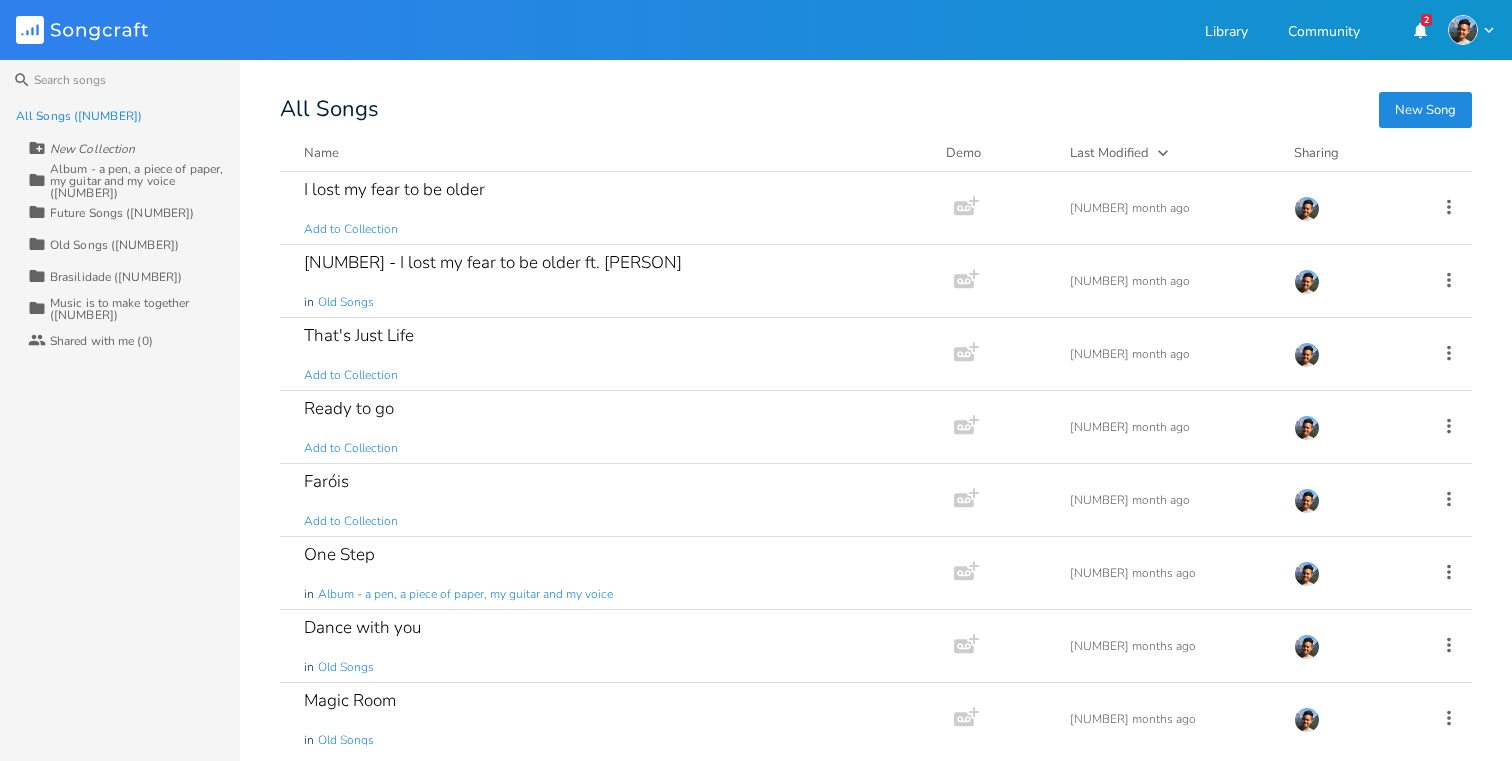 scroll, scrollTop: 0, scrollLeft: 0, axis: both 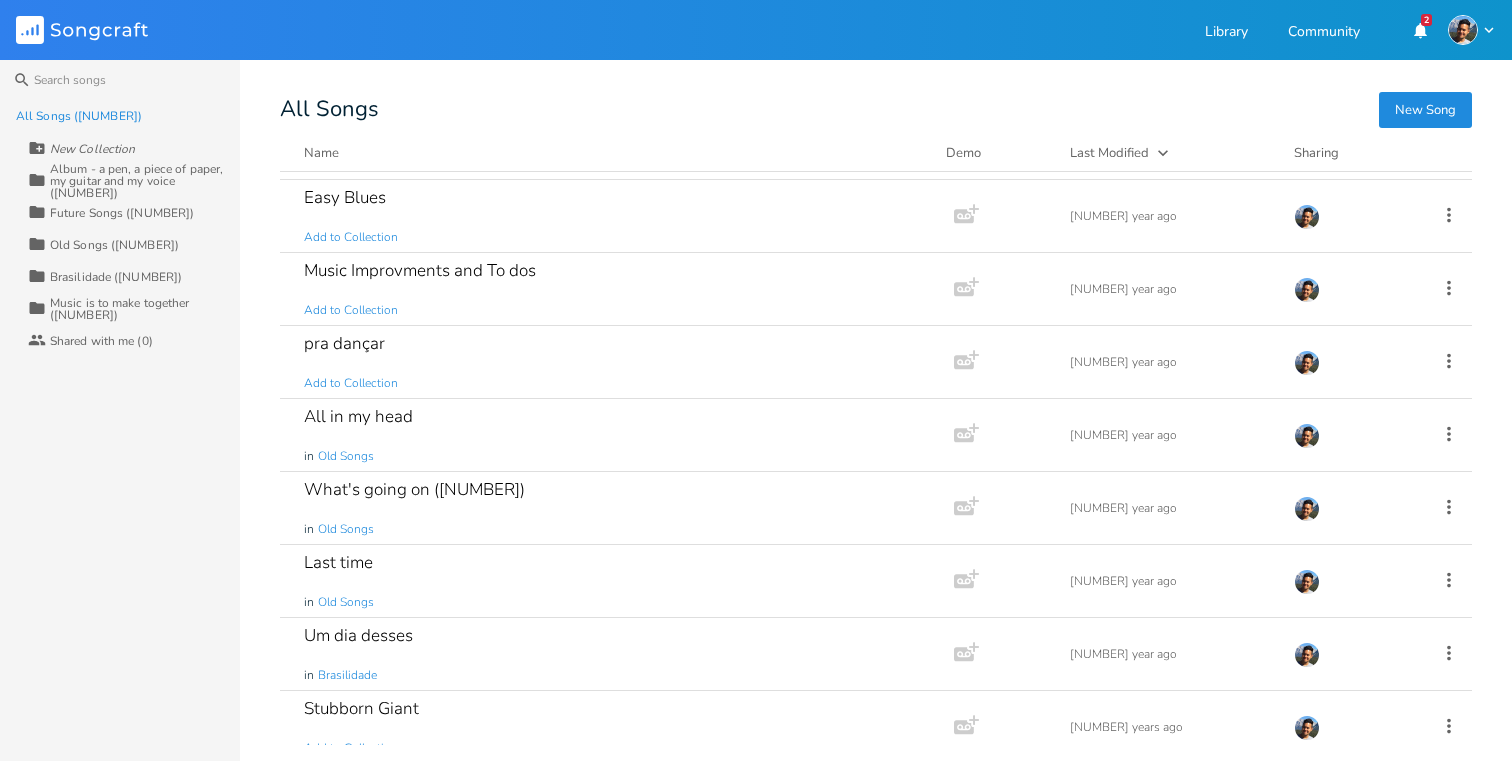click on "Brasilidade ([NUMBER])" at bounding box center [116, 277] 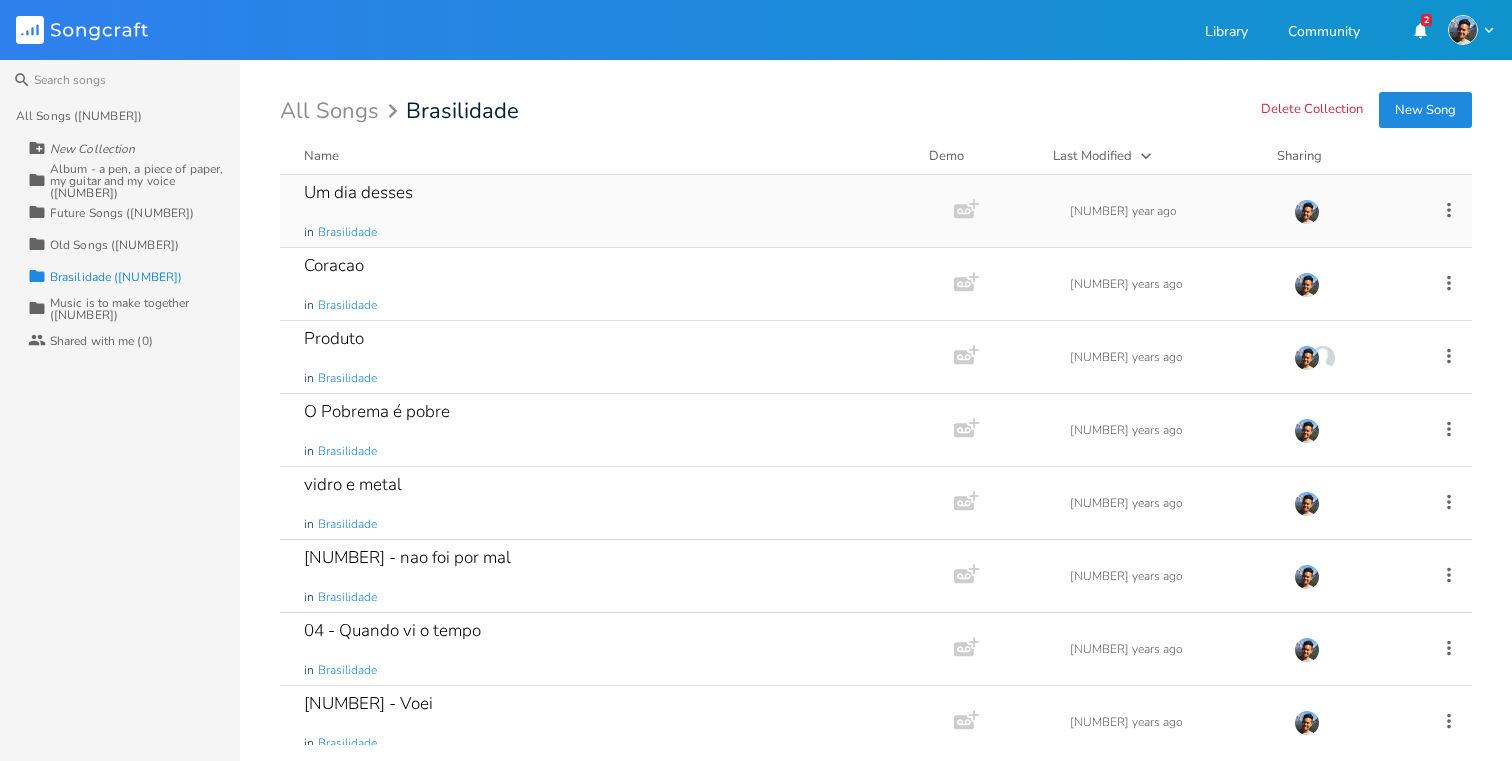 click on "Um dia desses in Brasilidade" at bounding box center [613, 211] 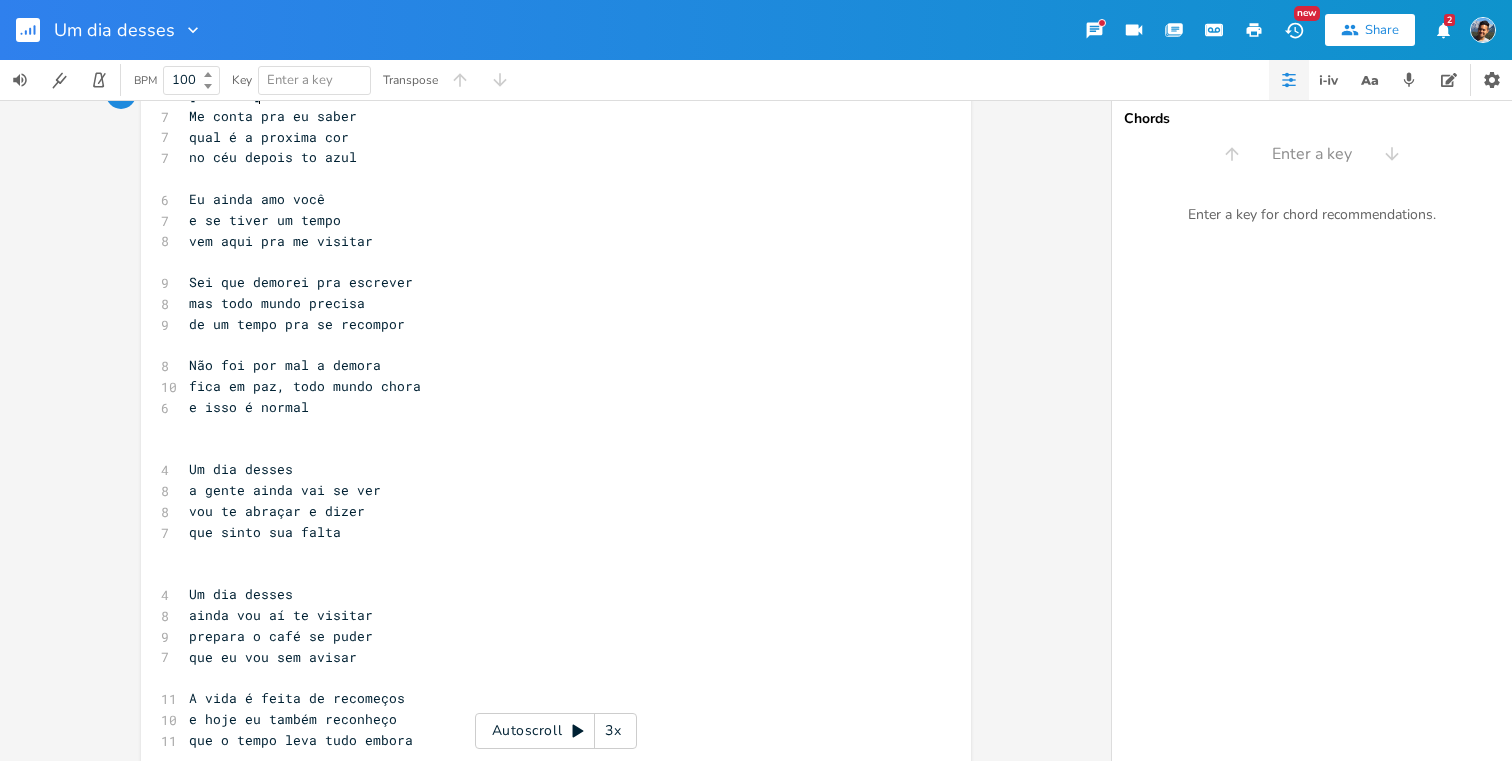 scroll, scrollTop: 0, scrollLeft: 0, axis: both 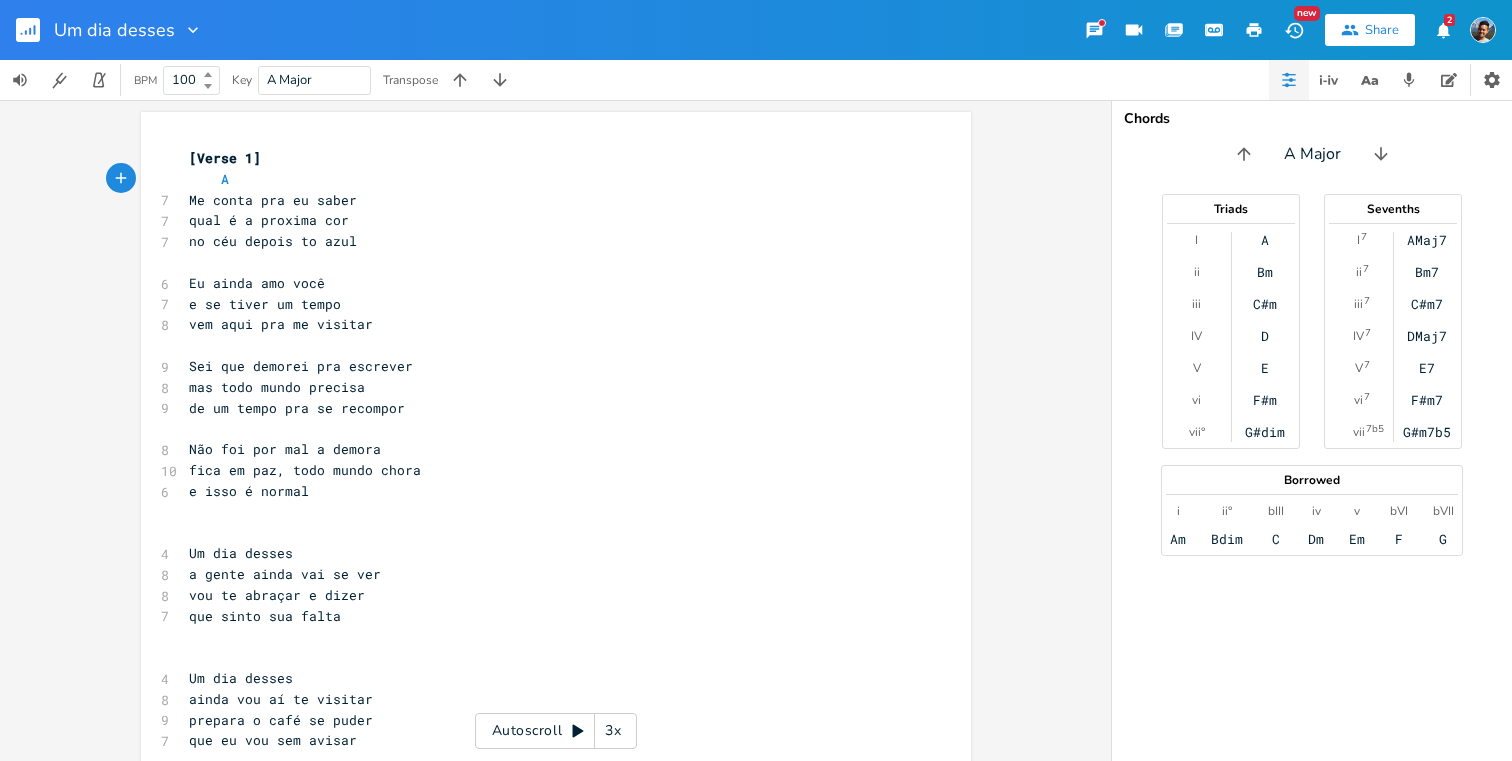 type on "A            E" 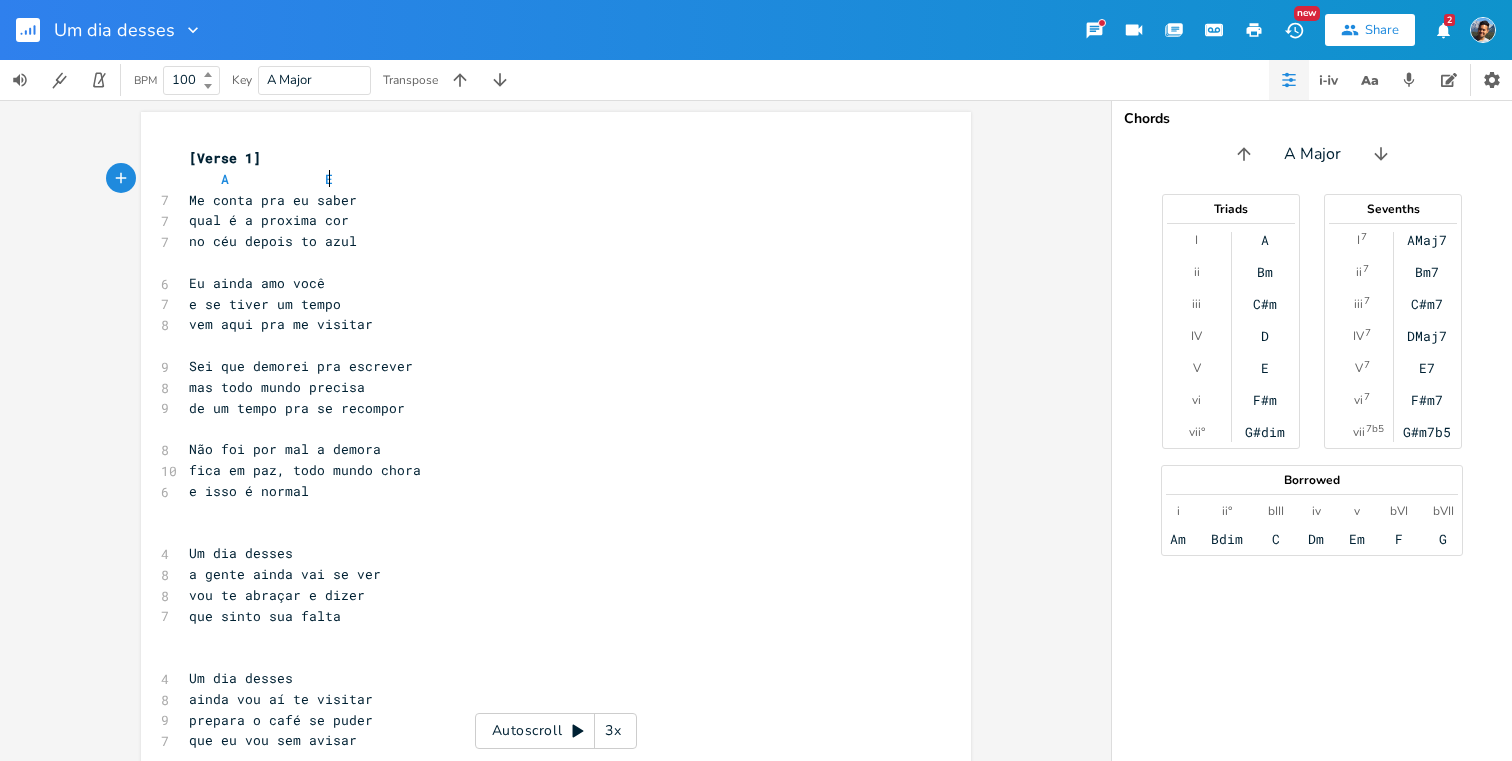 scroll, scrollTop: 0, scrollLeft: 71, axis: horizontal 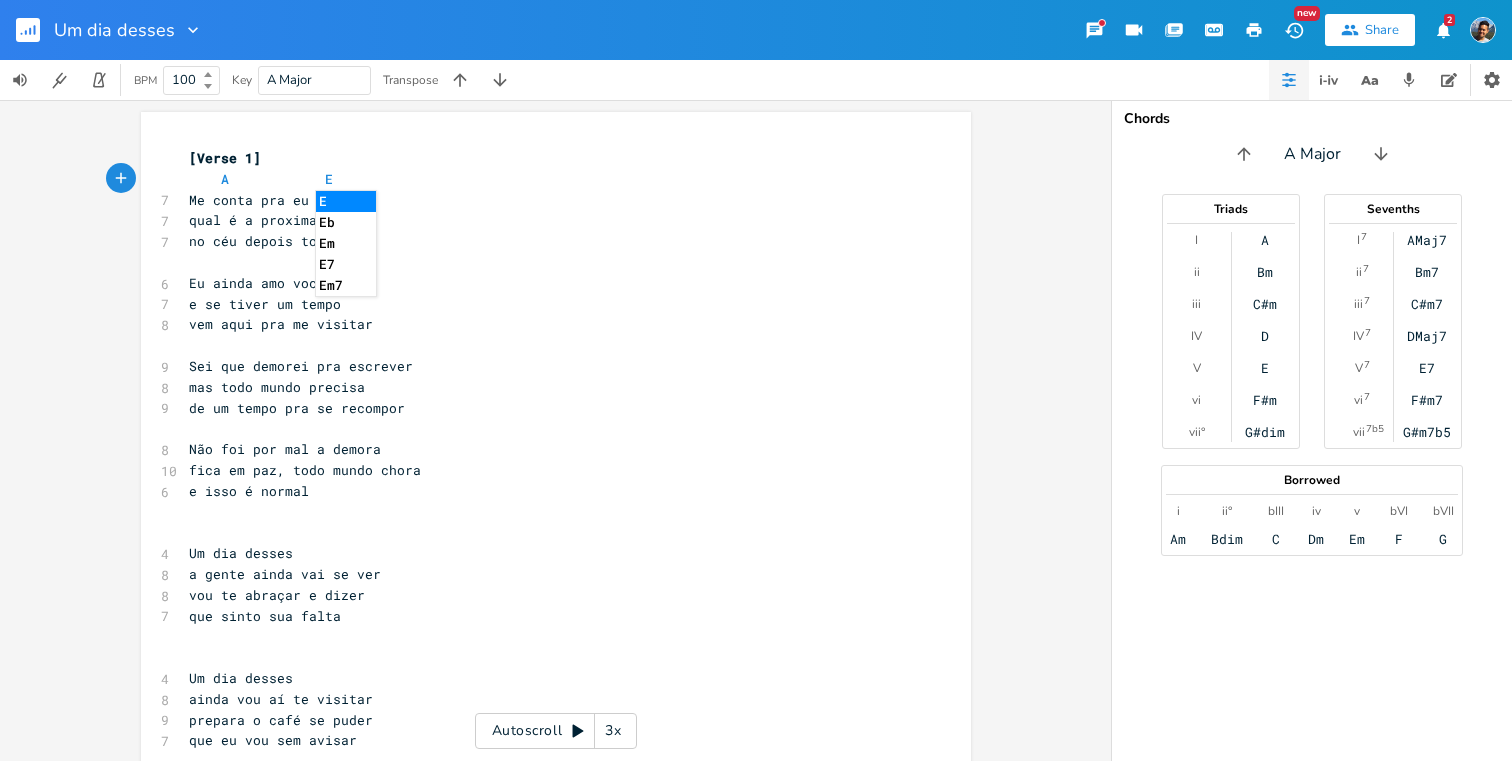 click on "qual é a proxima cor" at bounding box center [269, 220] 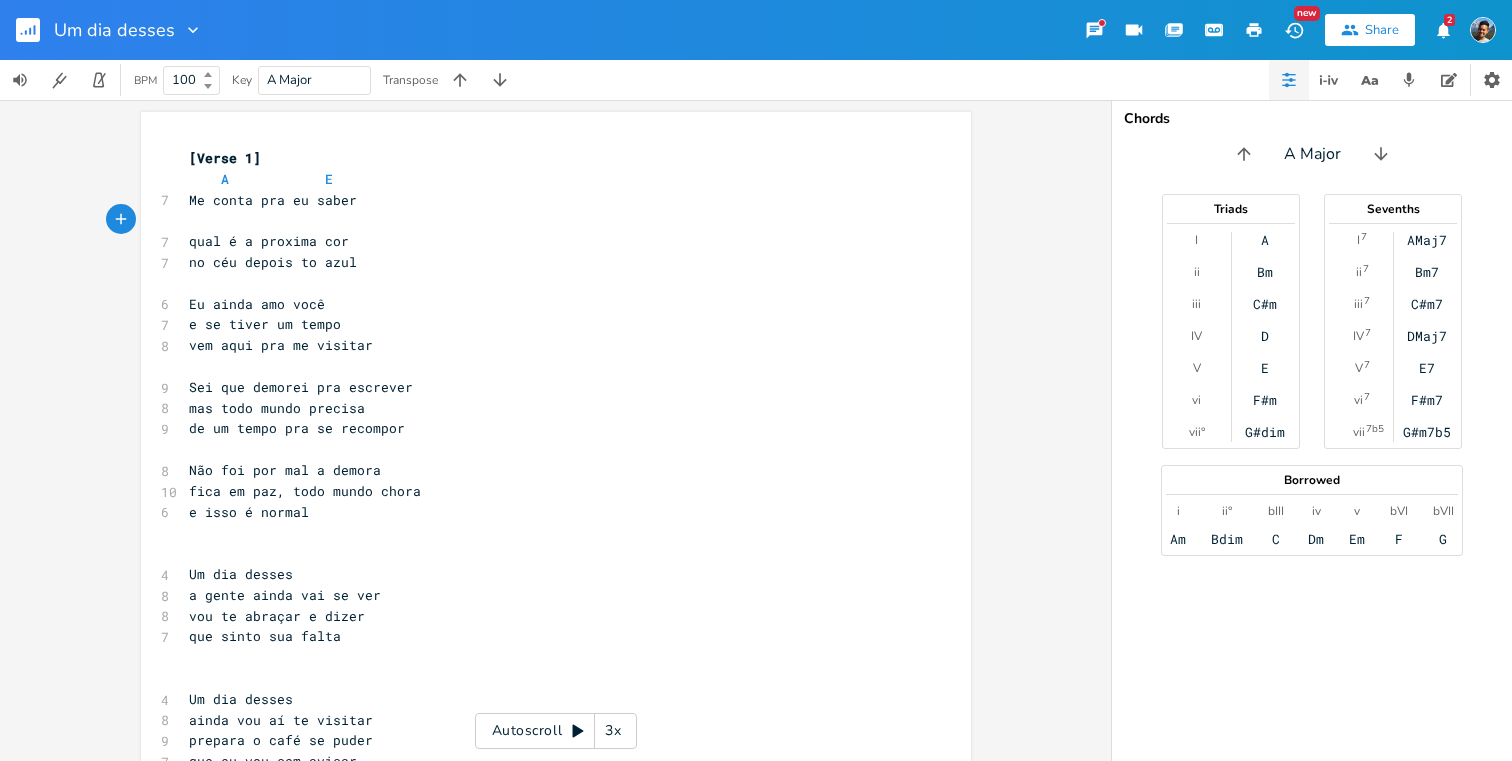 type on "D" 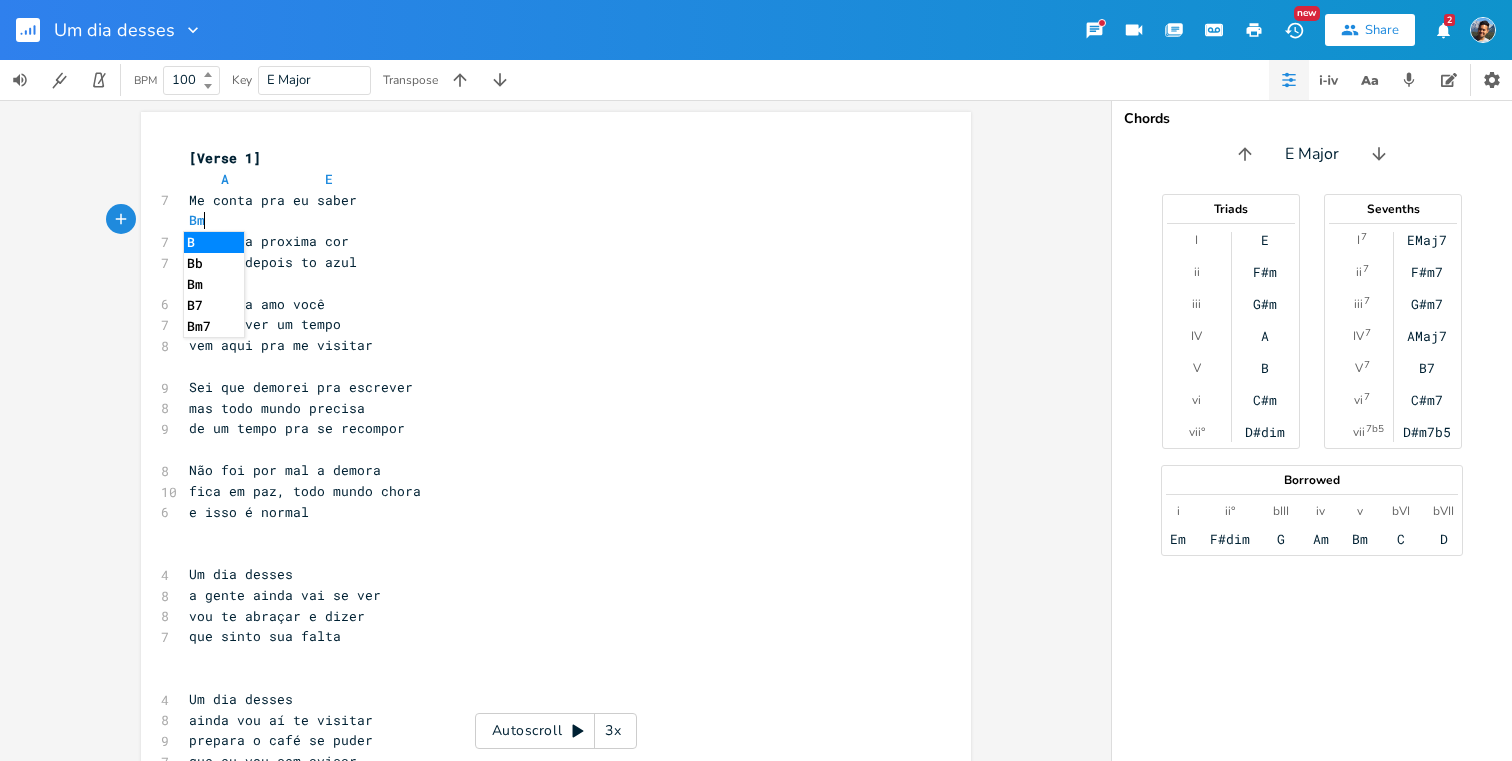 scroll, scrollTop: 0, scrollLeft: 19, axis: horizontal 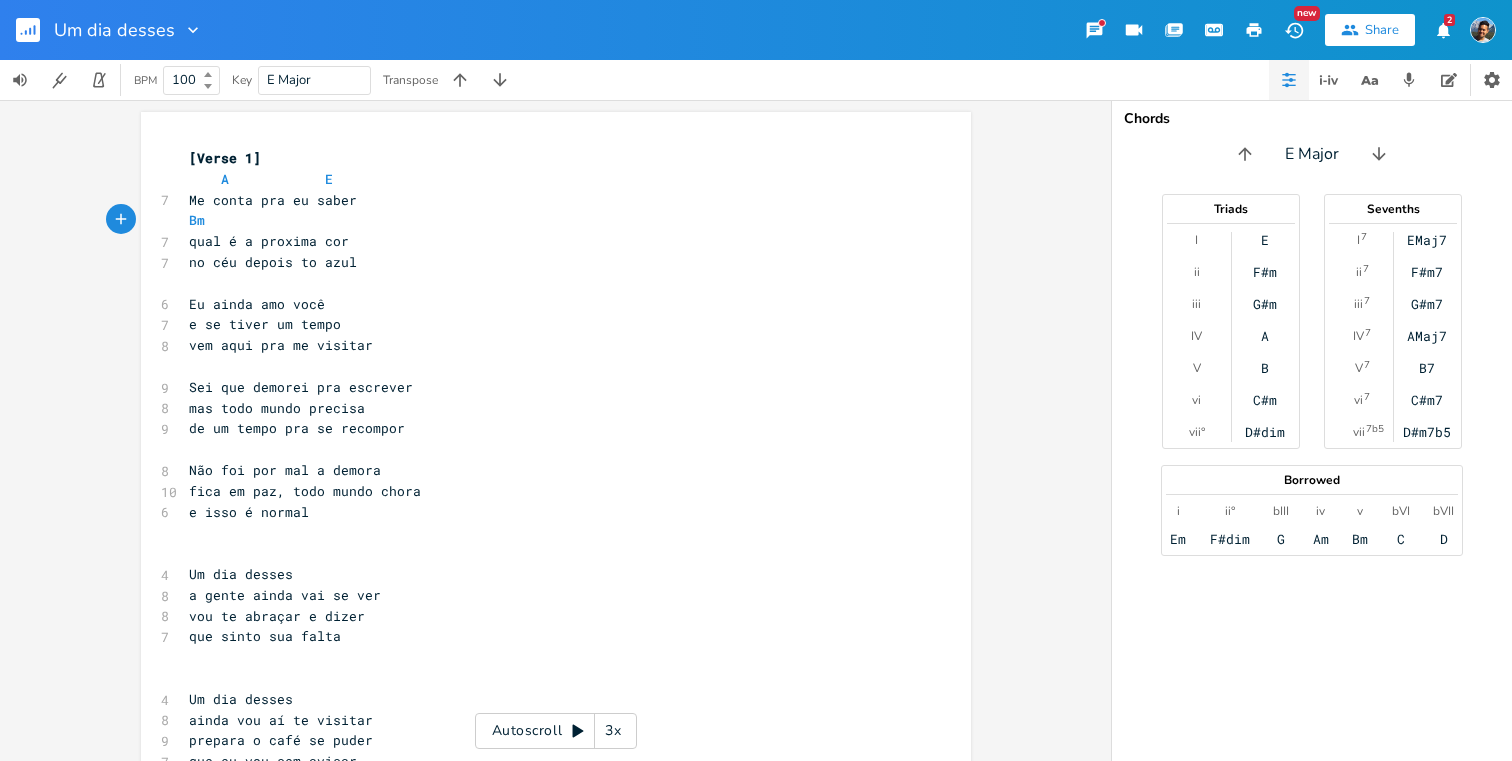type on "Bm             D" 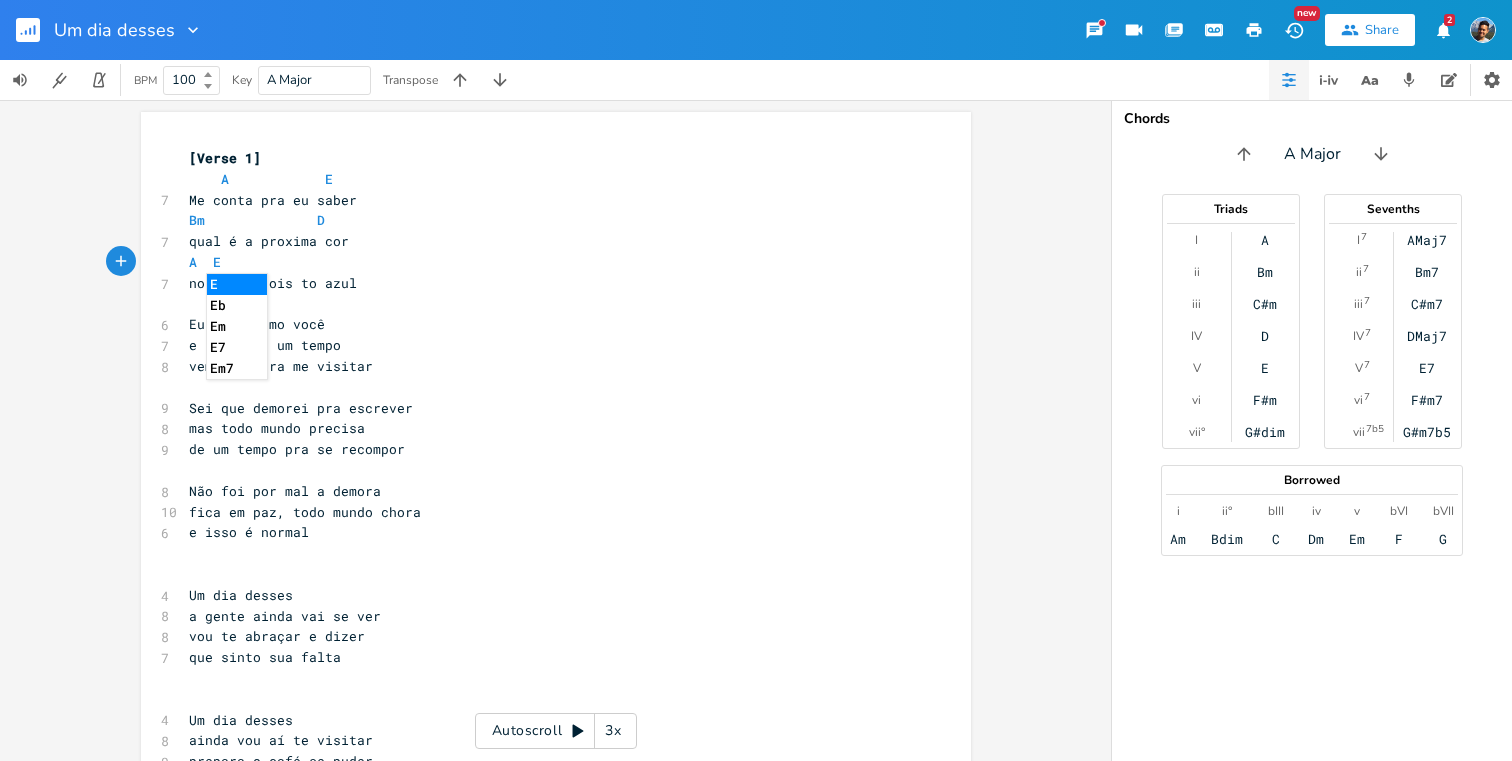 scroll, scrollTop: 0, scrollLeft: 27, axis: horizontal 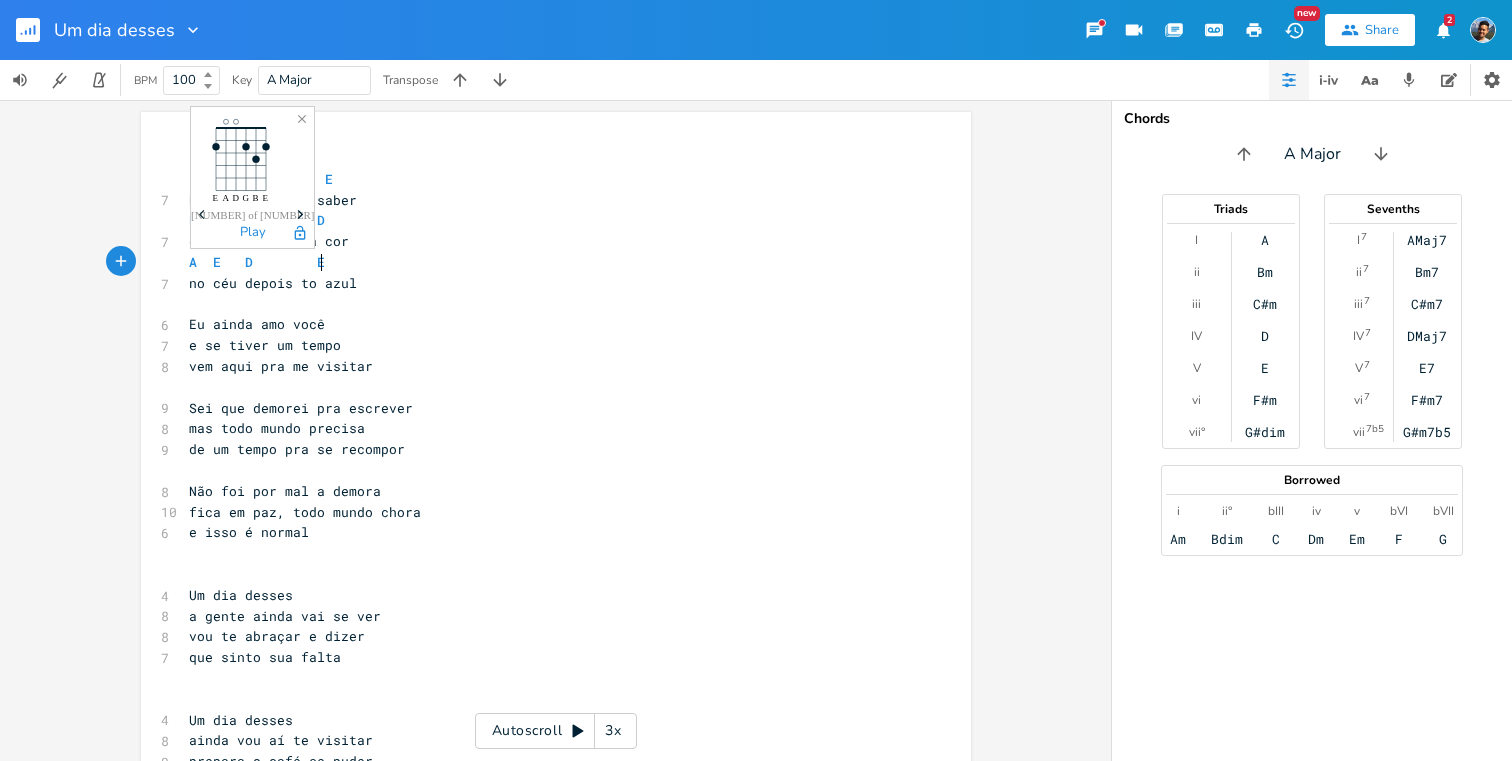 type on "A  E   D        E" 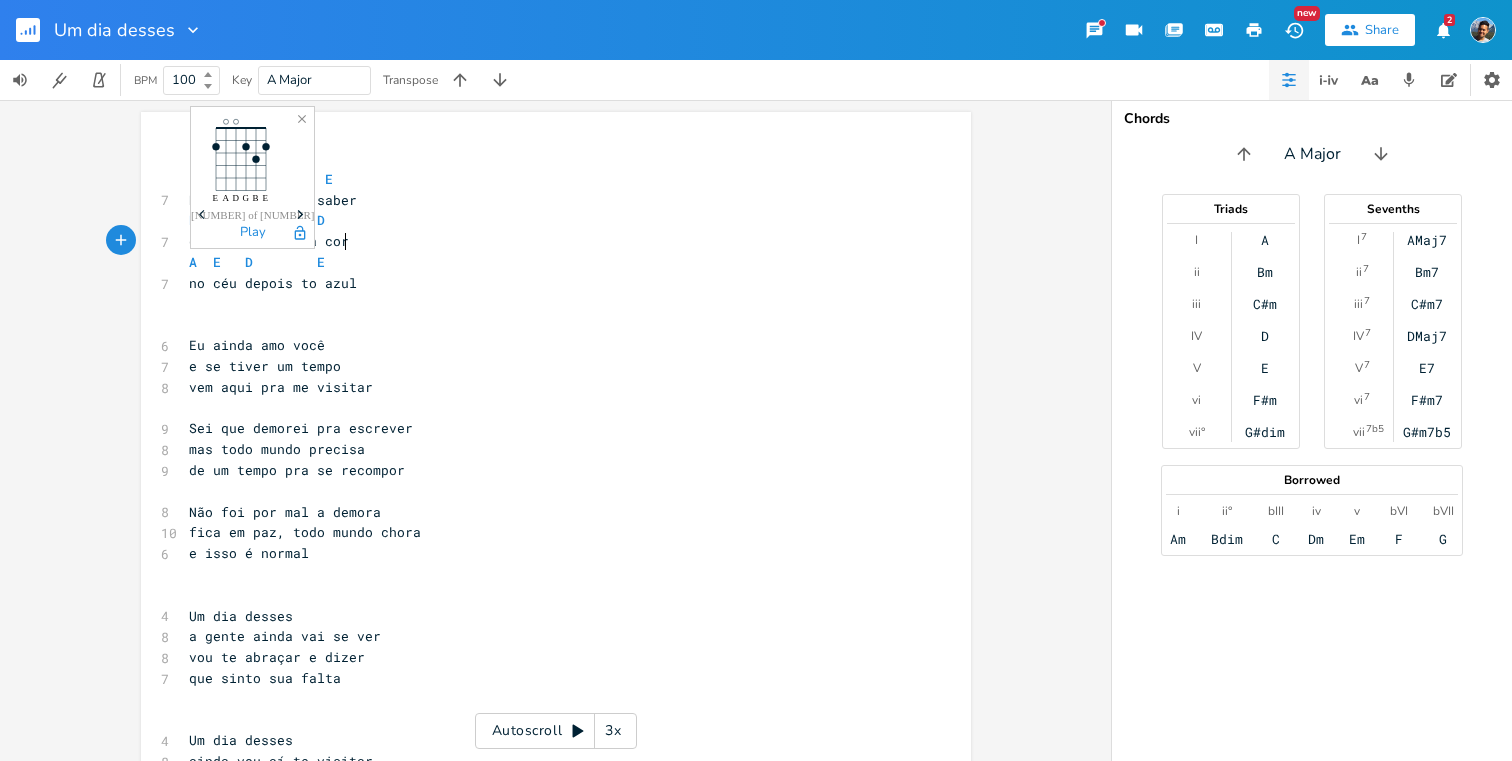 click on "qual é a proxima cor" at bounding box center (546, 241) 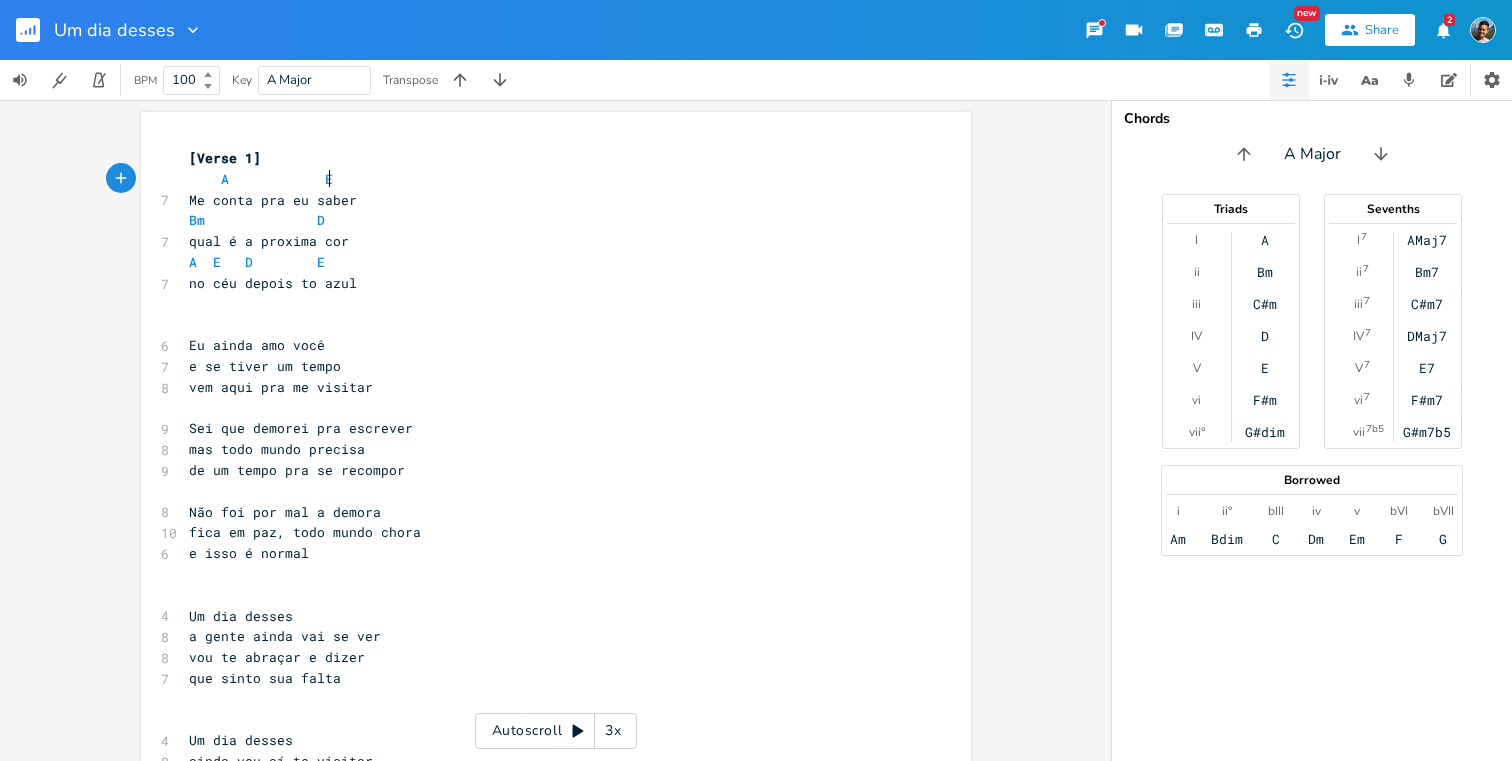 click on "A              E" at bounding box center (546, 179) 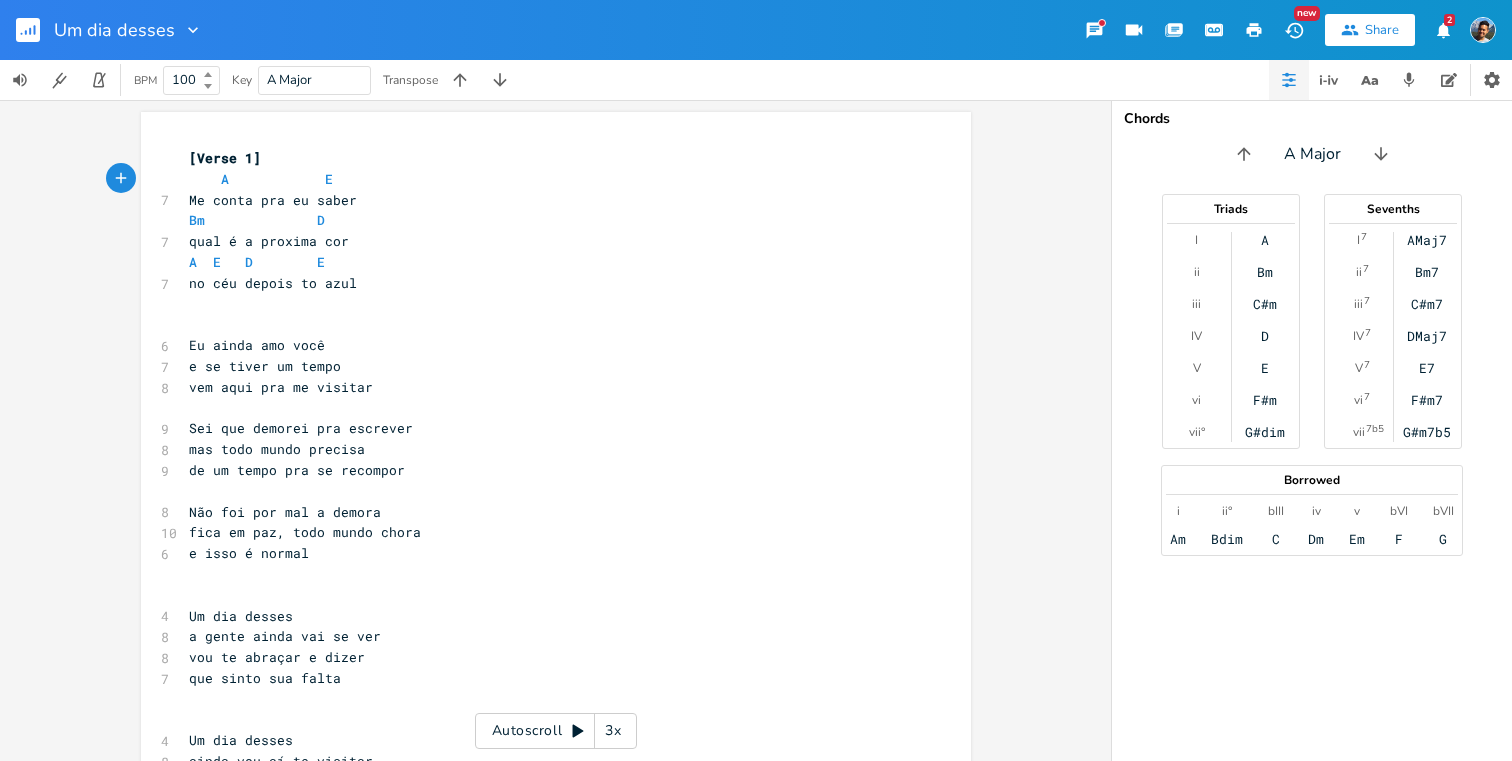 type on "A            E" 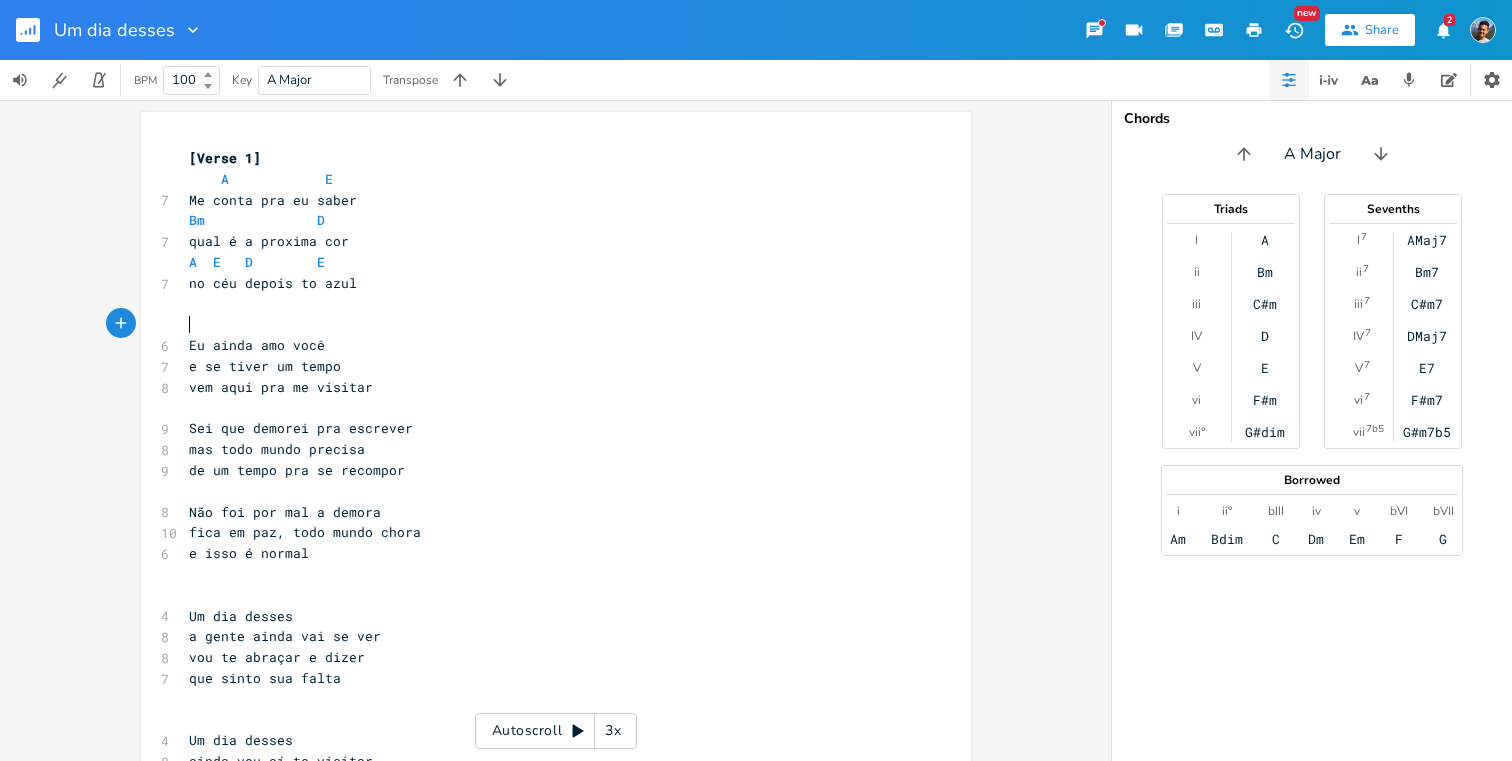 click on "​" at bounding box center [546, 324] 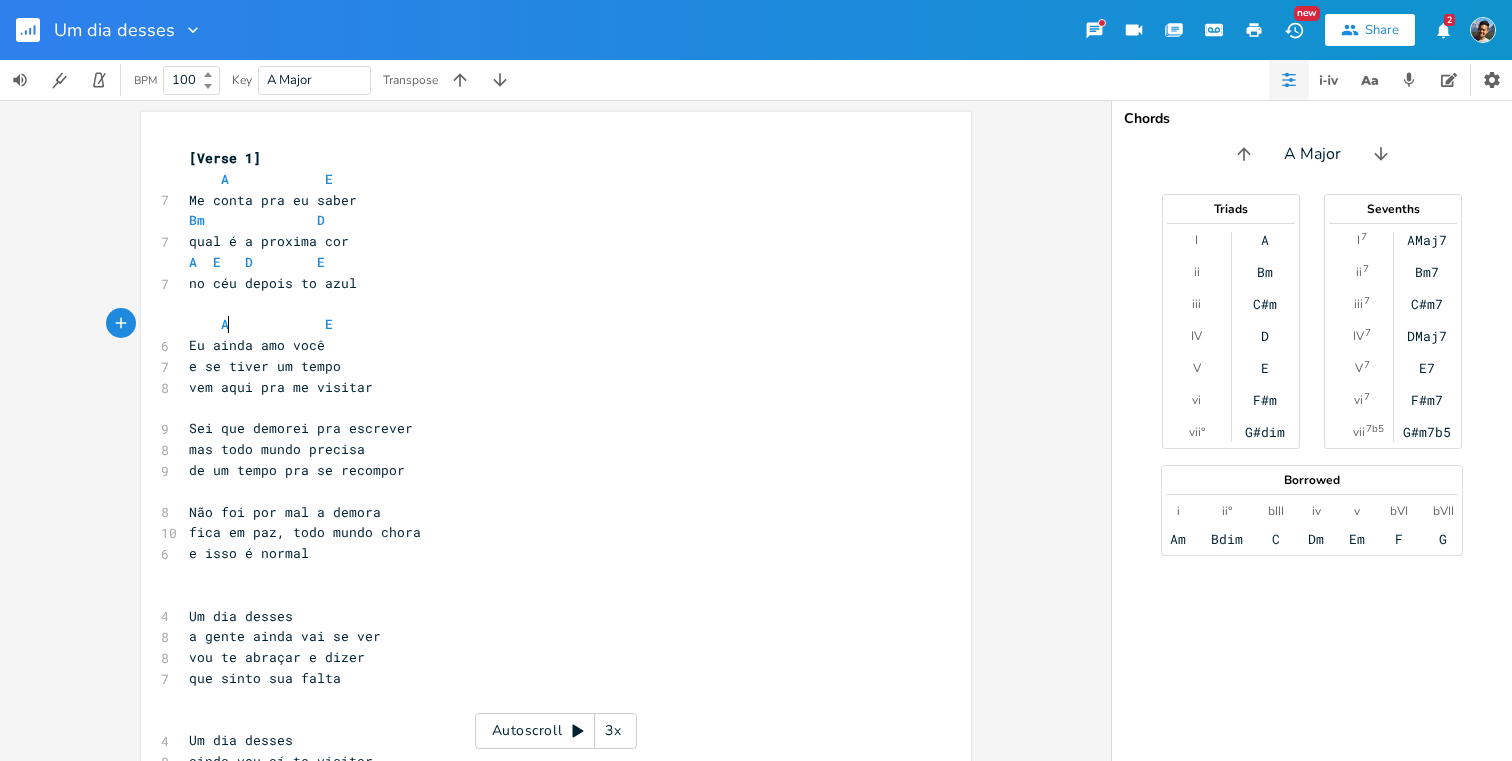 click on "A              E" at bounding box center [261, 324] 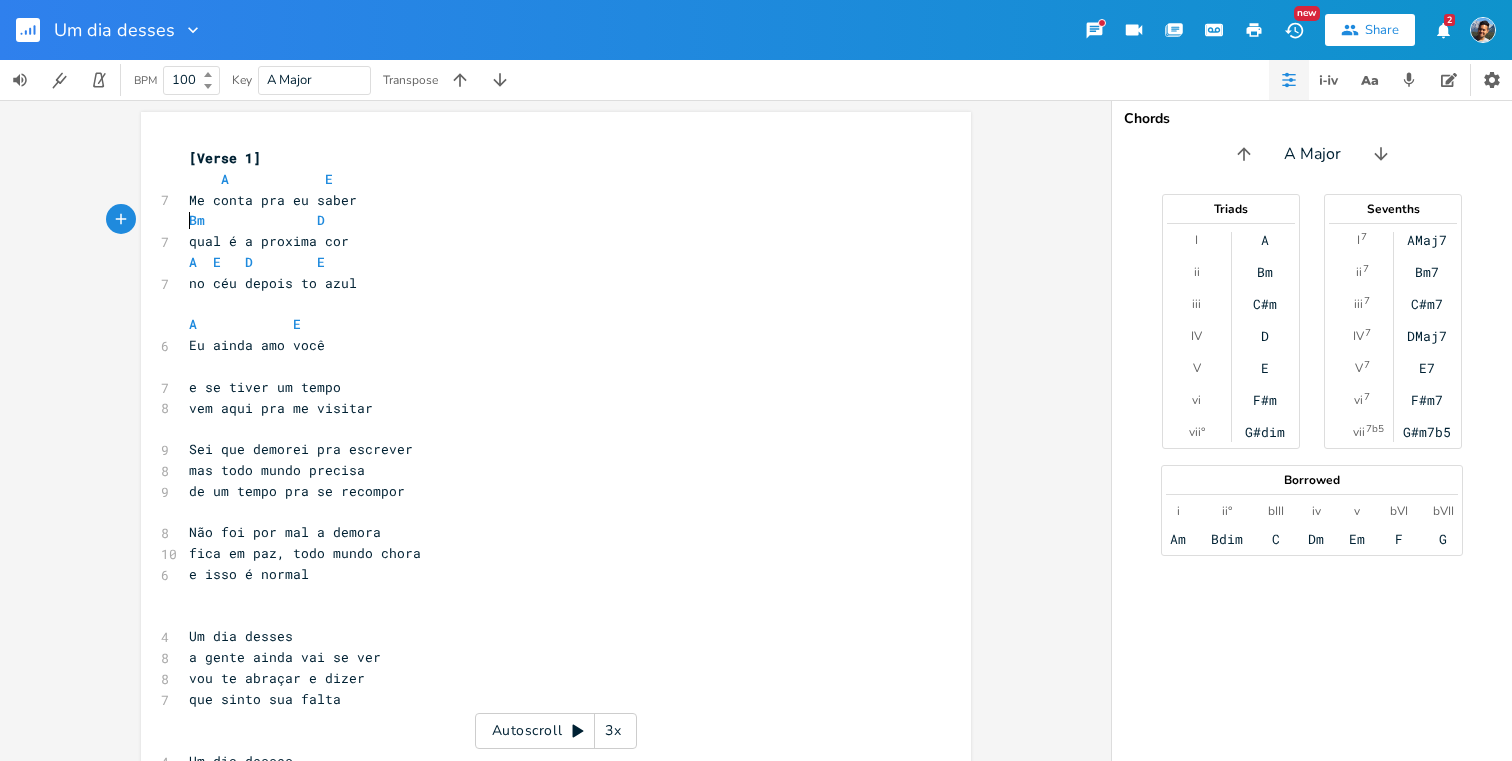 type on "Bm              D" 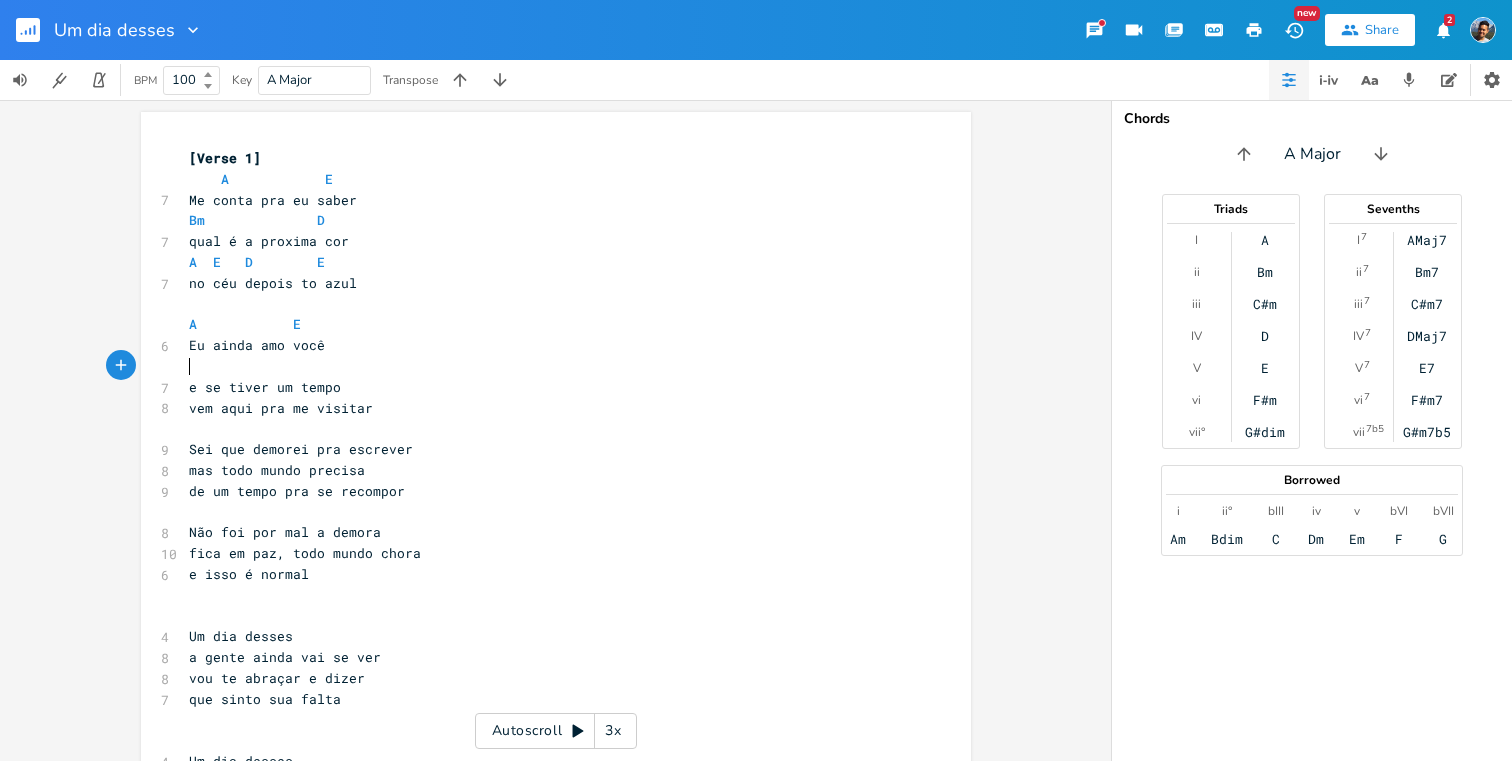 paste 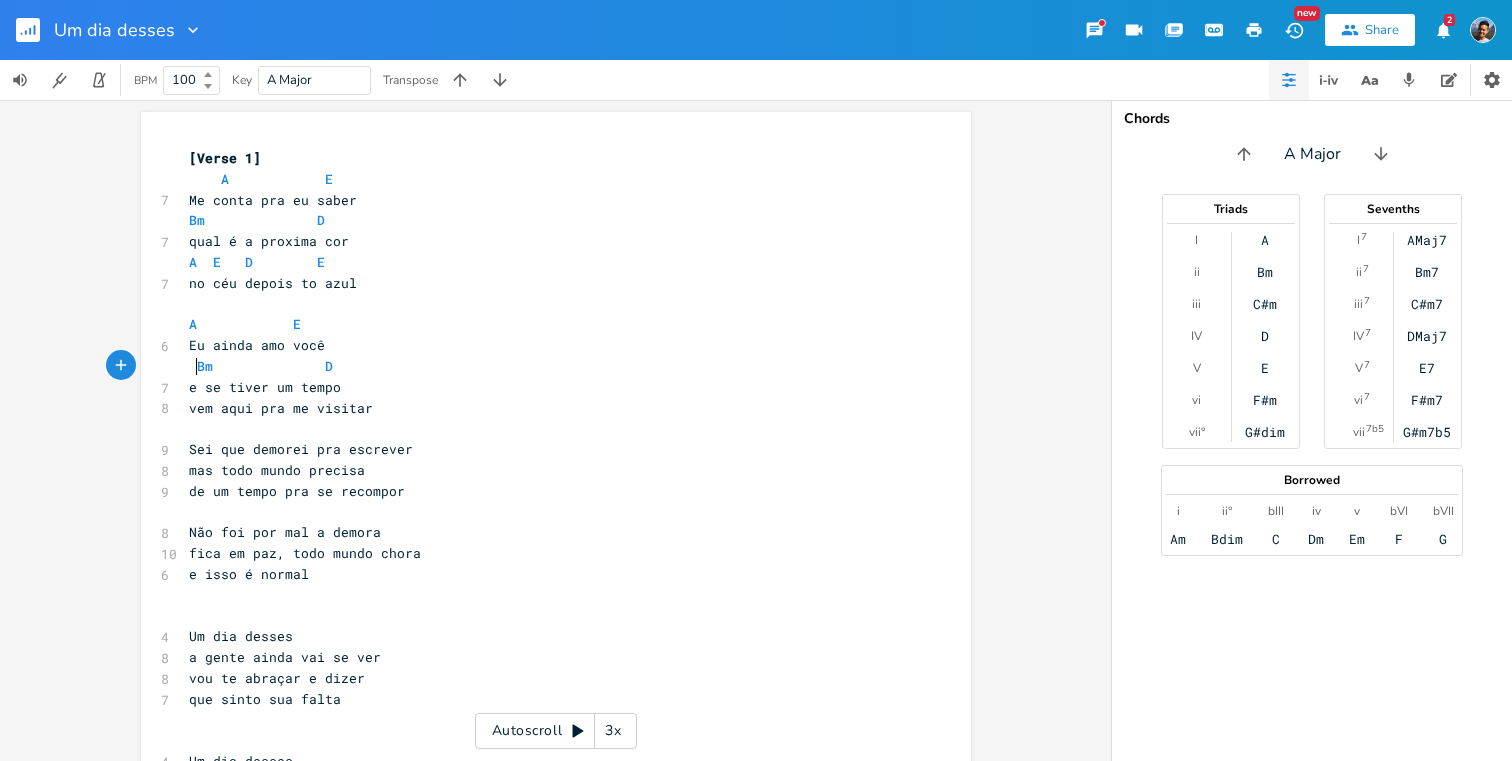 scroll, scrollTop: 0, scrollLeft: 6, axis: horizontal 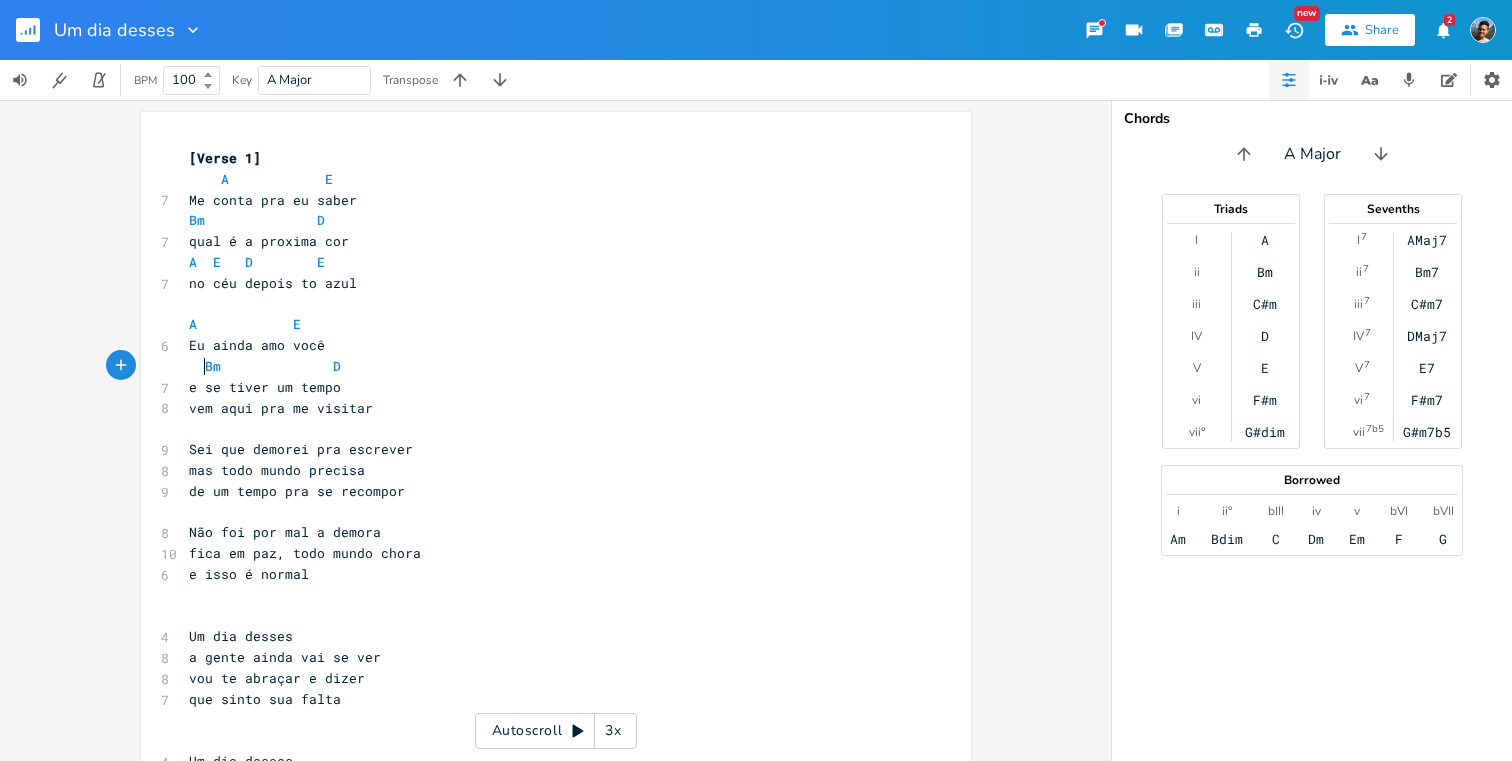 click on "A              E" at bounding box center [245, 324] 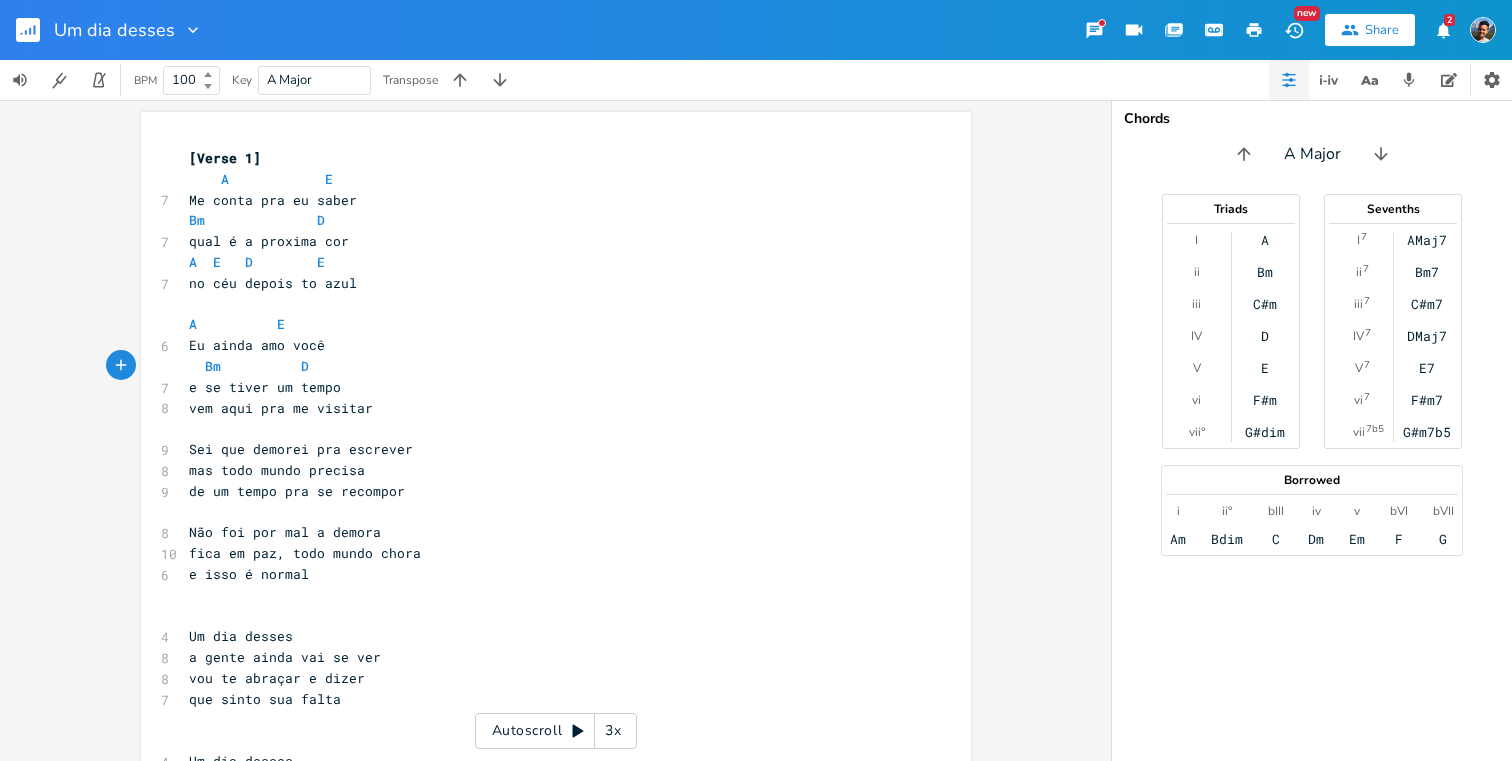 scroll, scrollTop: 0, scrollLeft: 4, axis: horizontal 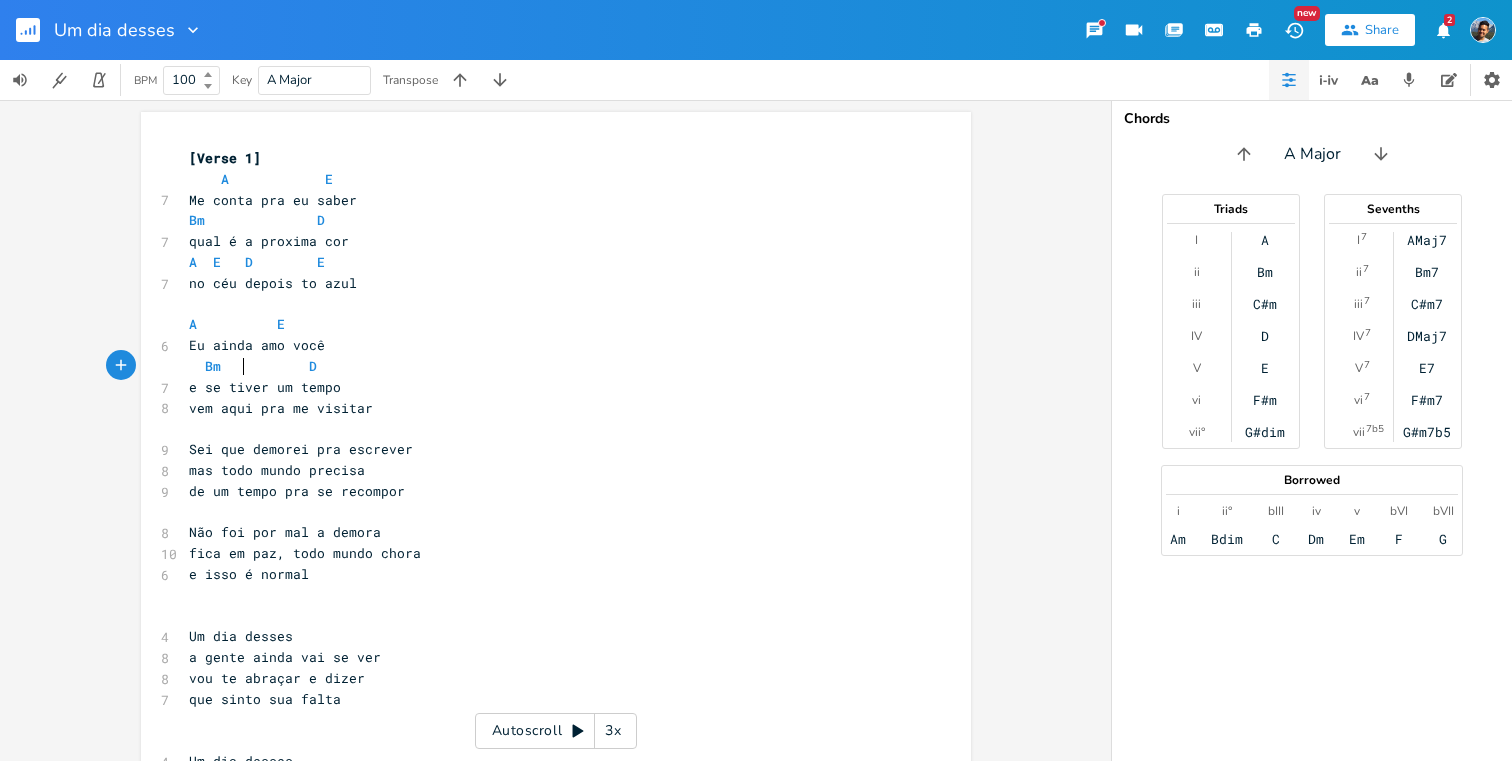 click on "qual é a proxima cor" at bounding box center (546, 241) 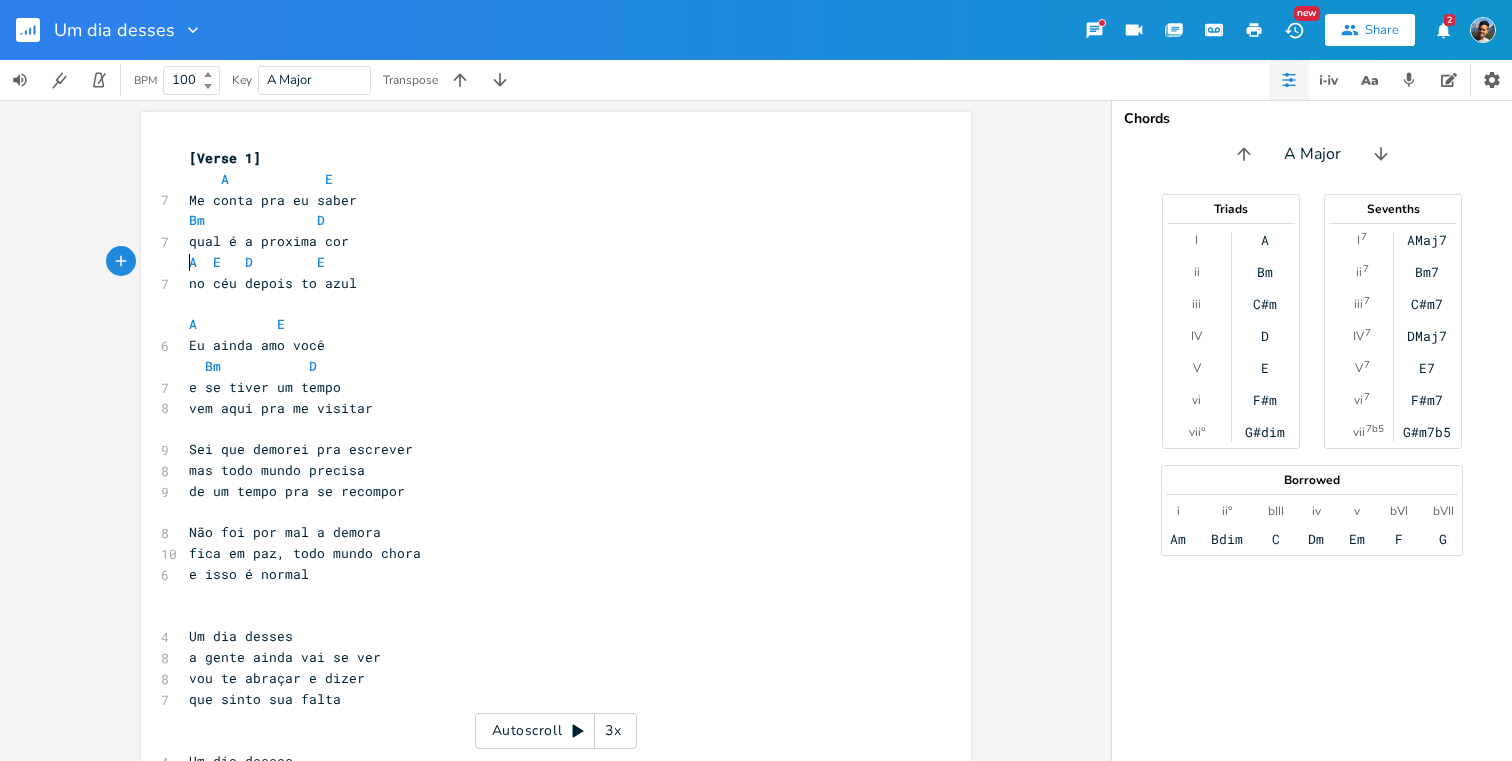 type on "A  E   D        E" 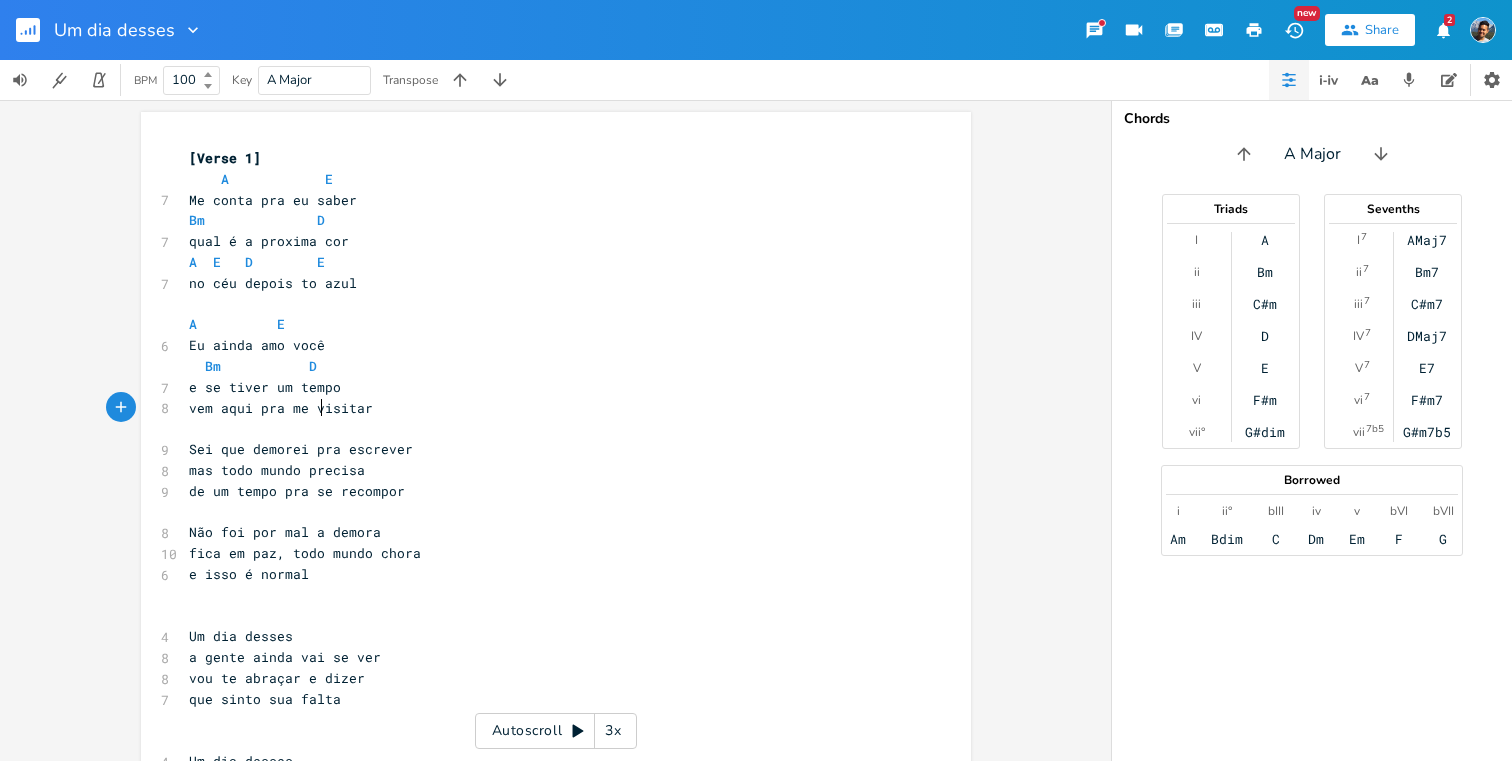 click on "qual é a proxima cor" at bounding box center [546, 241] 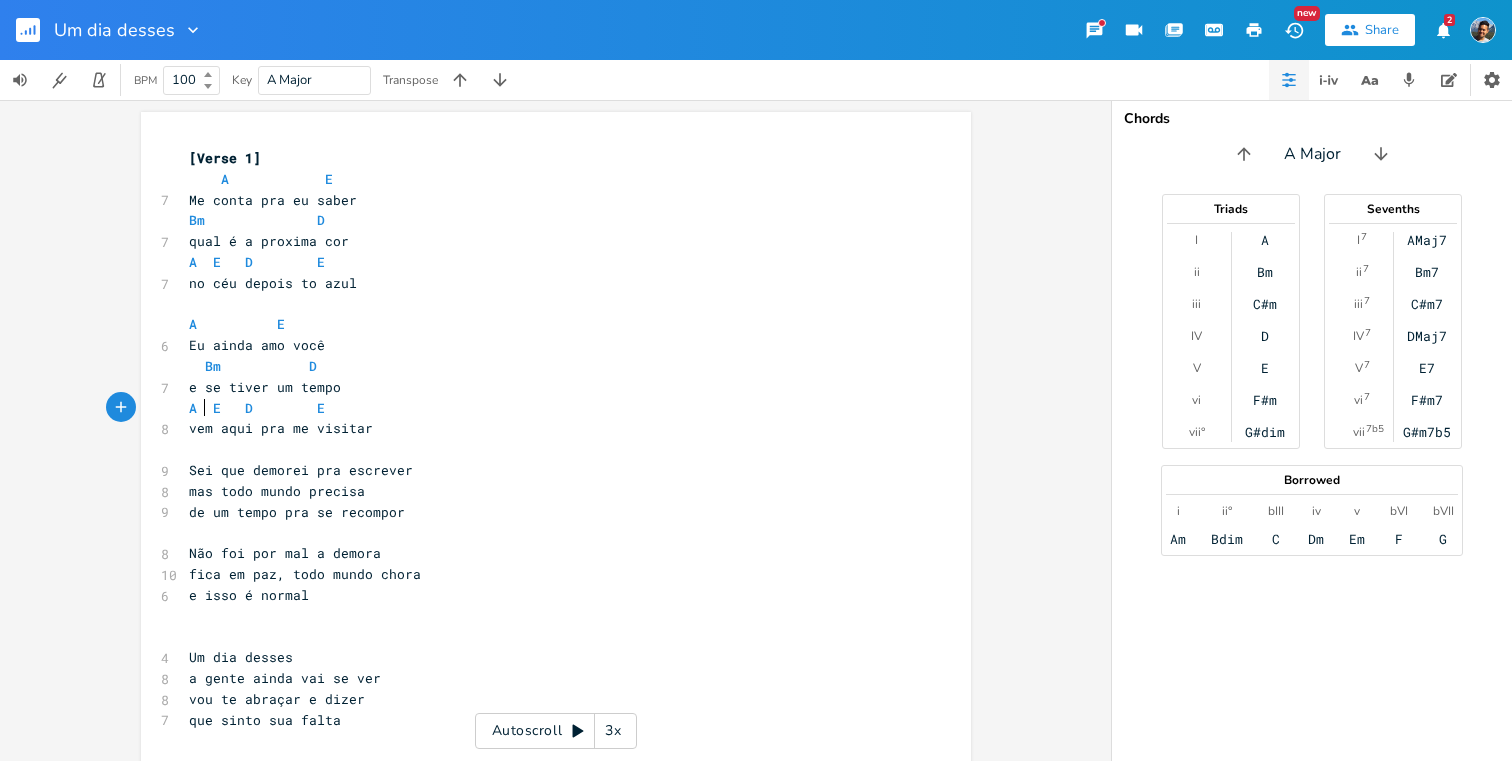 scroll, scrollTop: 0, scrollLeft: 3, axis: horizontal 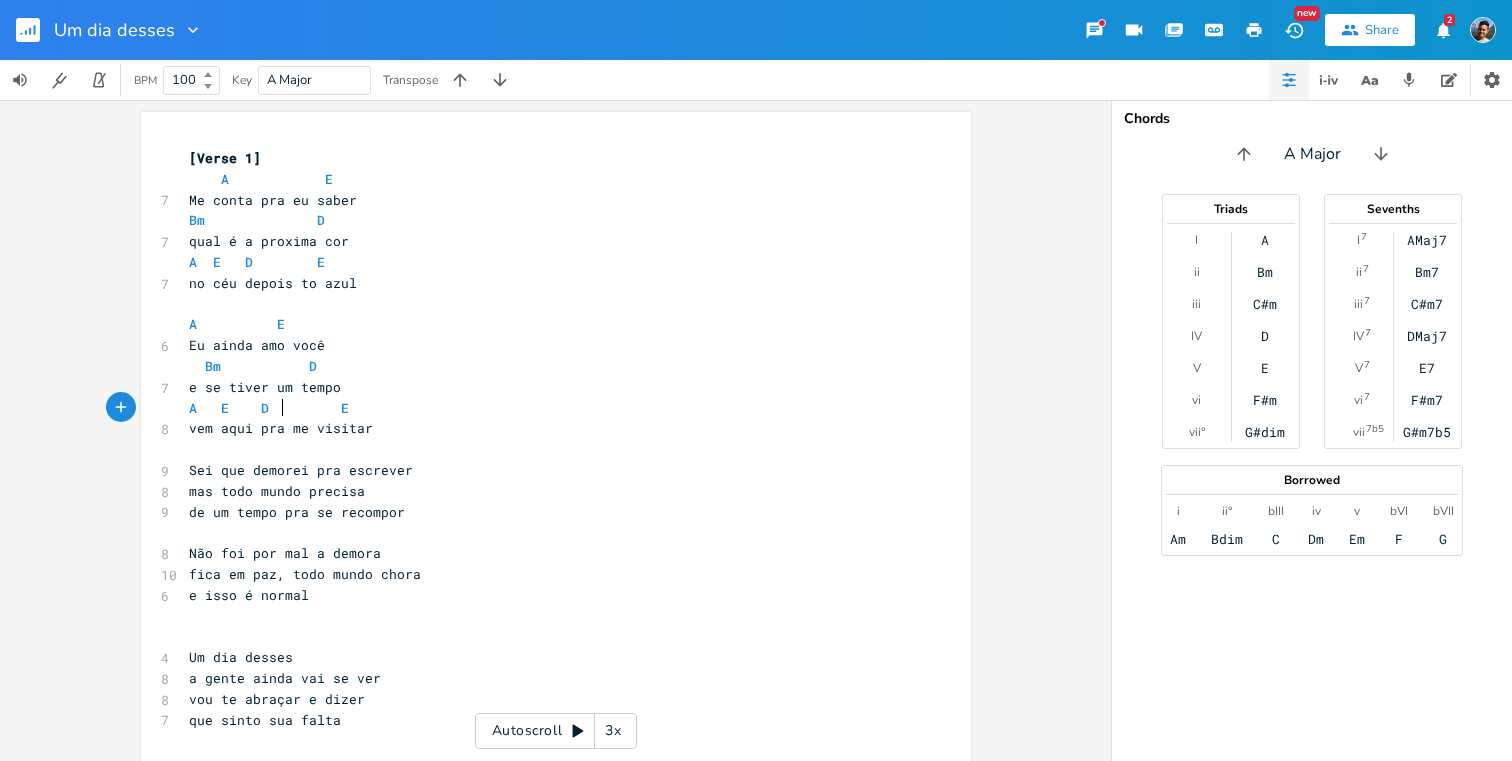 type on "=" 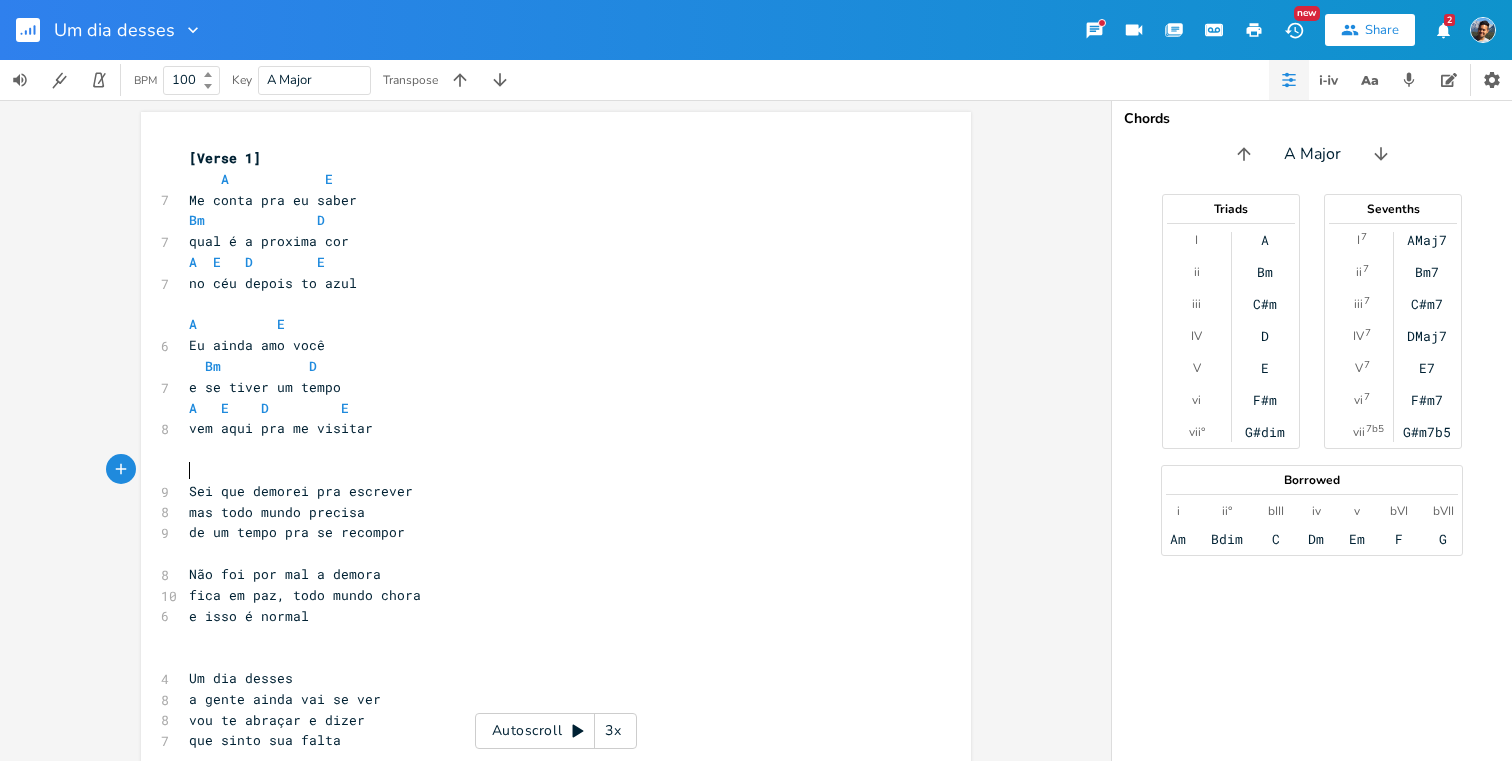 type on "D" 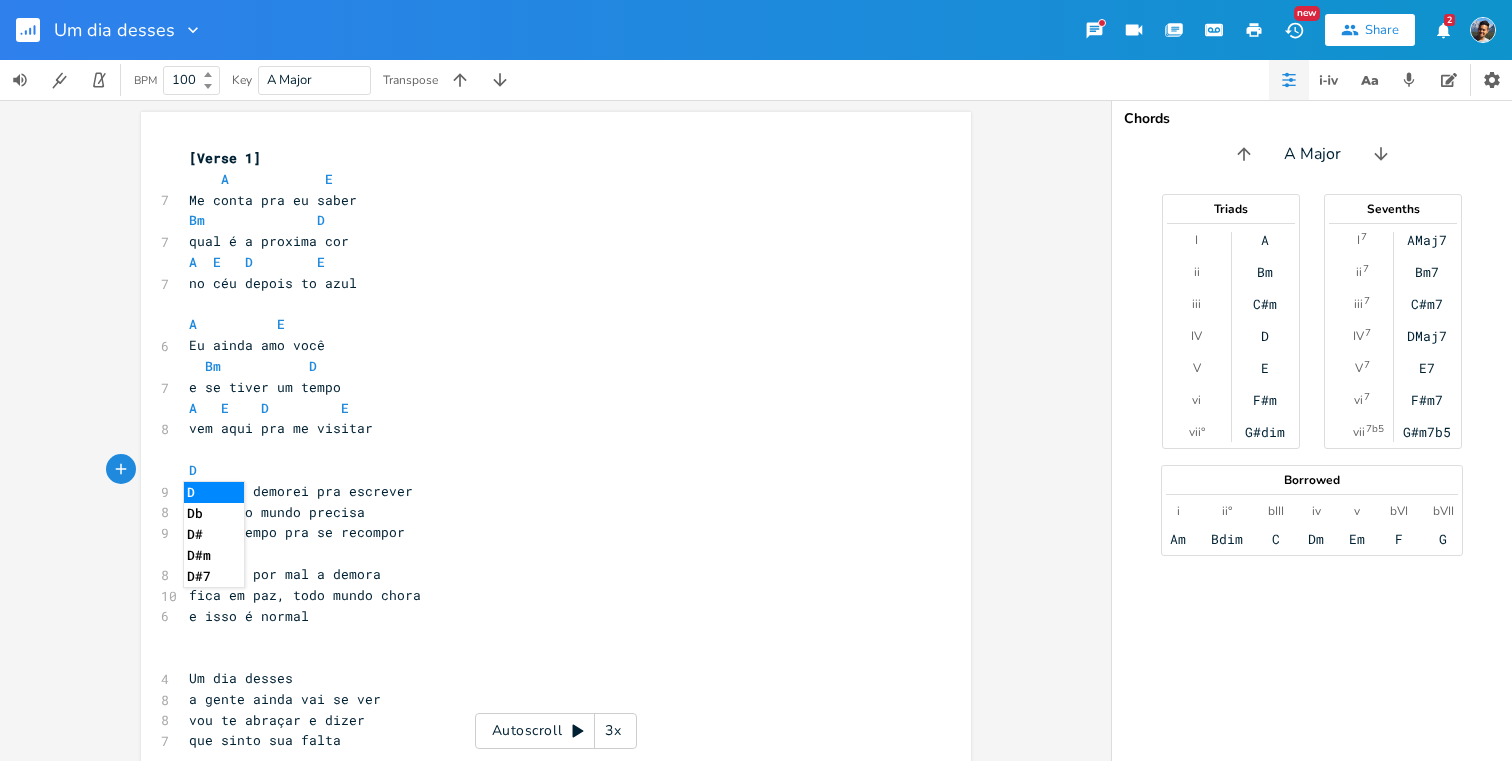 click on "​" at bounding box center [546, 449] 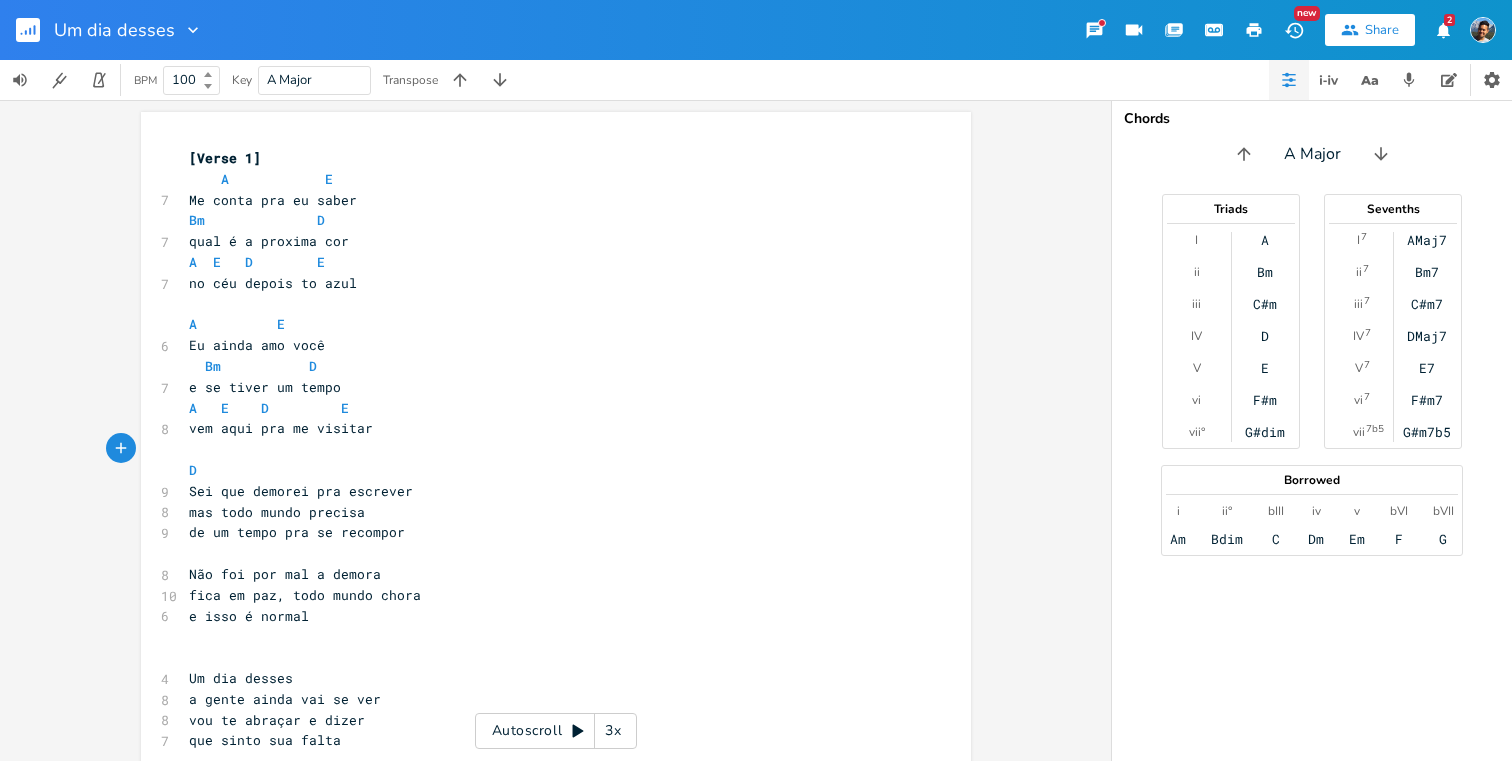 click on "D" at bounding box center (546, 470) 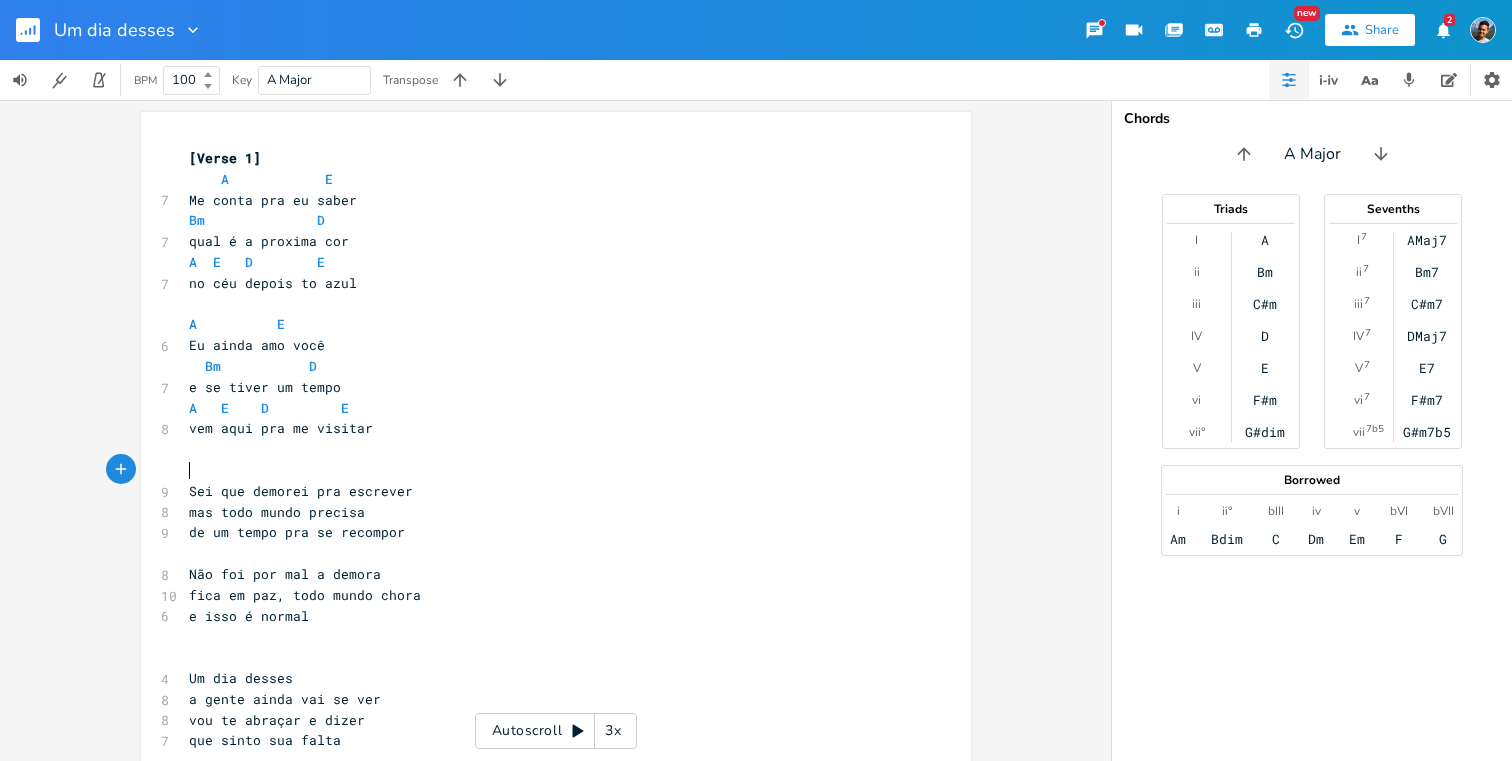 click on "A            E" at bounding box center [546, 324] 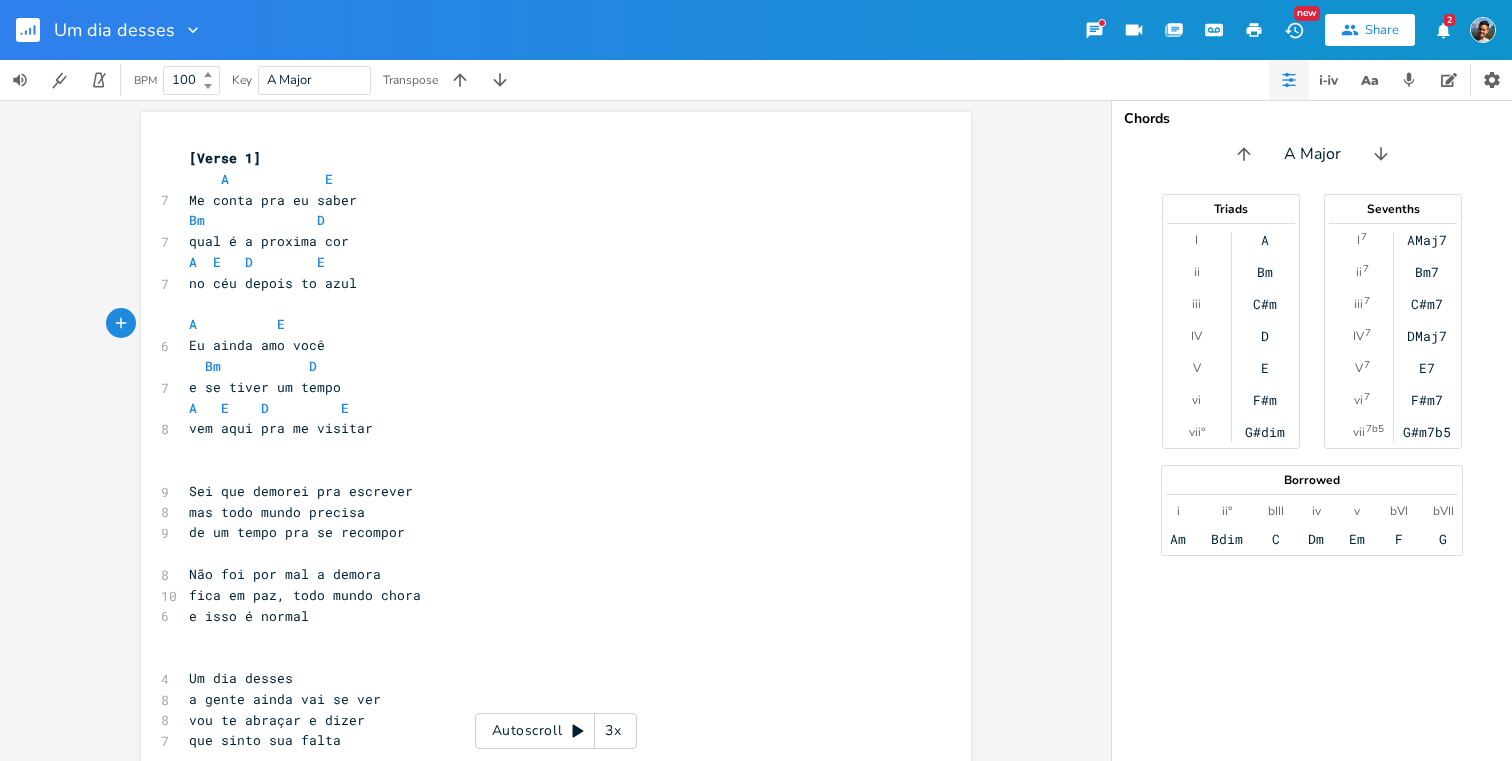 type on "A          E" 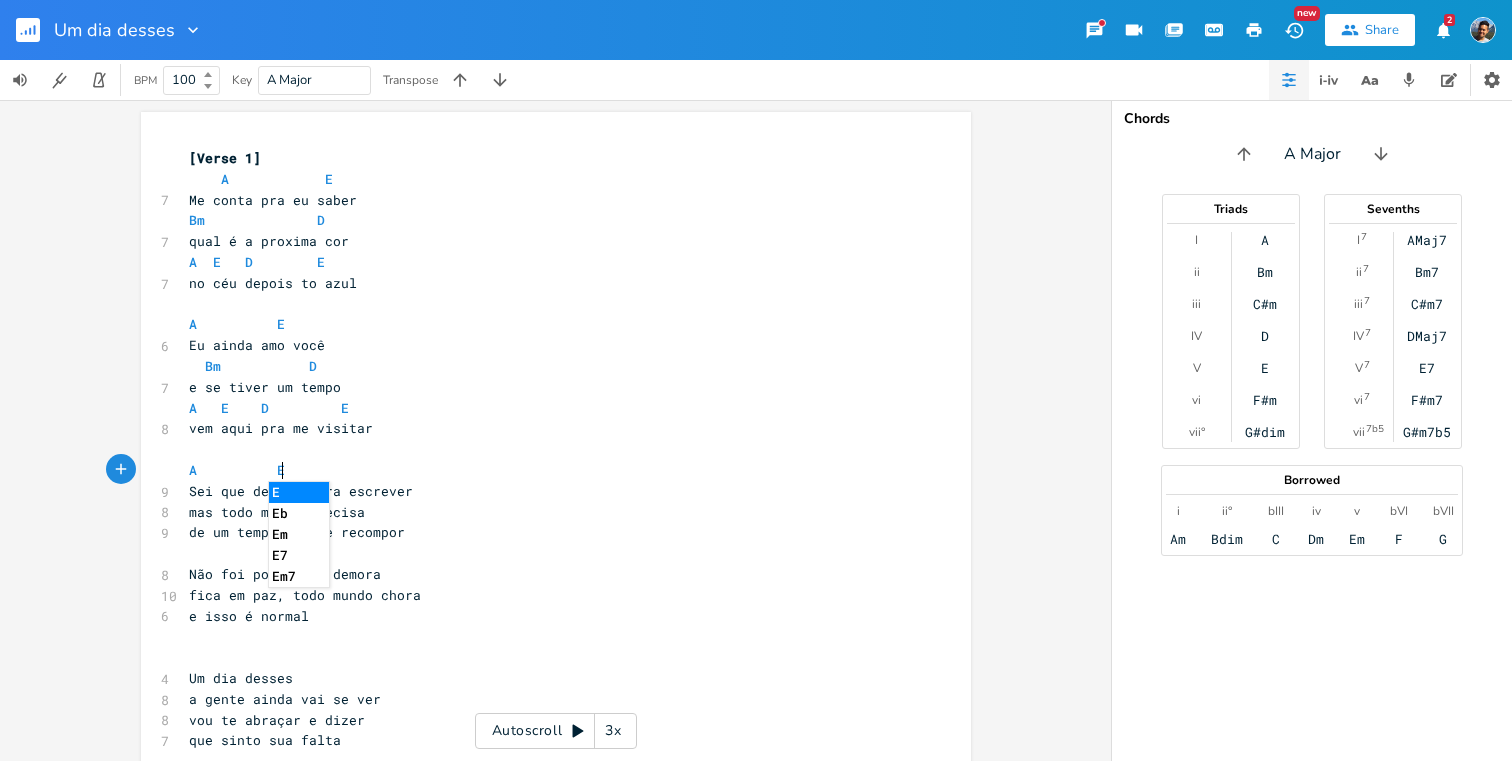 click on "Bm               D" at bounding box center (546, 220) 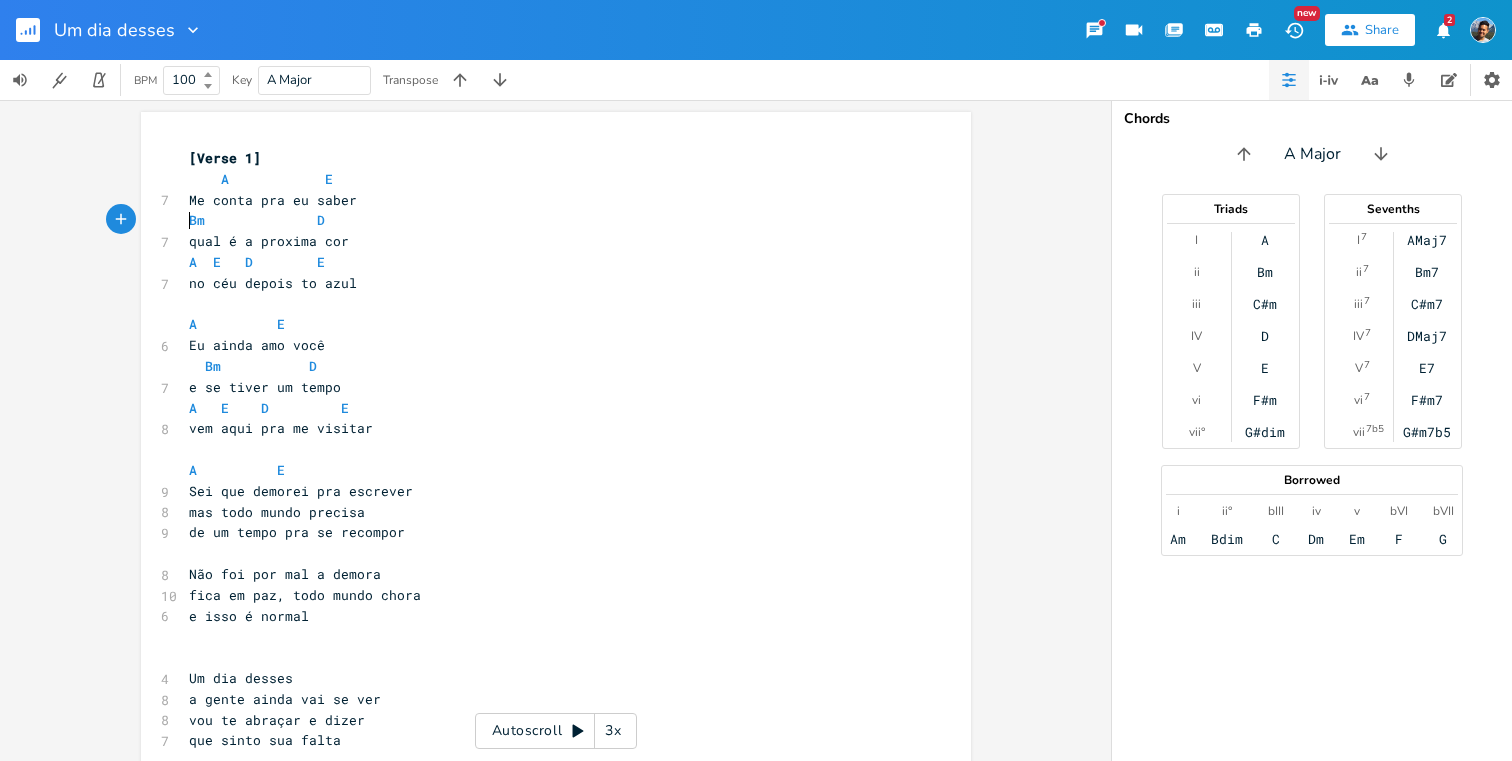 type on "Bm              D" 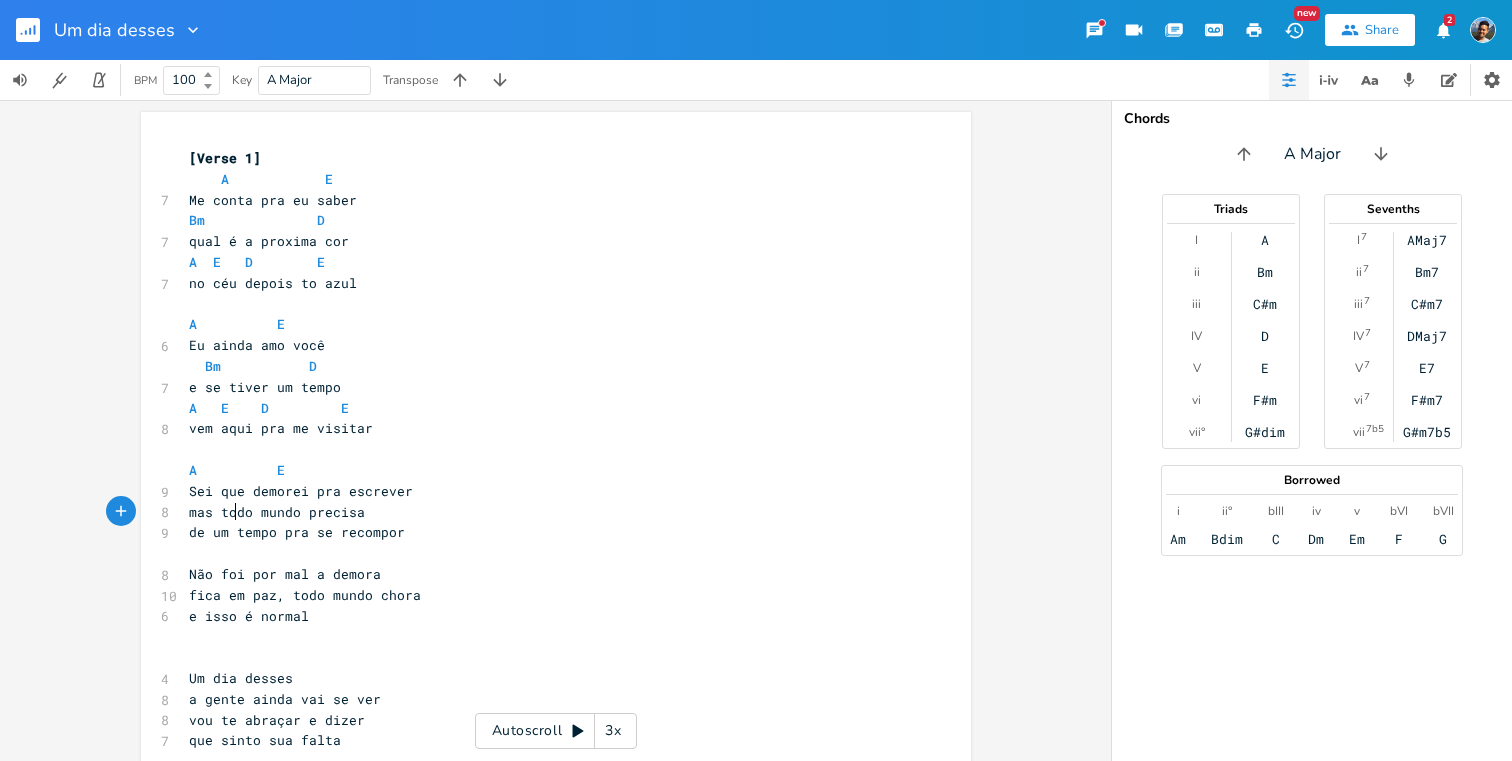 click on "mas todo mundo precisa" at bounding box center [277, 512] 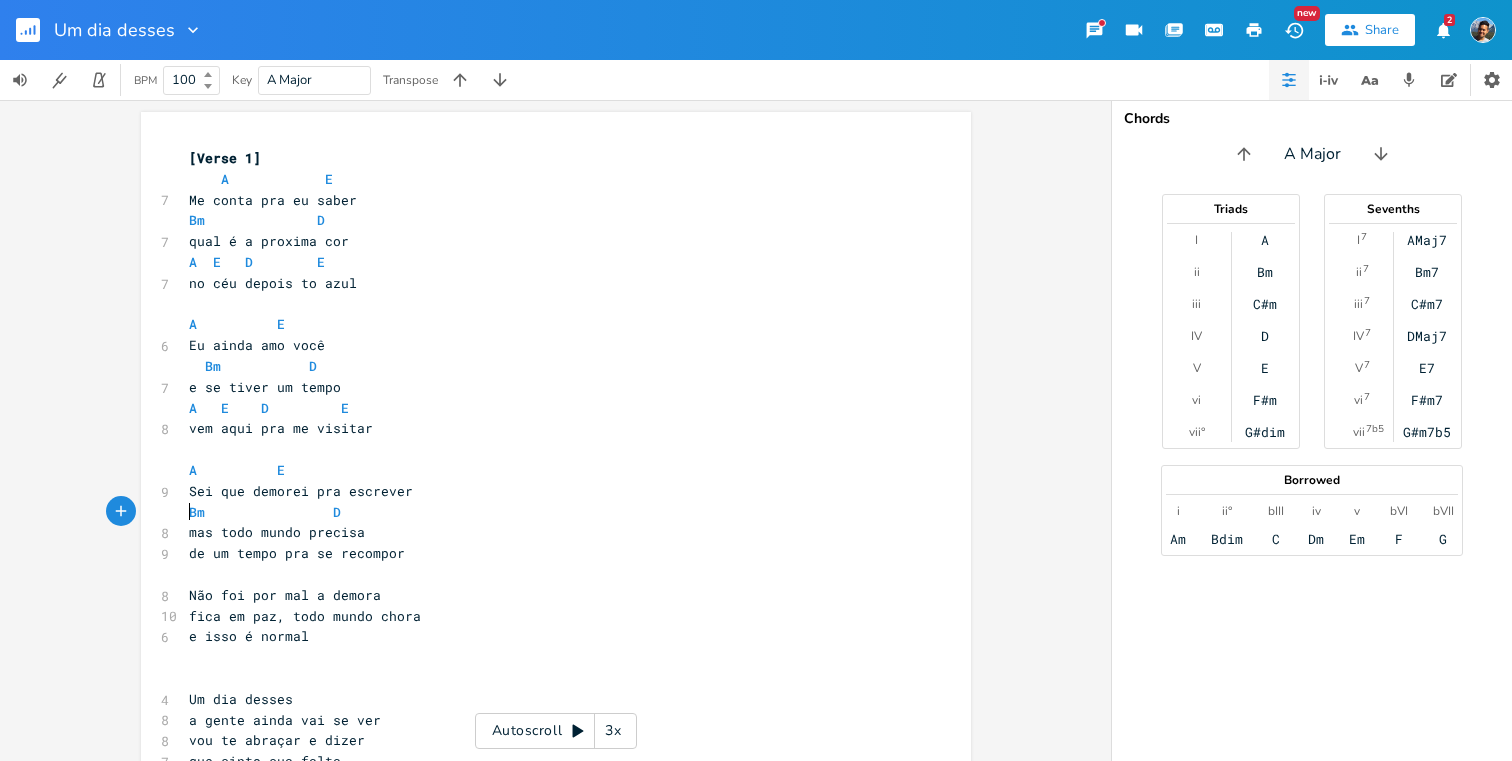 scroll, scrollTop: 0, scrollLeft: 3, axis: horizontal 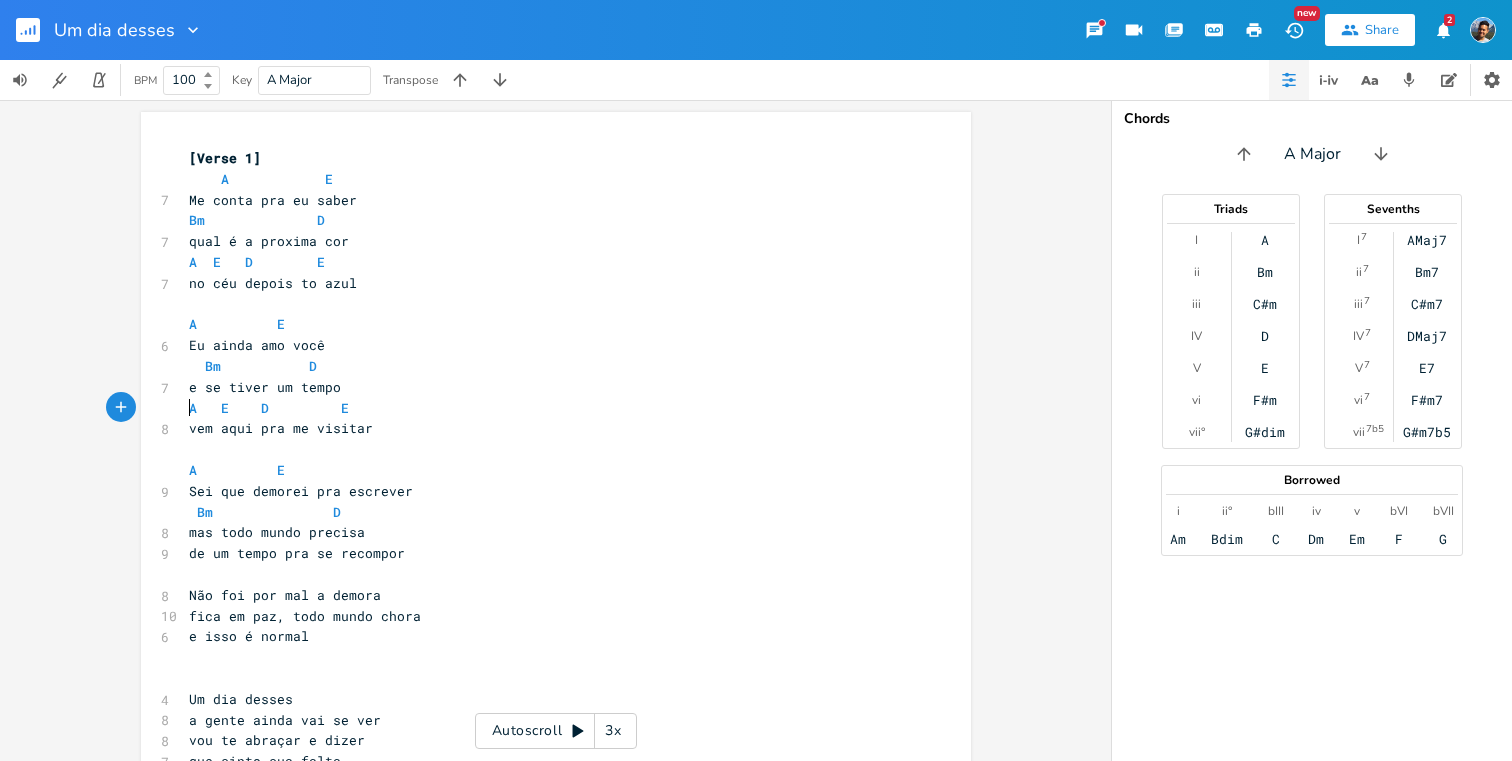 type on "A   E    D         E" 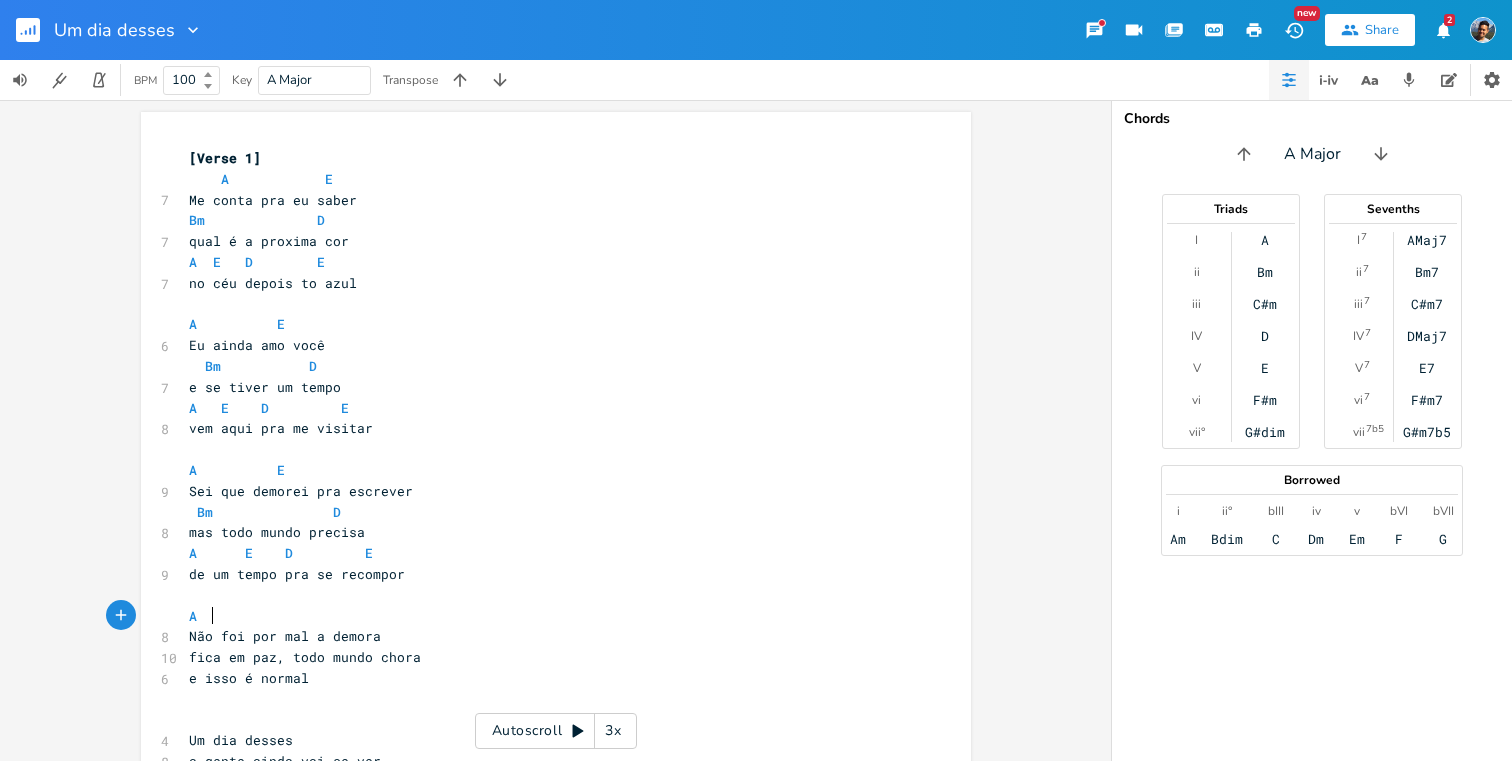 scroll, scrollTop: 0, scrollLeft: 15, axis: horizontal 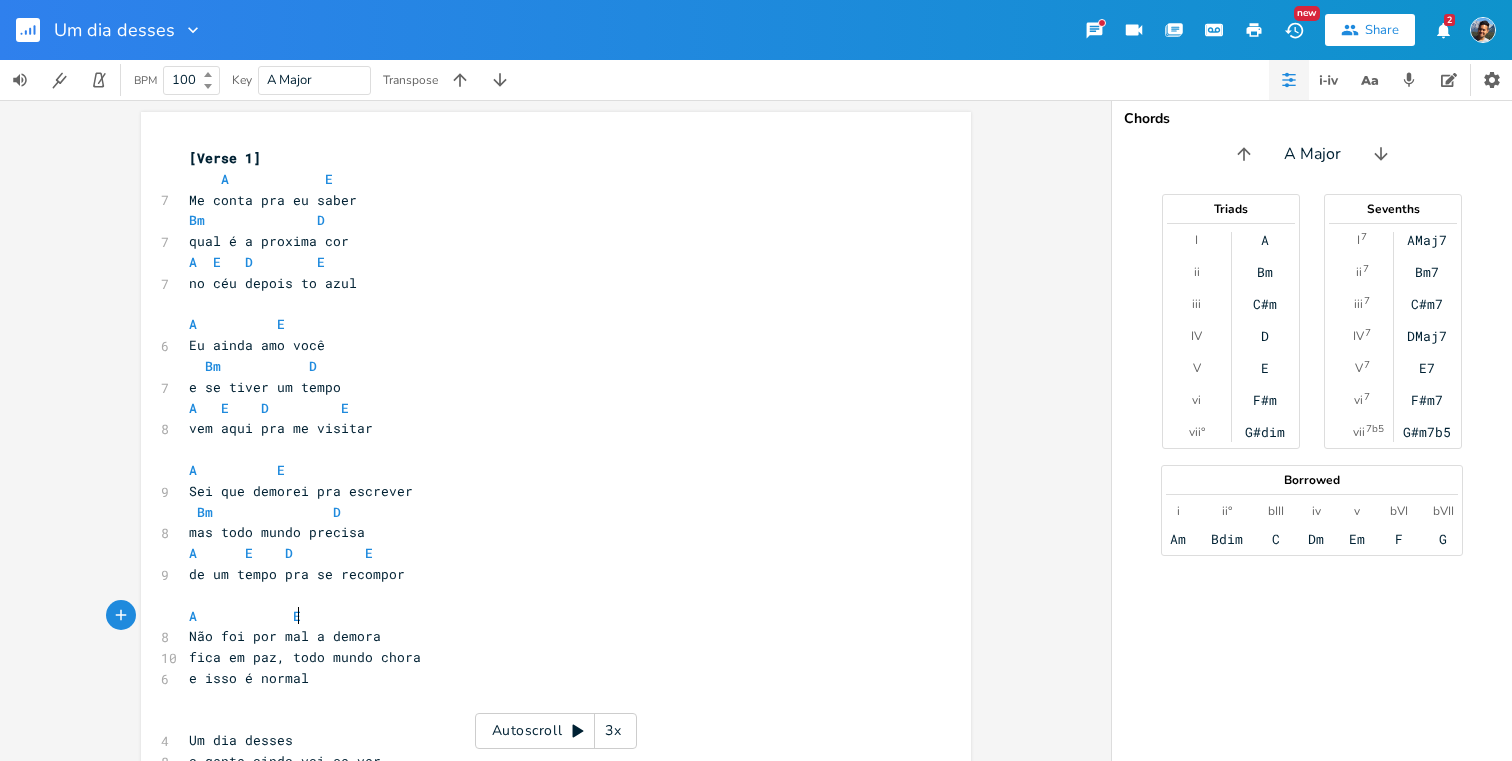 type on "A            E" 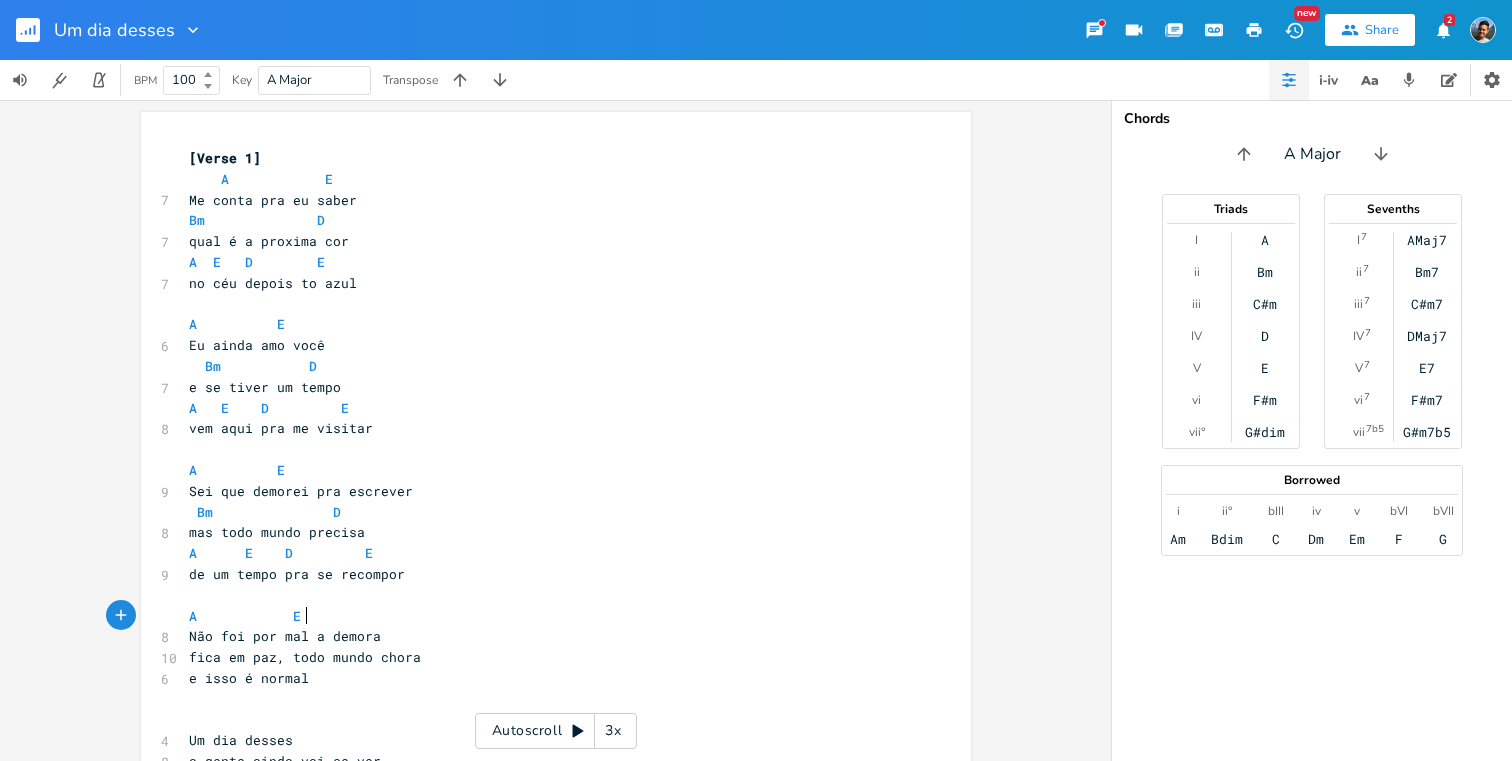 scroll, scrollTop: 0, scrollLeft: 61, axis: horizontal 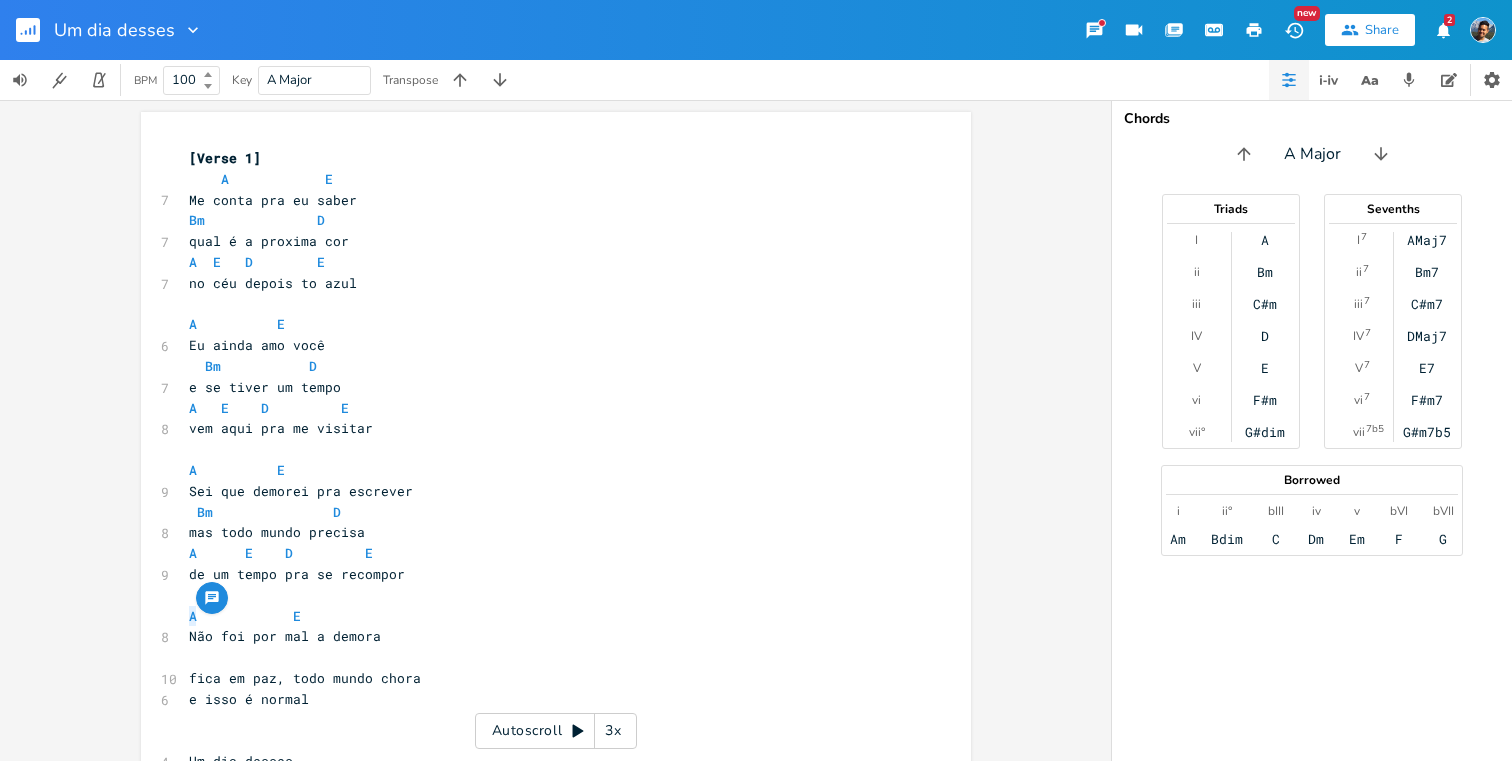 type on "D" 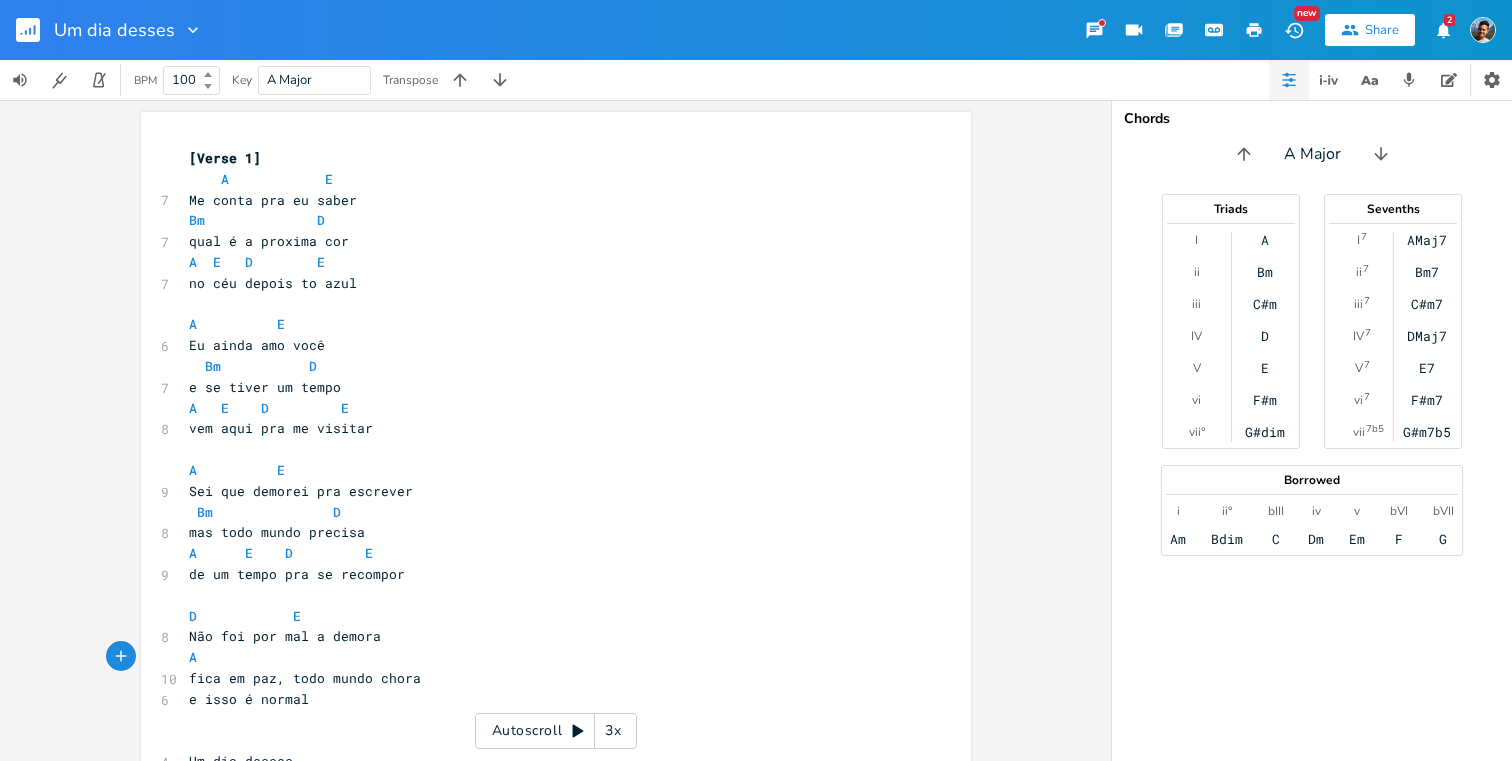 type on "A        #" 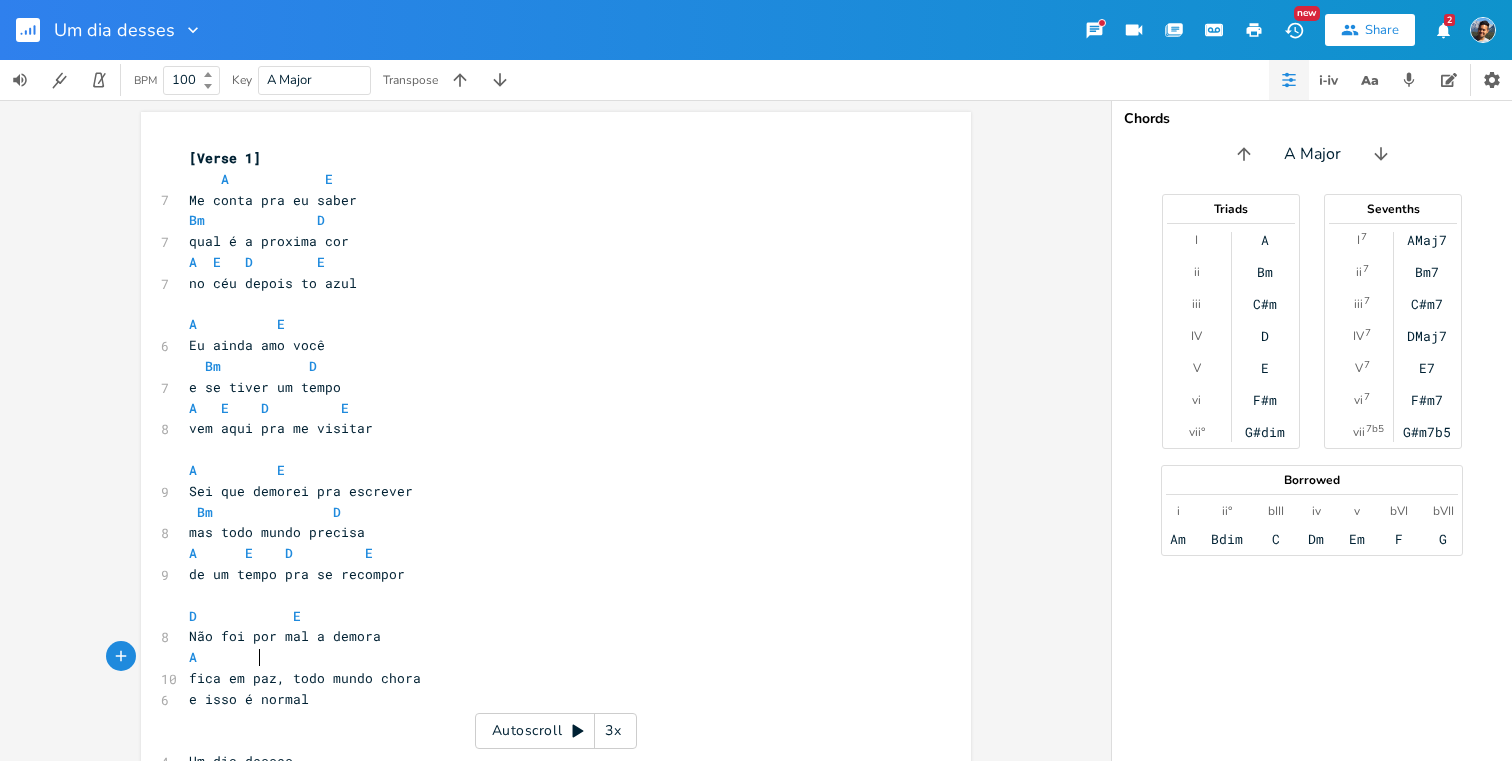 type on "E" 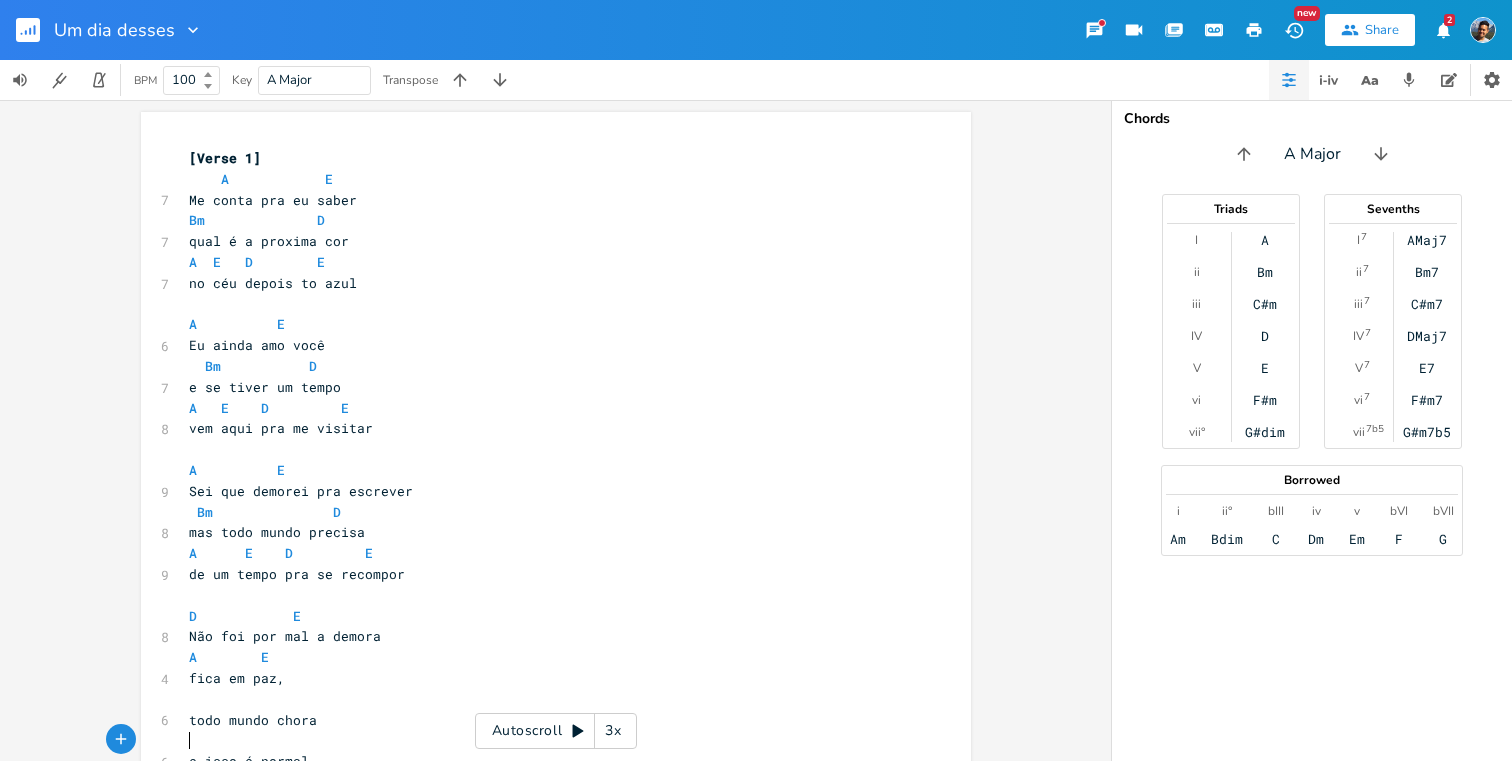 scroll, scrollTop: 61, scrollLeft: 0, axis: vertical 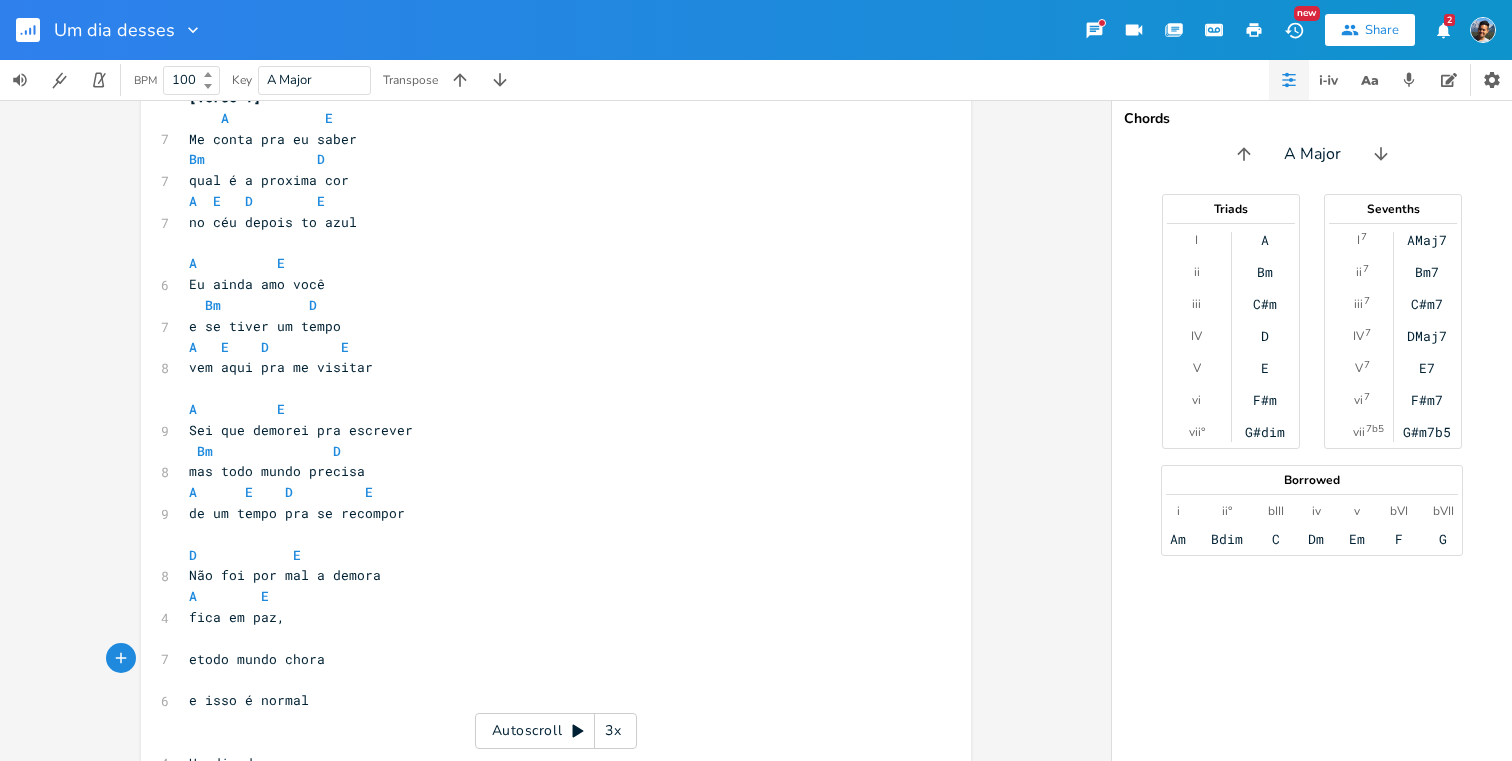 type on "e" 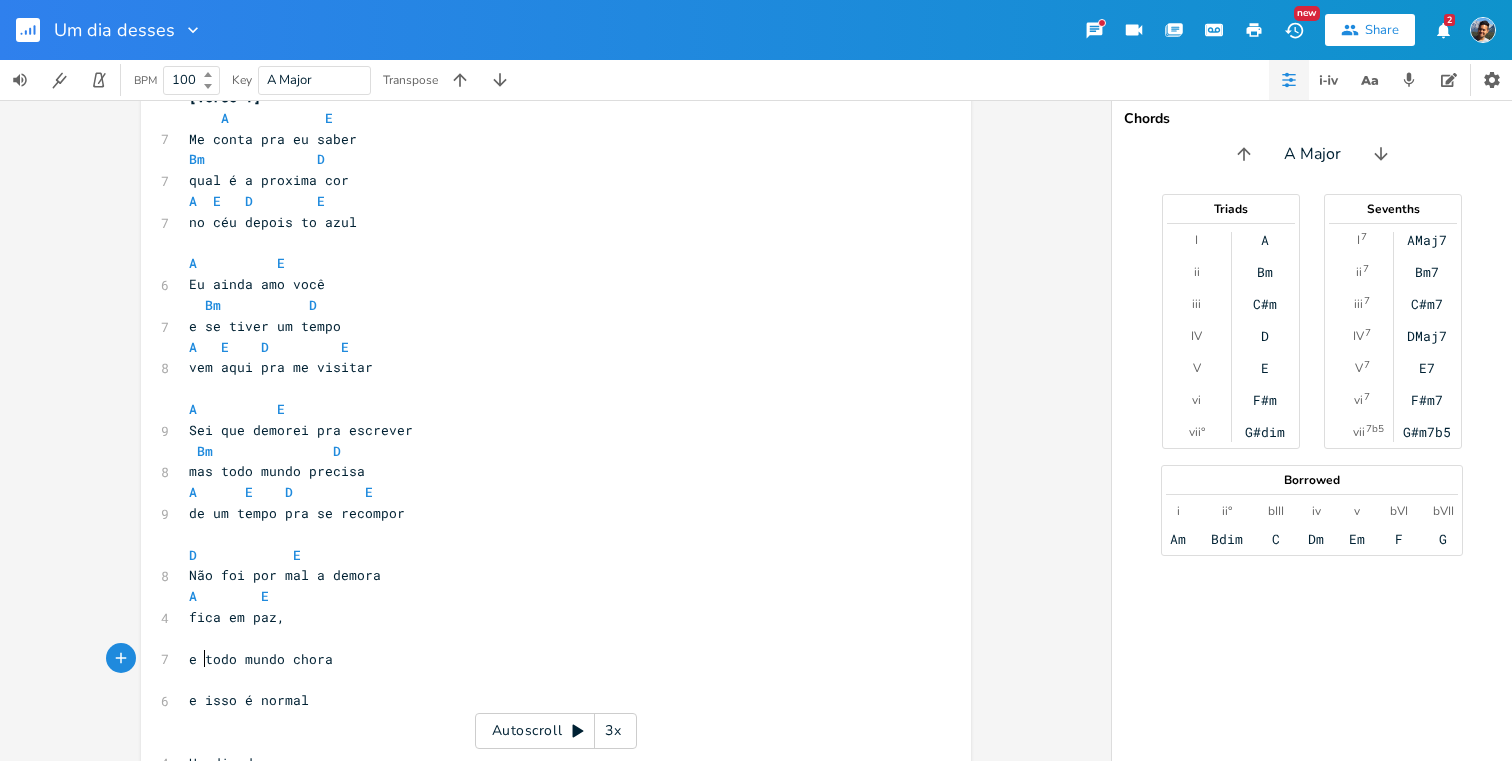 scroll, scrollTop: 0, scrollLeft: 9, axis: horizontal 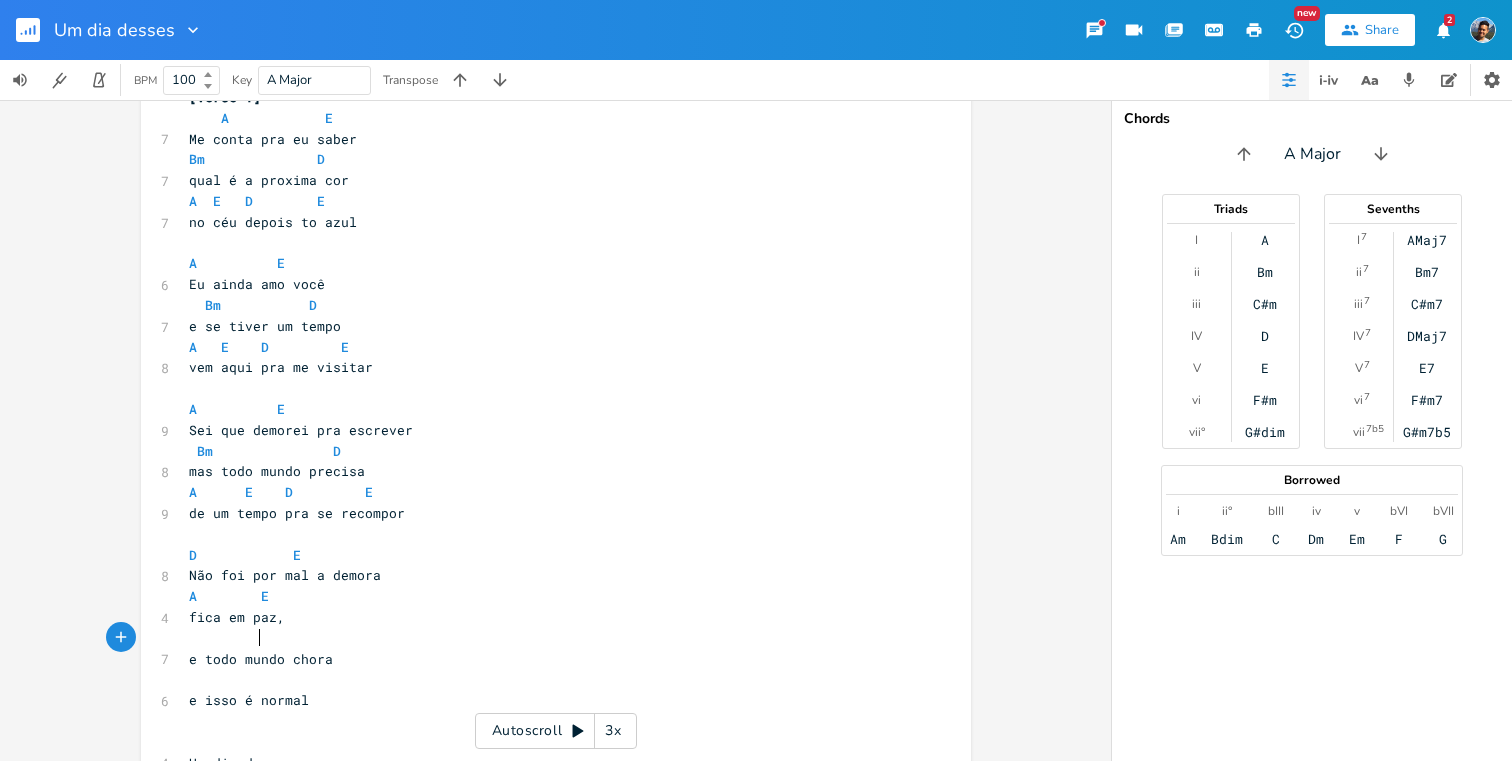 type on "E" 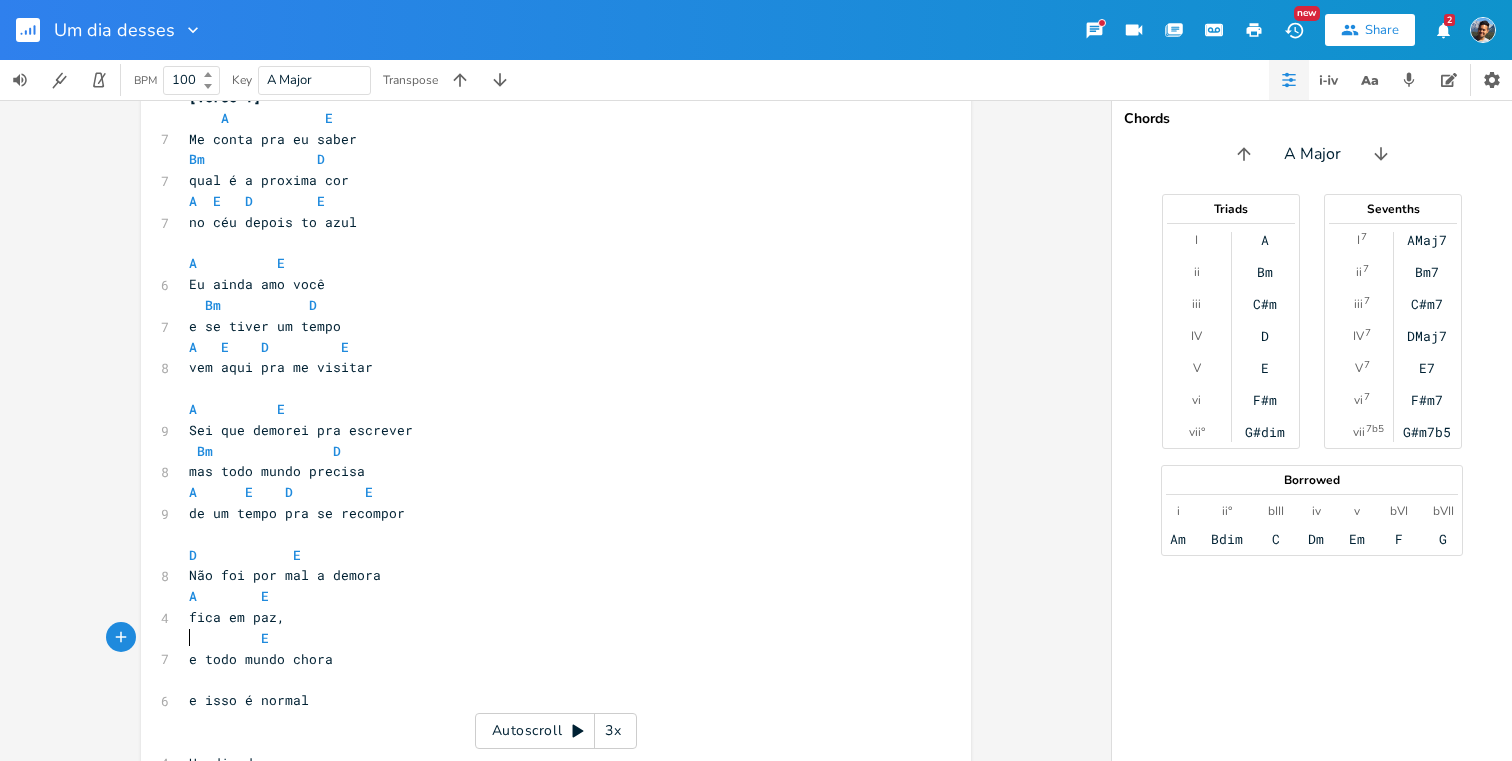 type on "D" 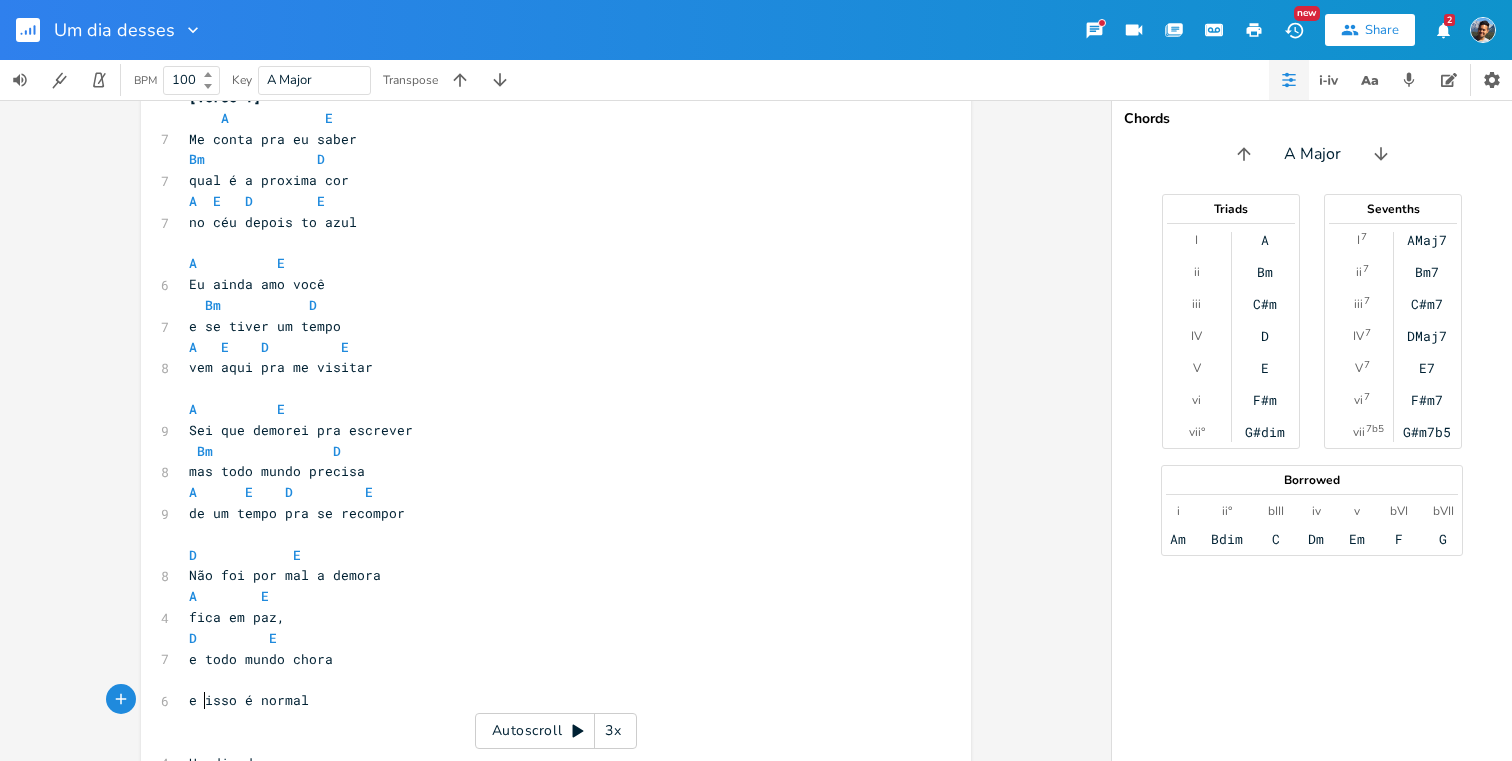 type on "e" 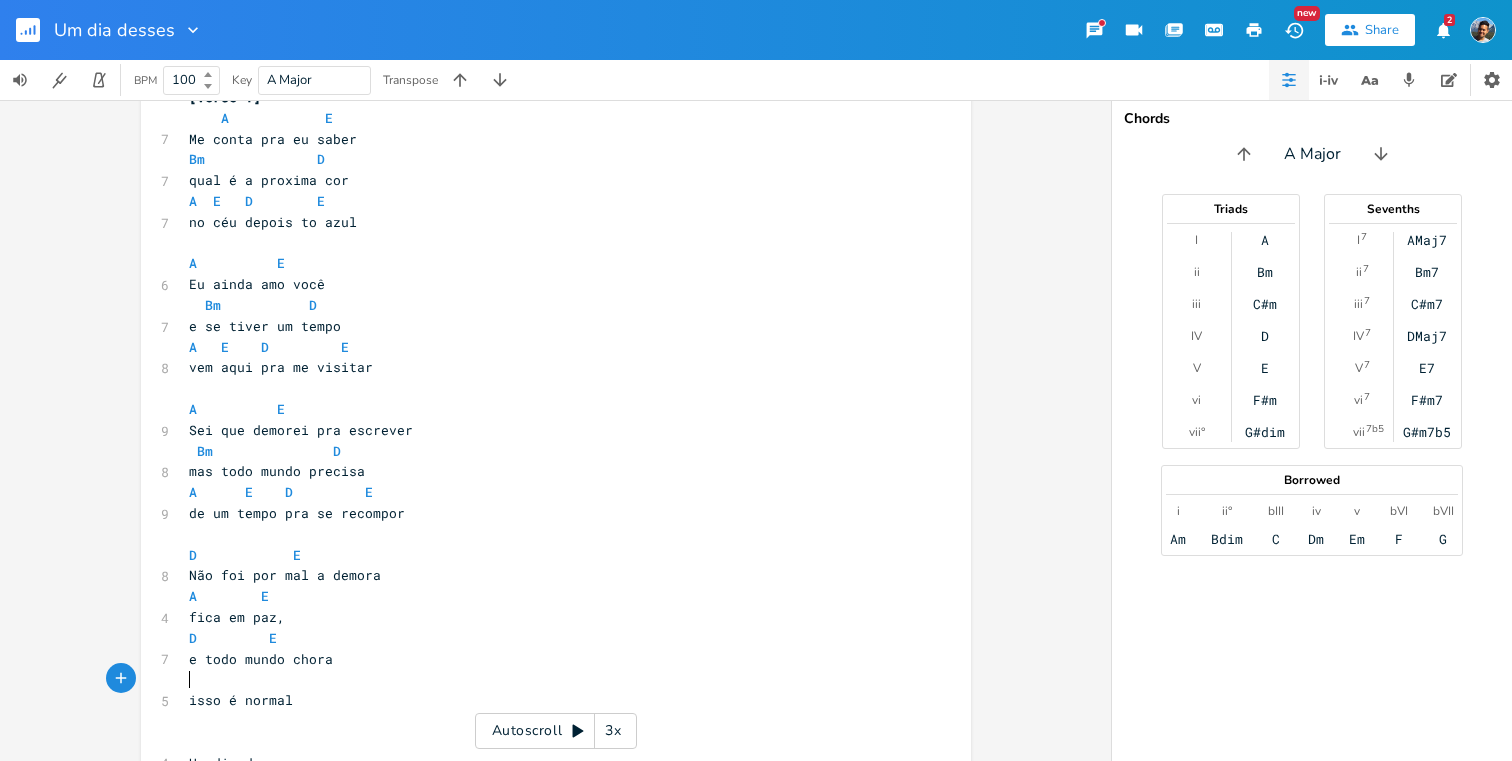 type on "A" 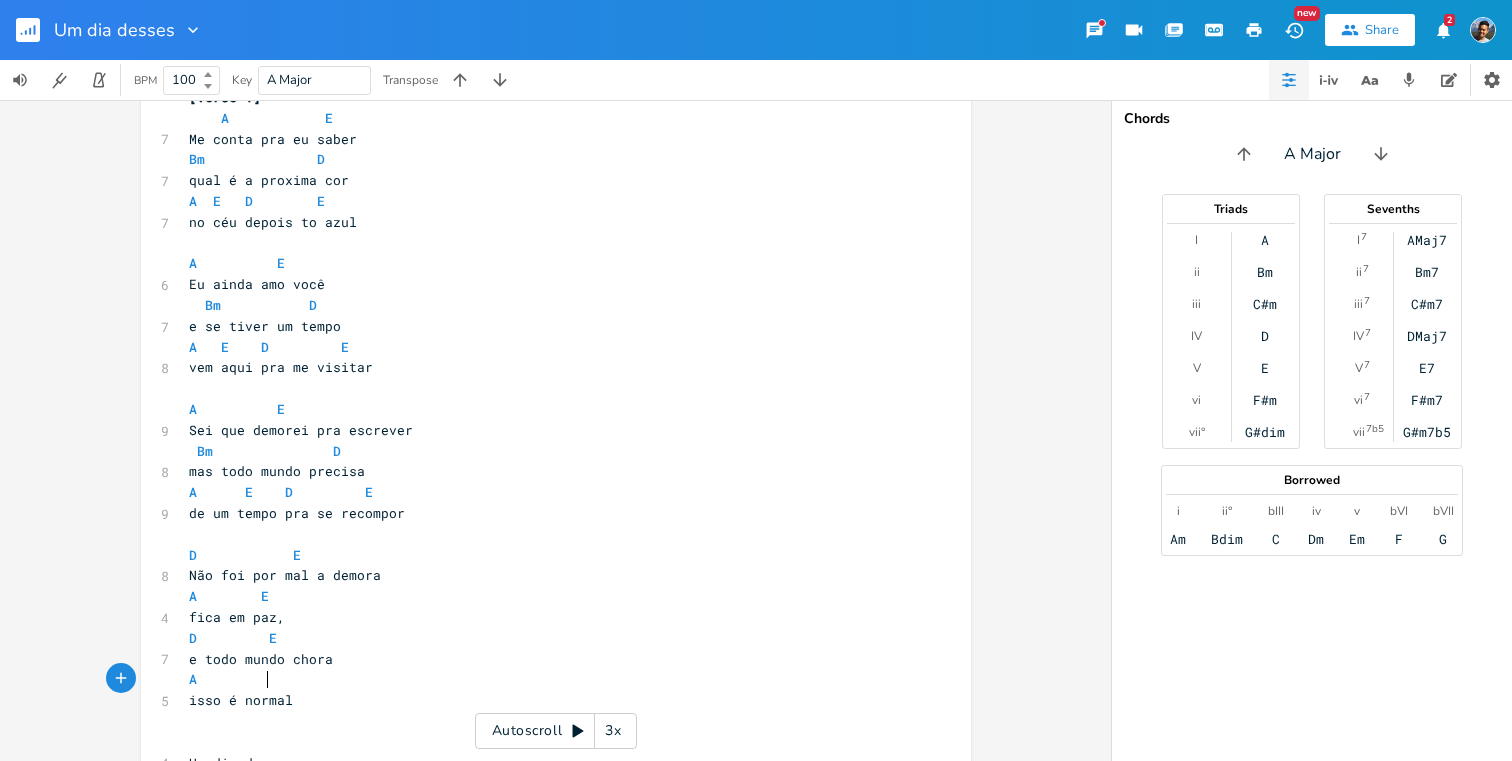 type on "E" 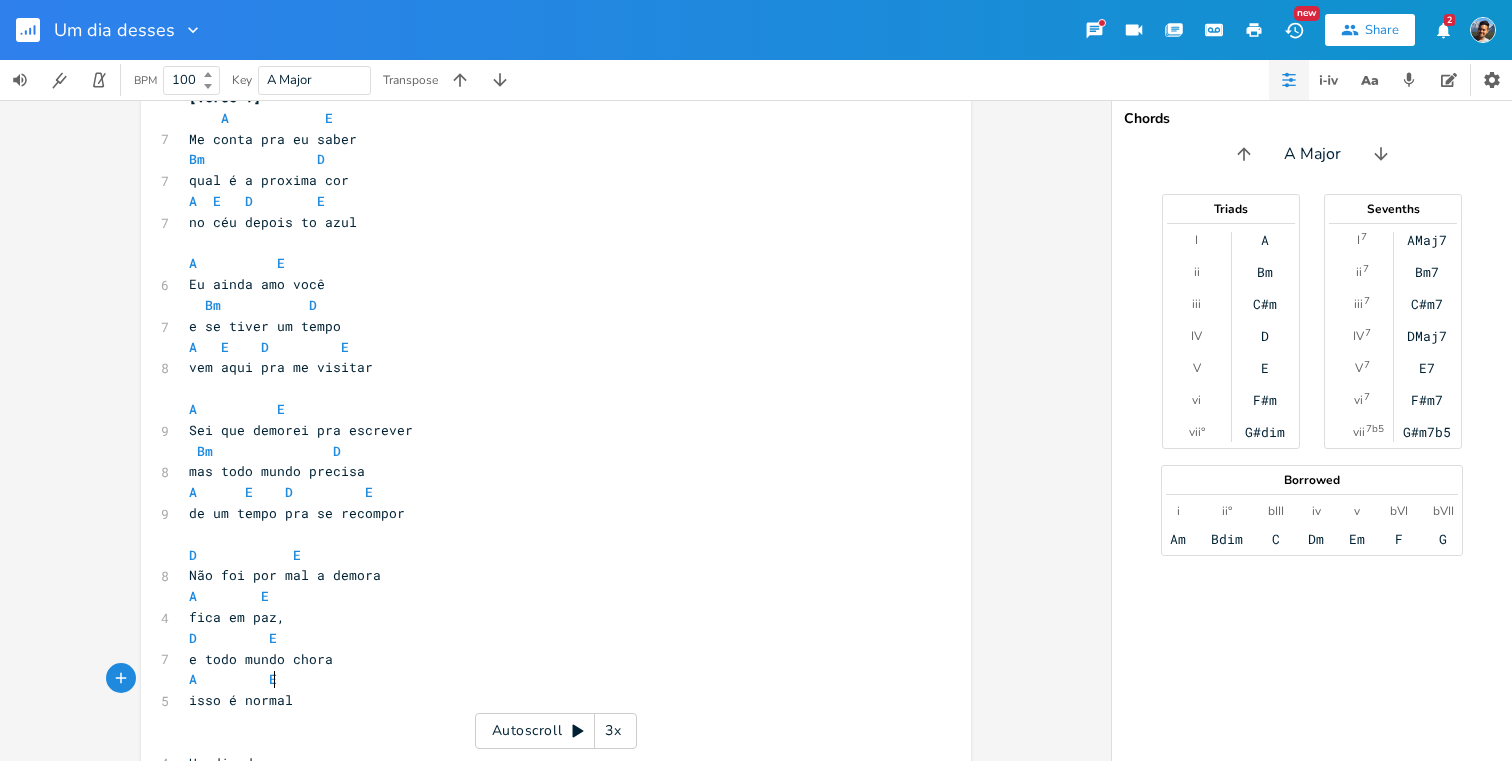 scroll, scrollTop: 0, scrollLeft: 37, axis: horizontal 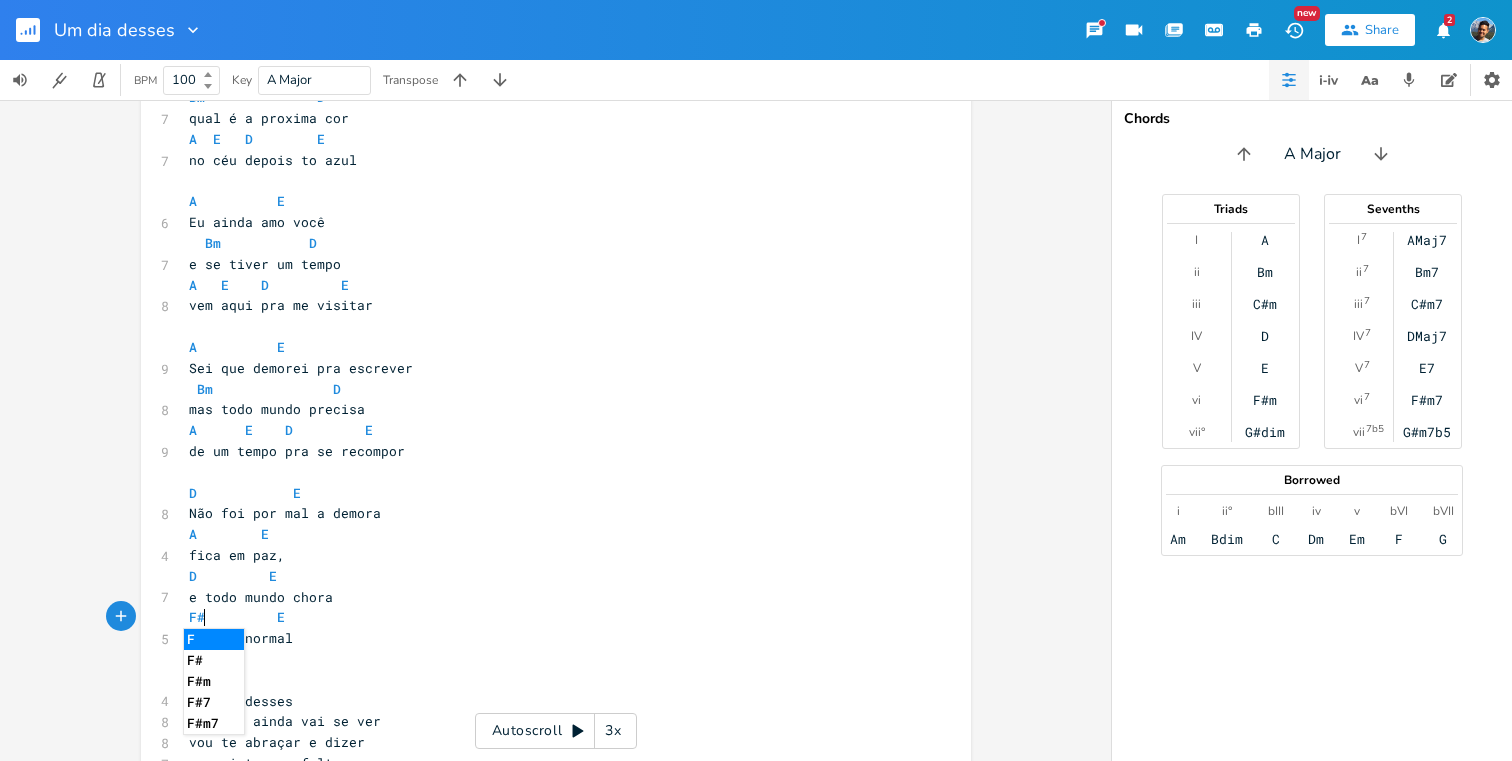 type on "F#m" 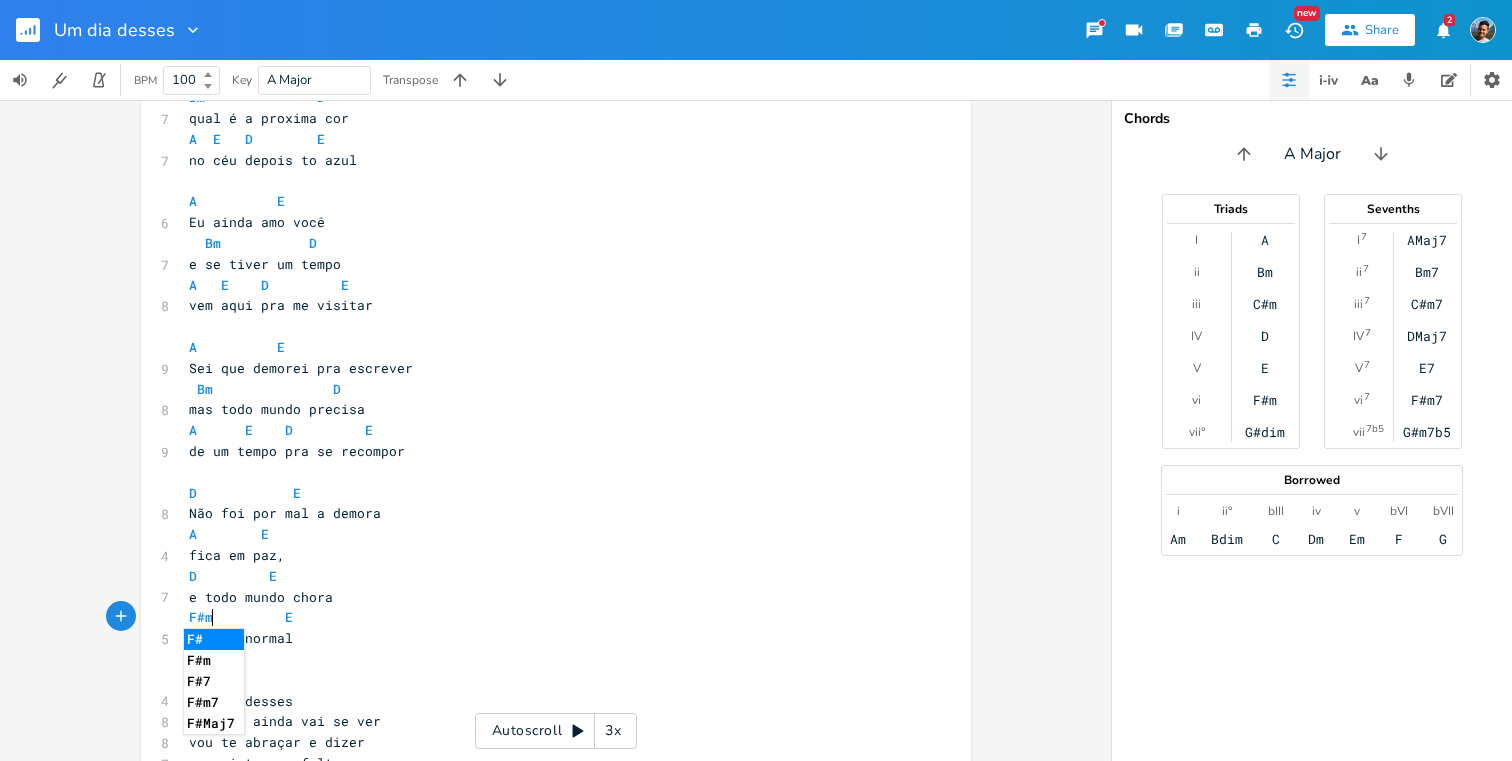 scroll, scrollTop: 0, scrollLeft: 25, axis: horizontal 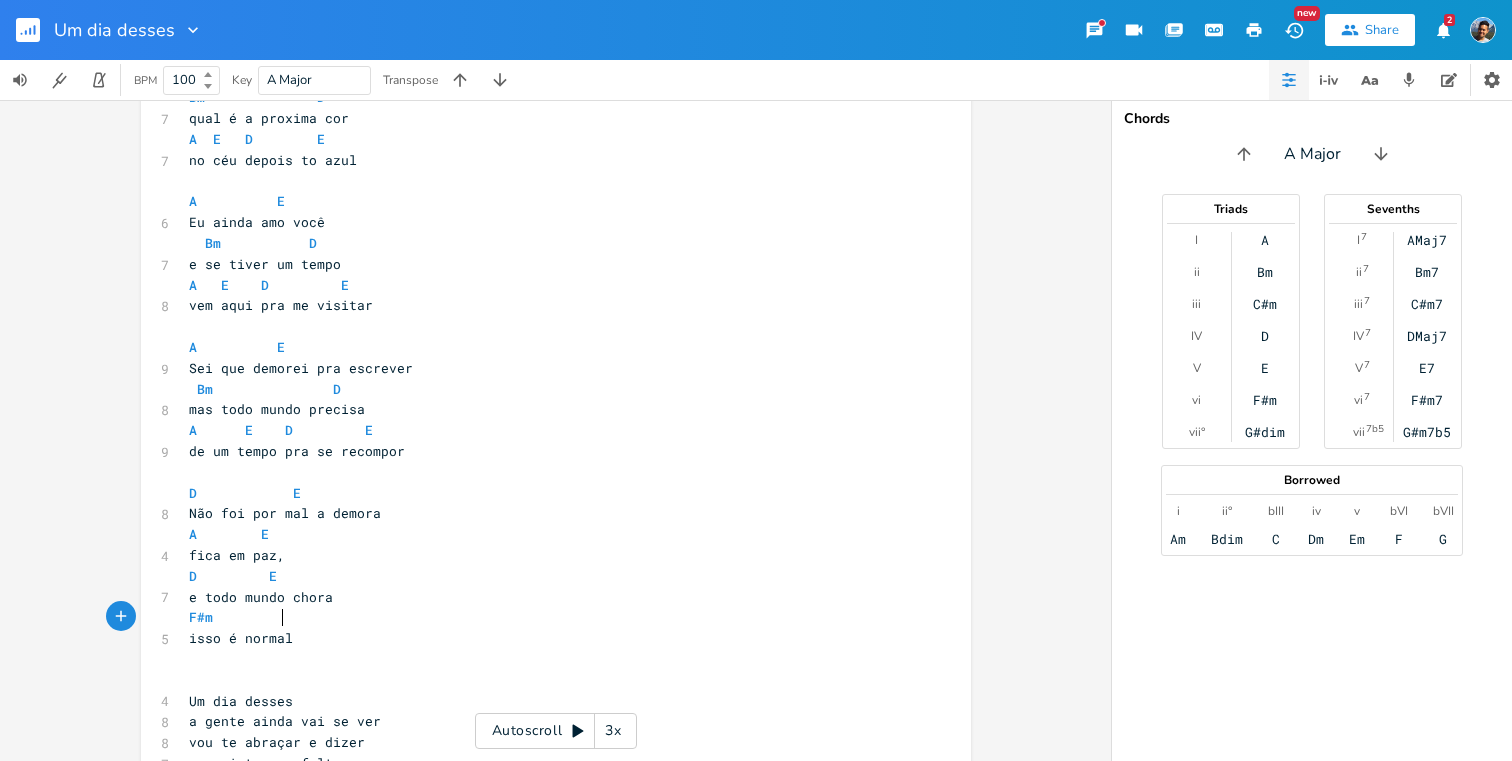 type on "A" 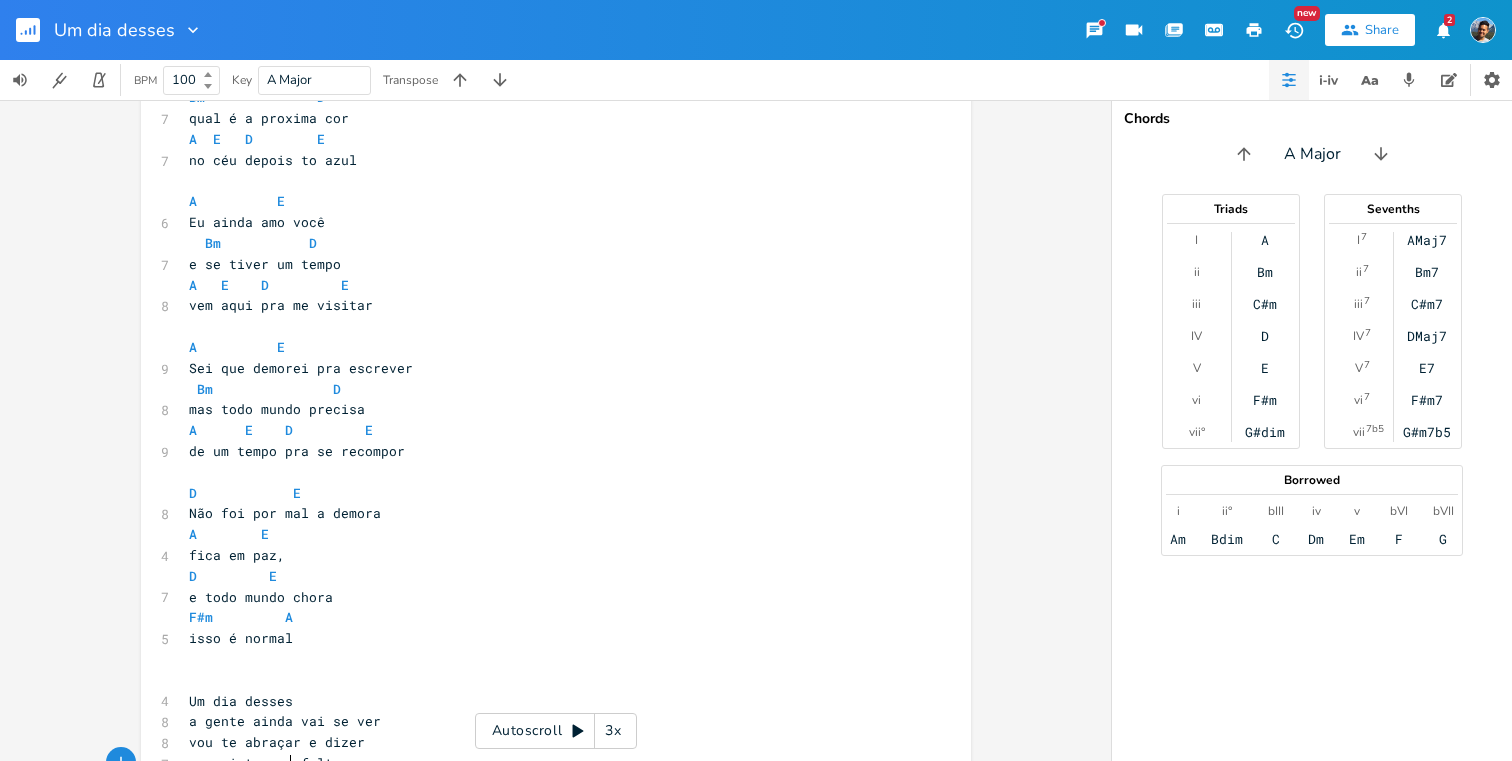 scroll, scrollTop: 186, scrollLeft: 0, axis: vertical 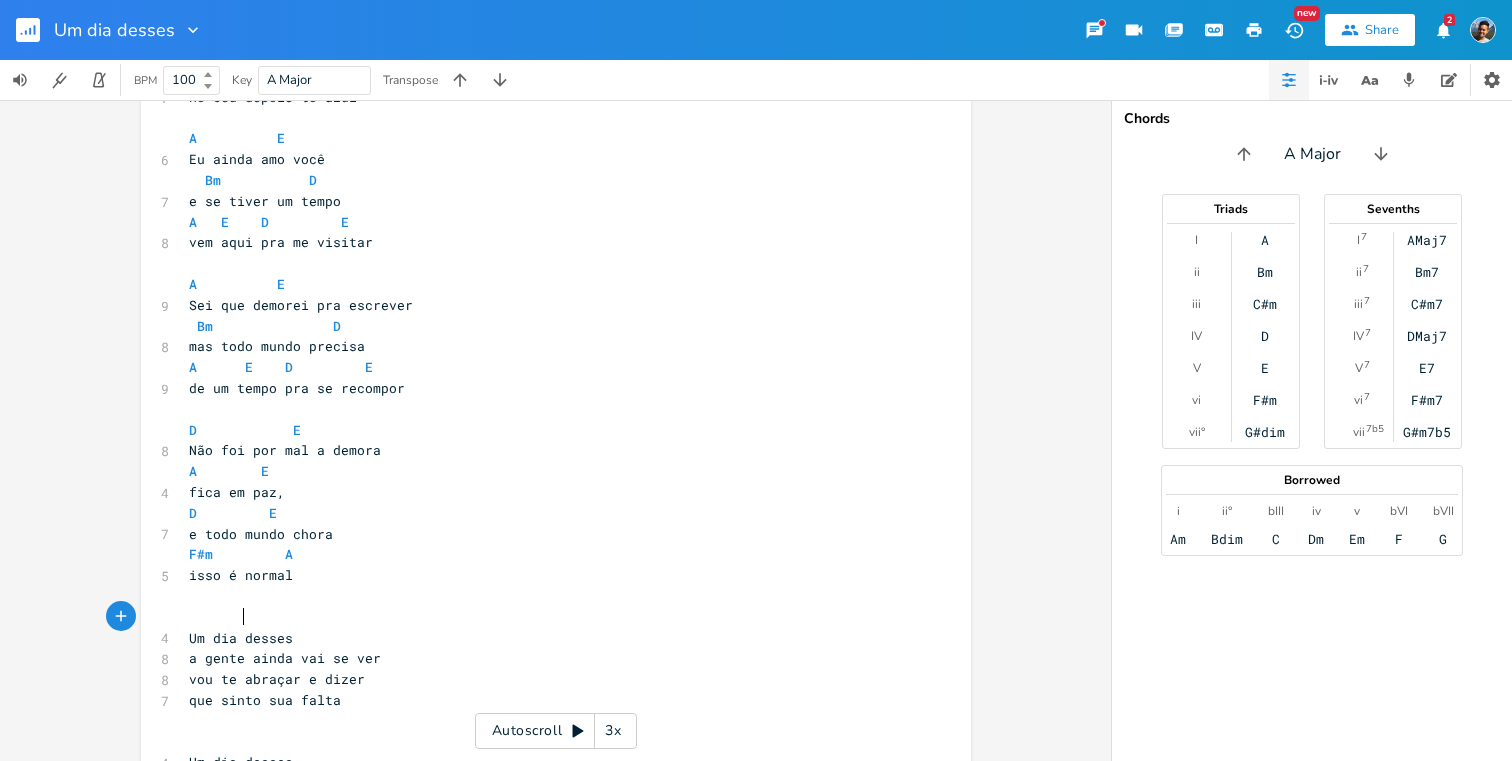type on "E" 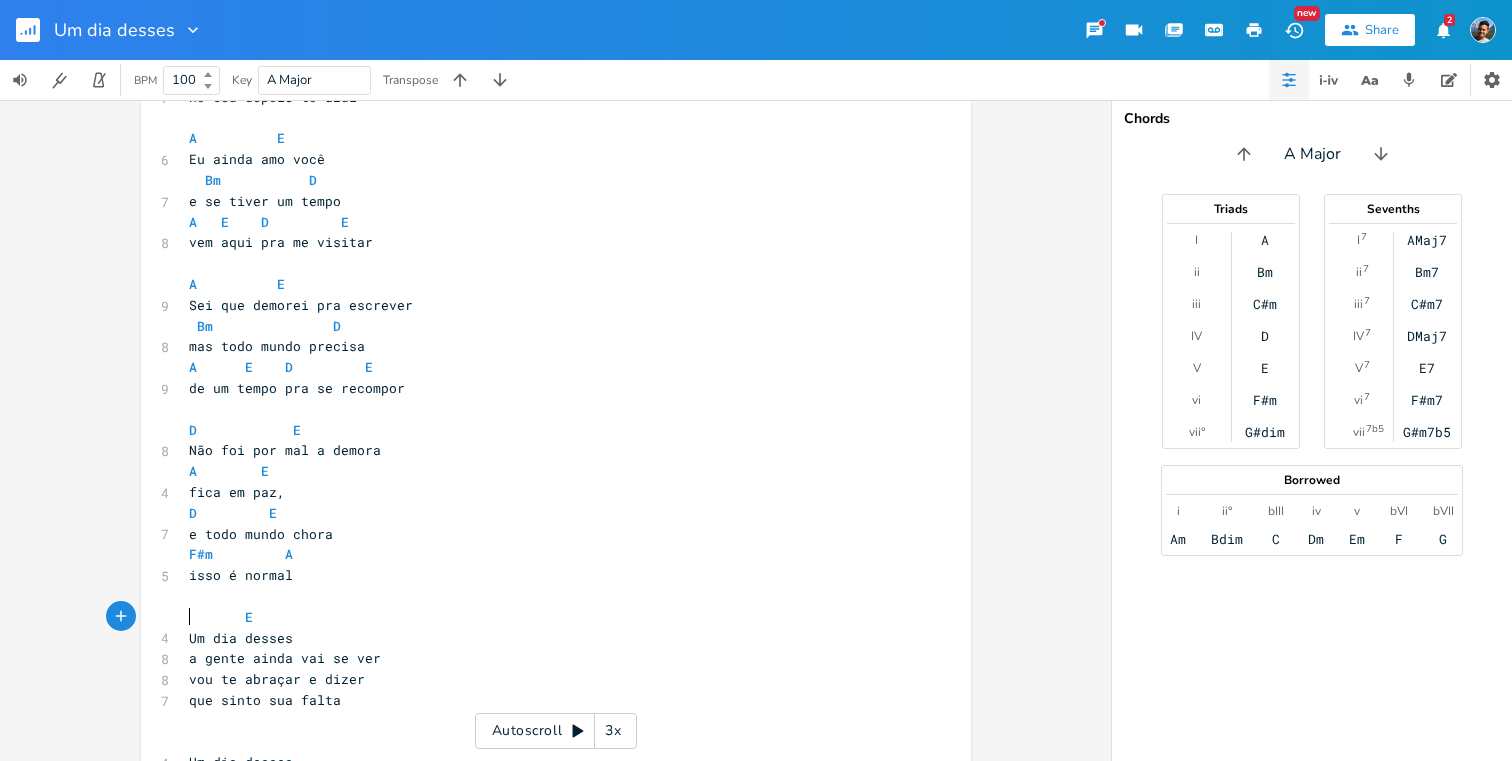 type on "A" 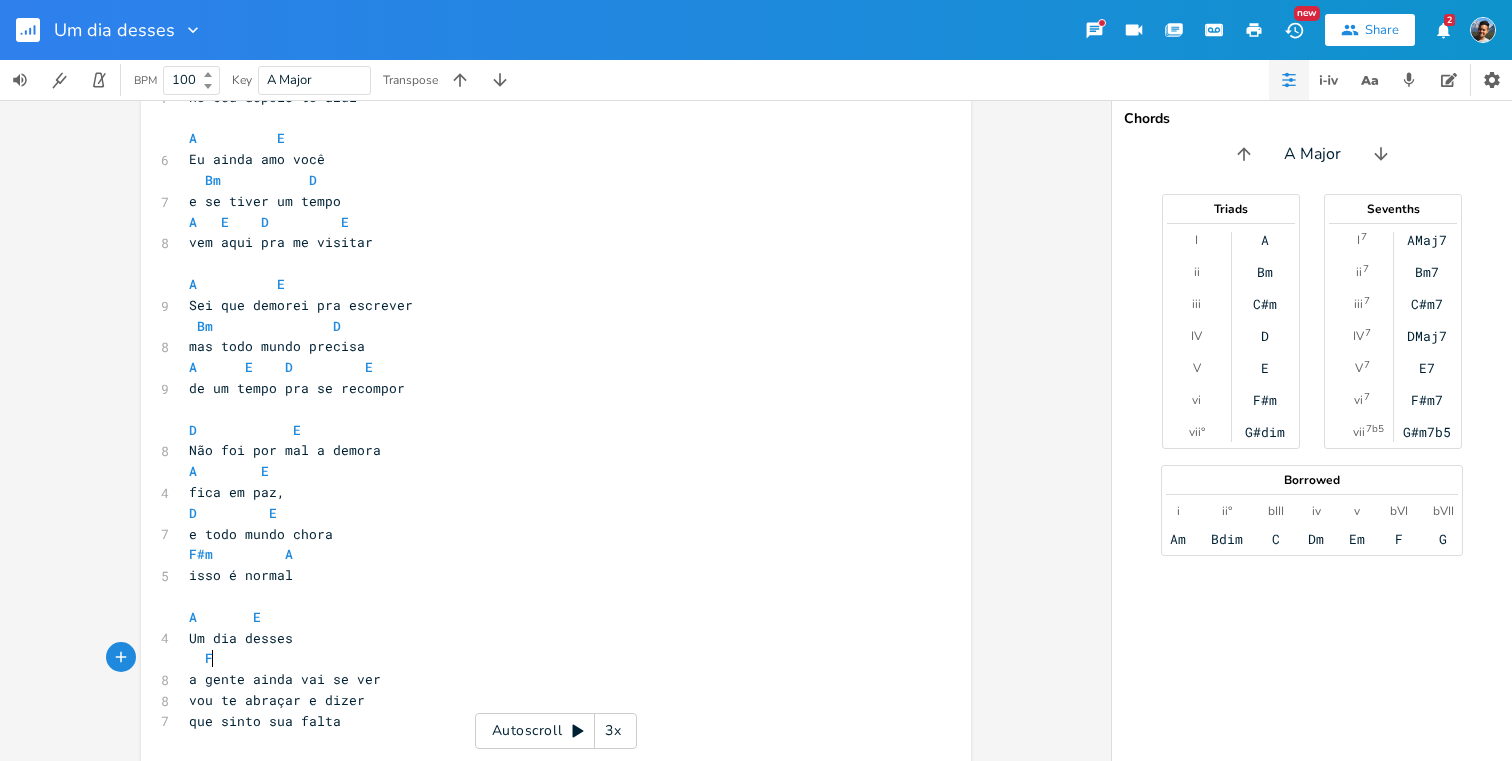 scroll, scrollTop: 0, scrollLeft: 12, axis: horizontal 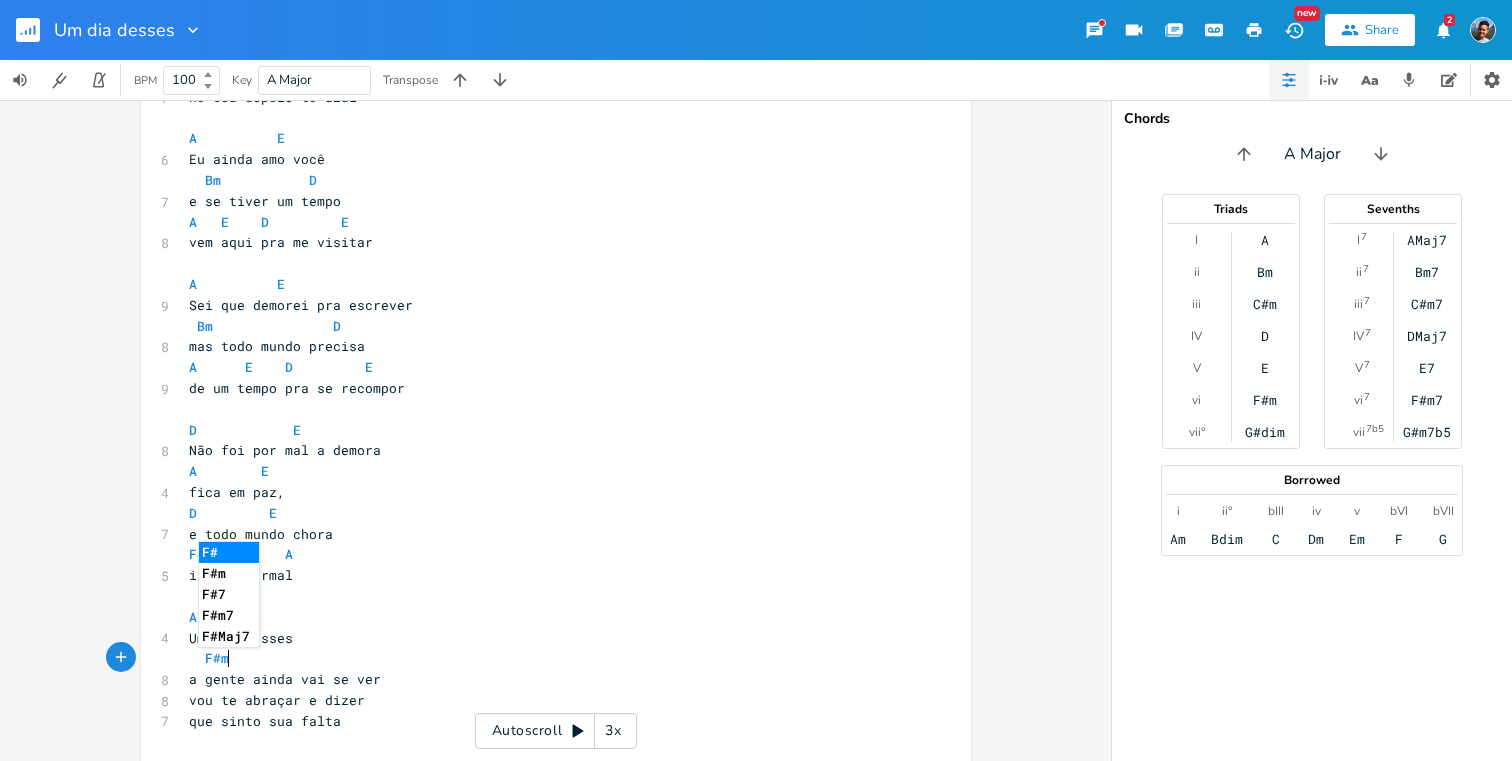 type on "F#m" 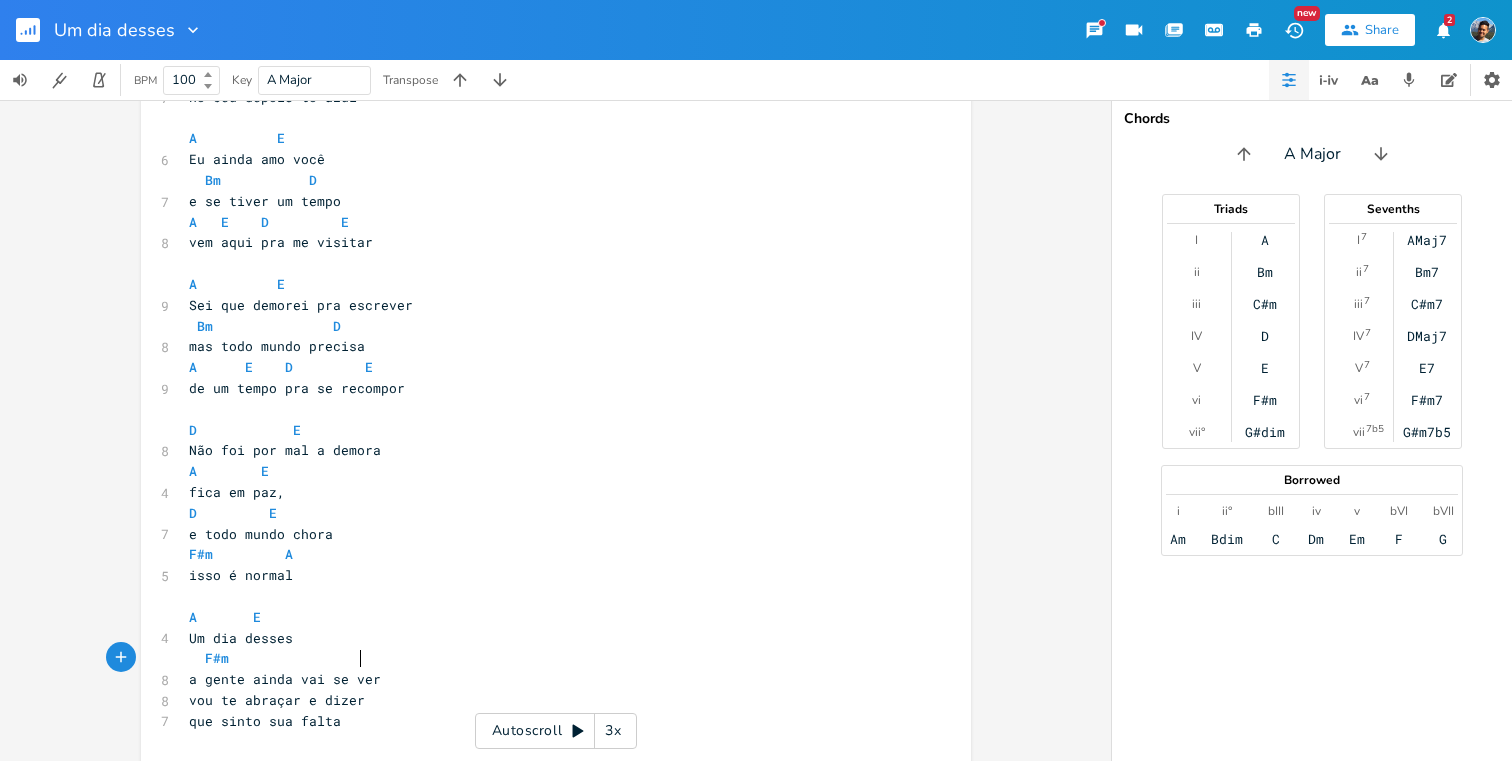 type on "D" 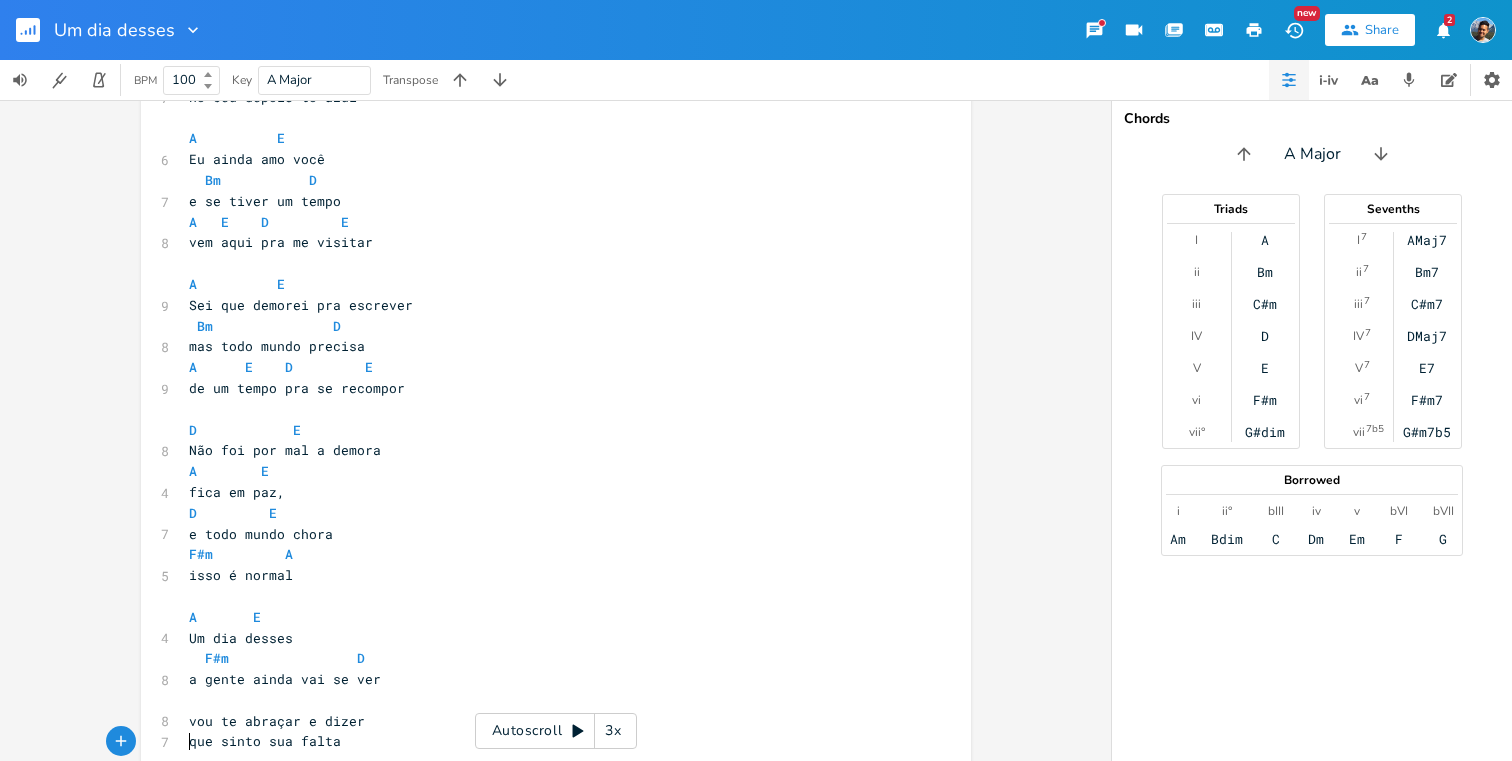 scroll, scrollTop: 248, scrollLeft: 0, axis: vertical 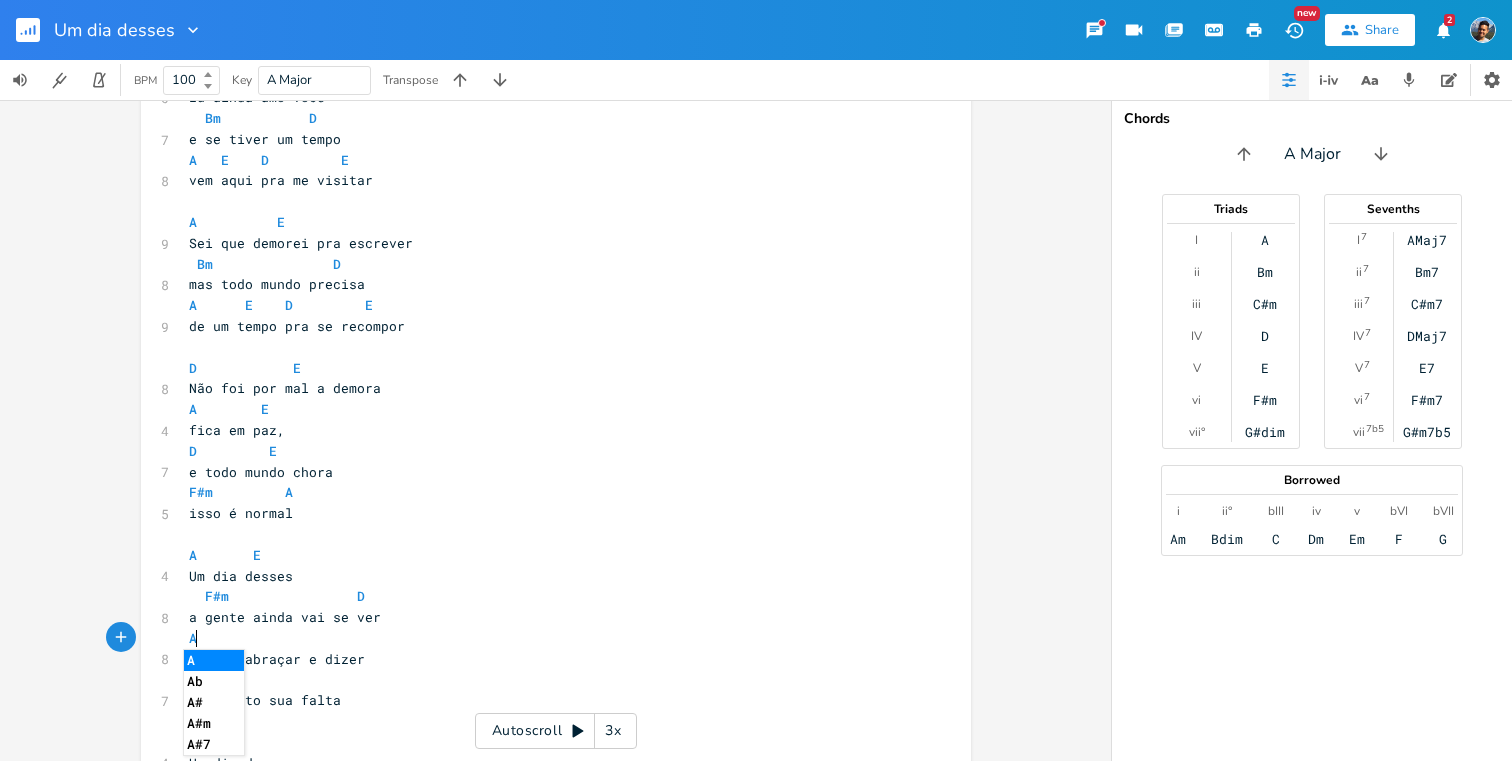 type on "A" 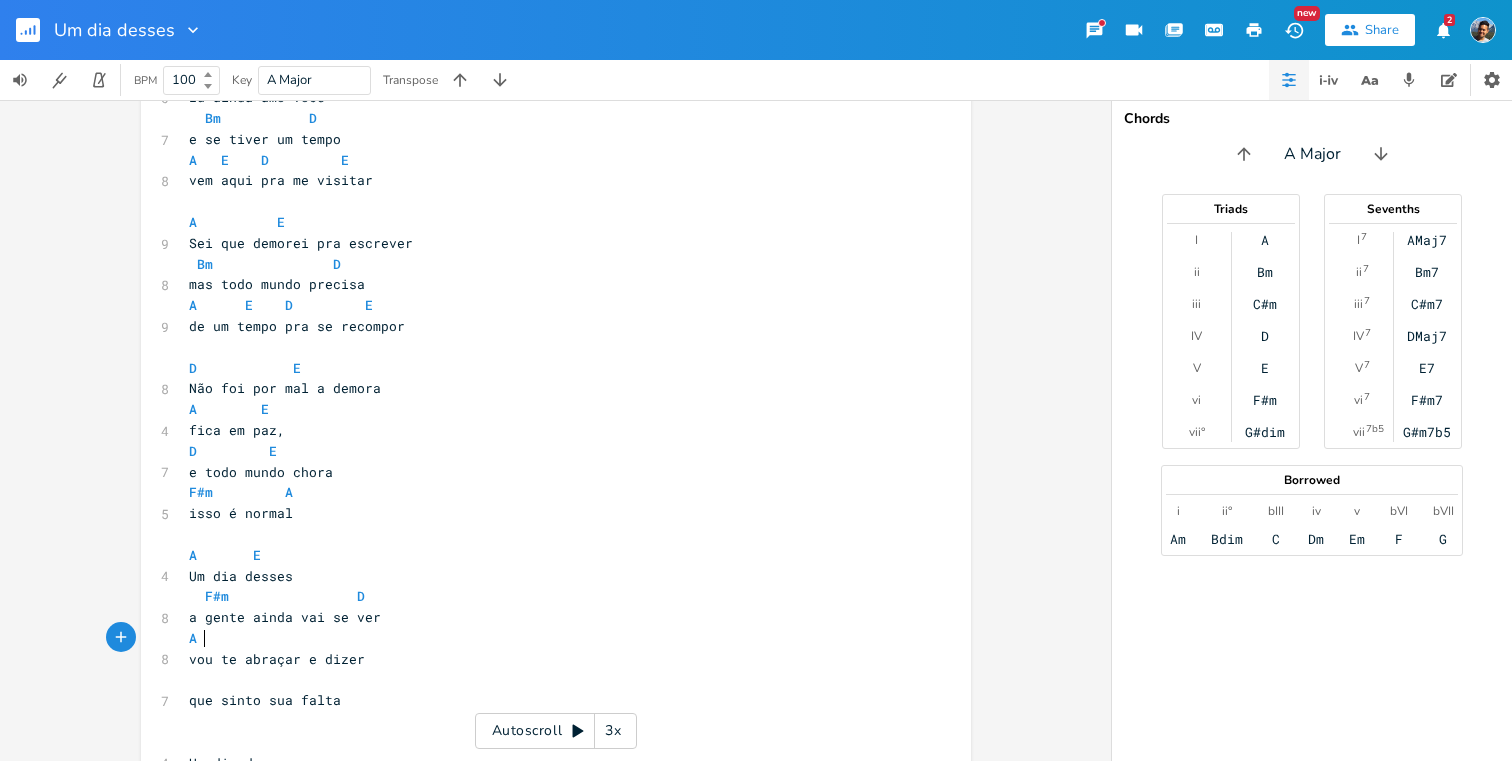 scroll, scrollTop: 0, scrollLeft: 12, axis: horizontal 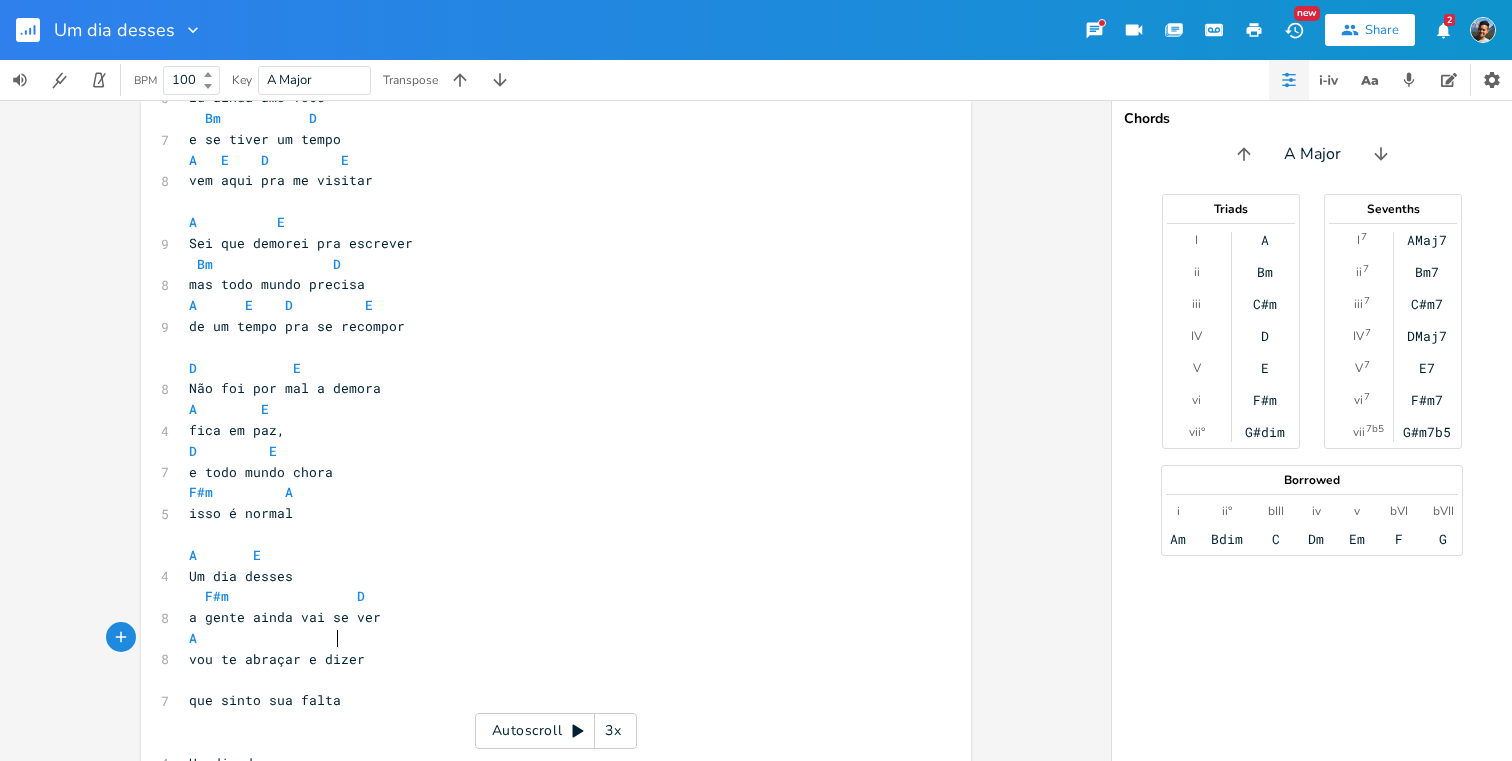 type on "E" 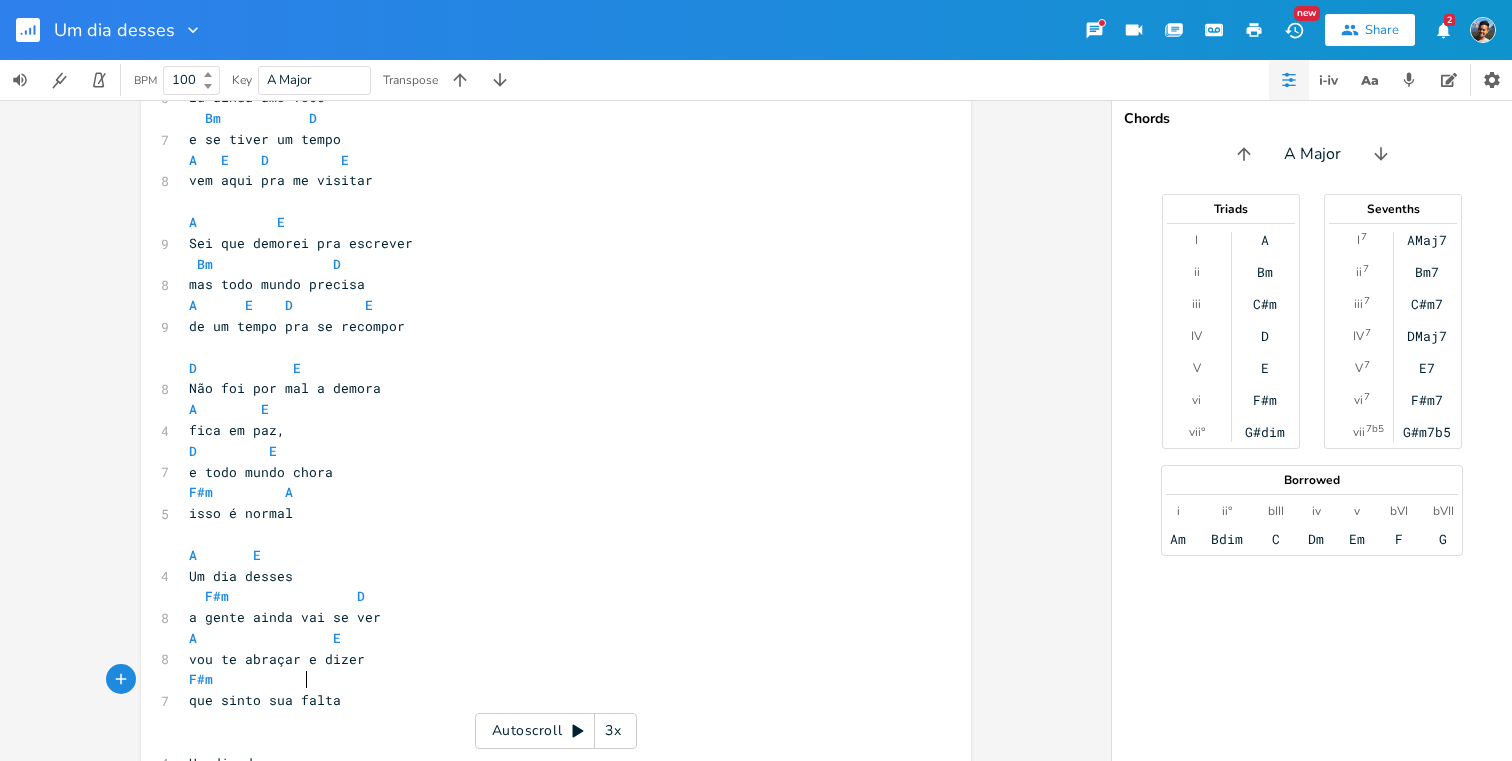 scroll, scrollTop: 0, scrollLeft: 67, axis: horizontal 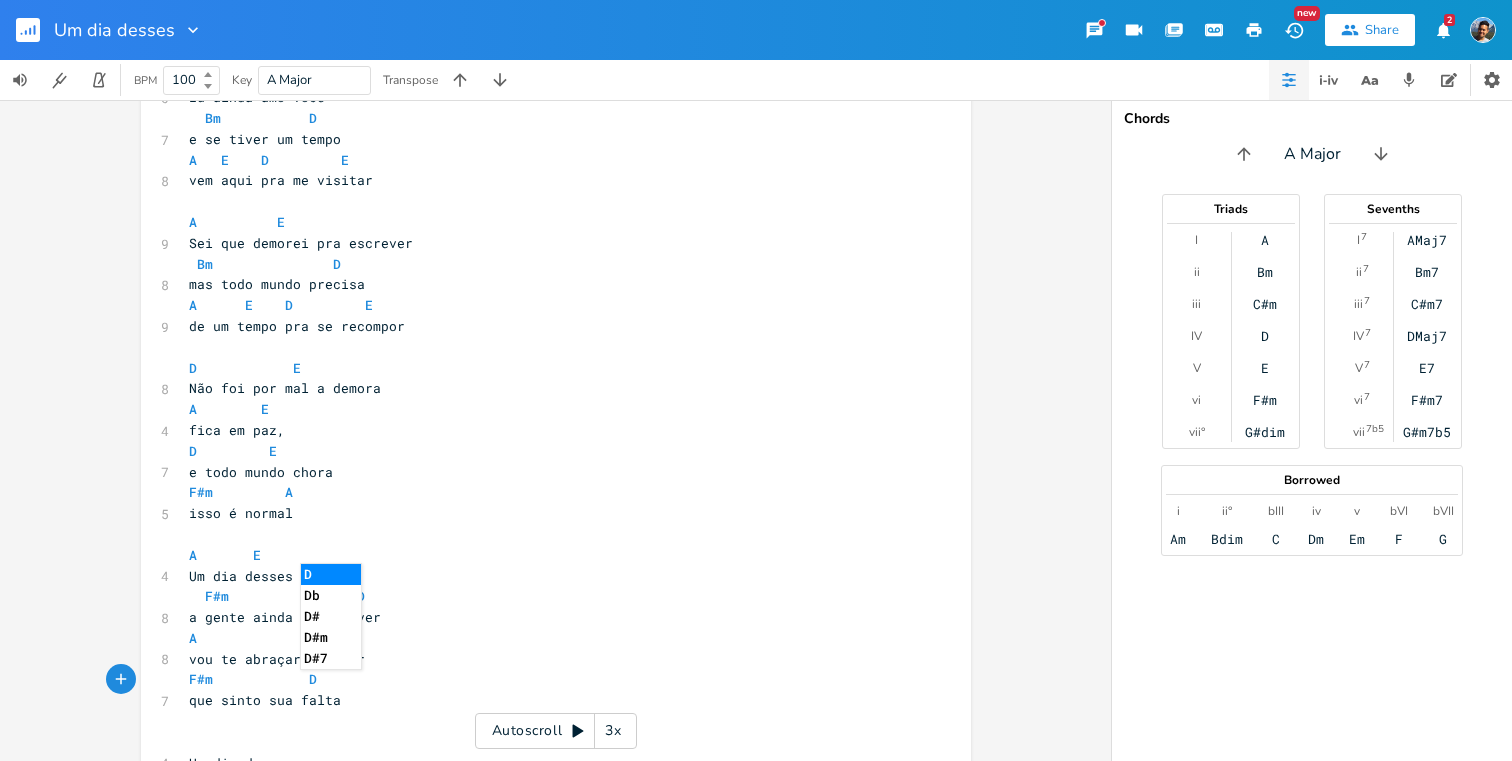type on "F#m            D" 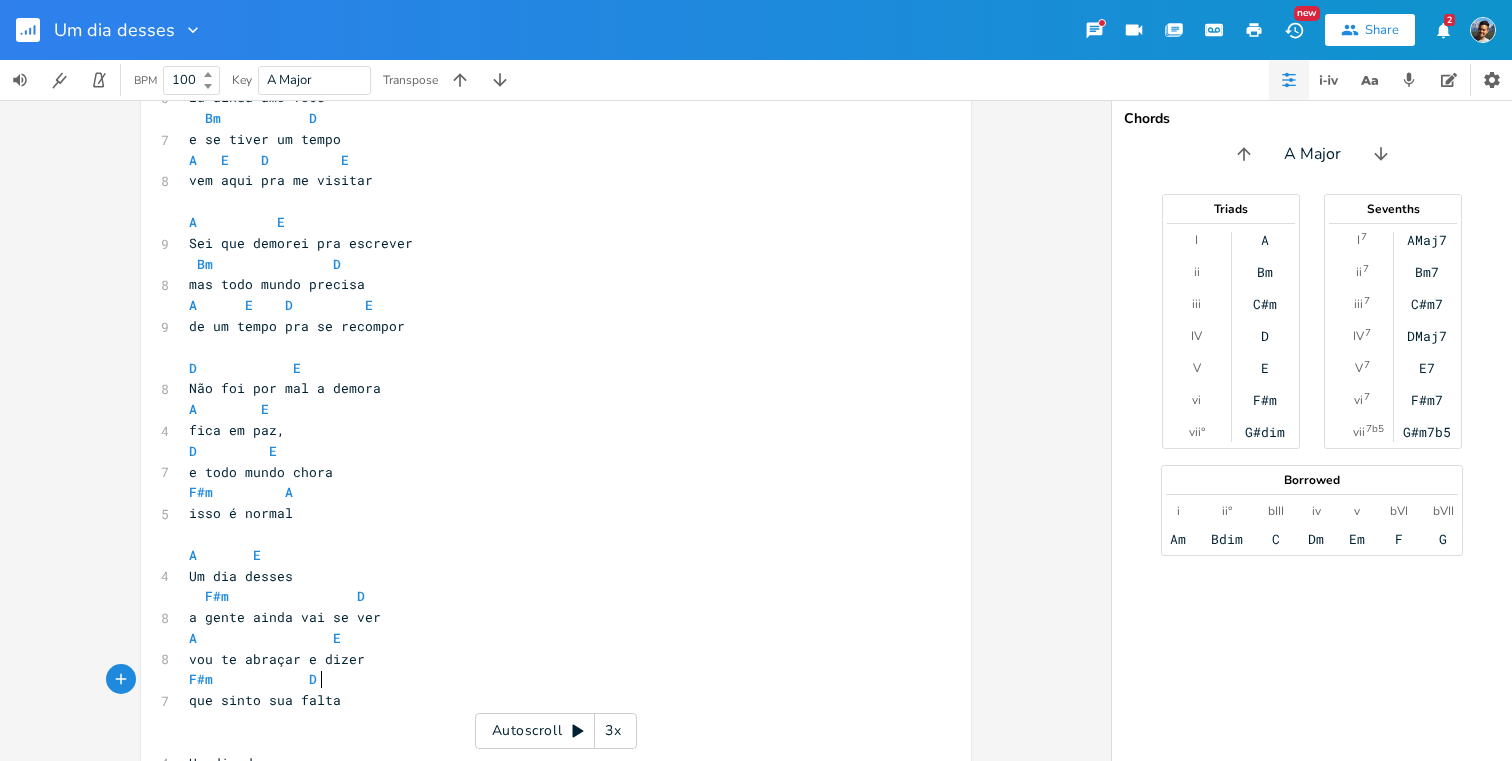 scroll, scrollTop: 0, scrollLeft: 80, axis: horizontal 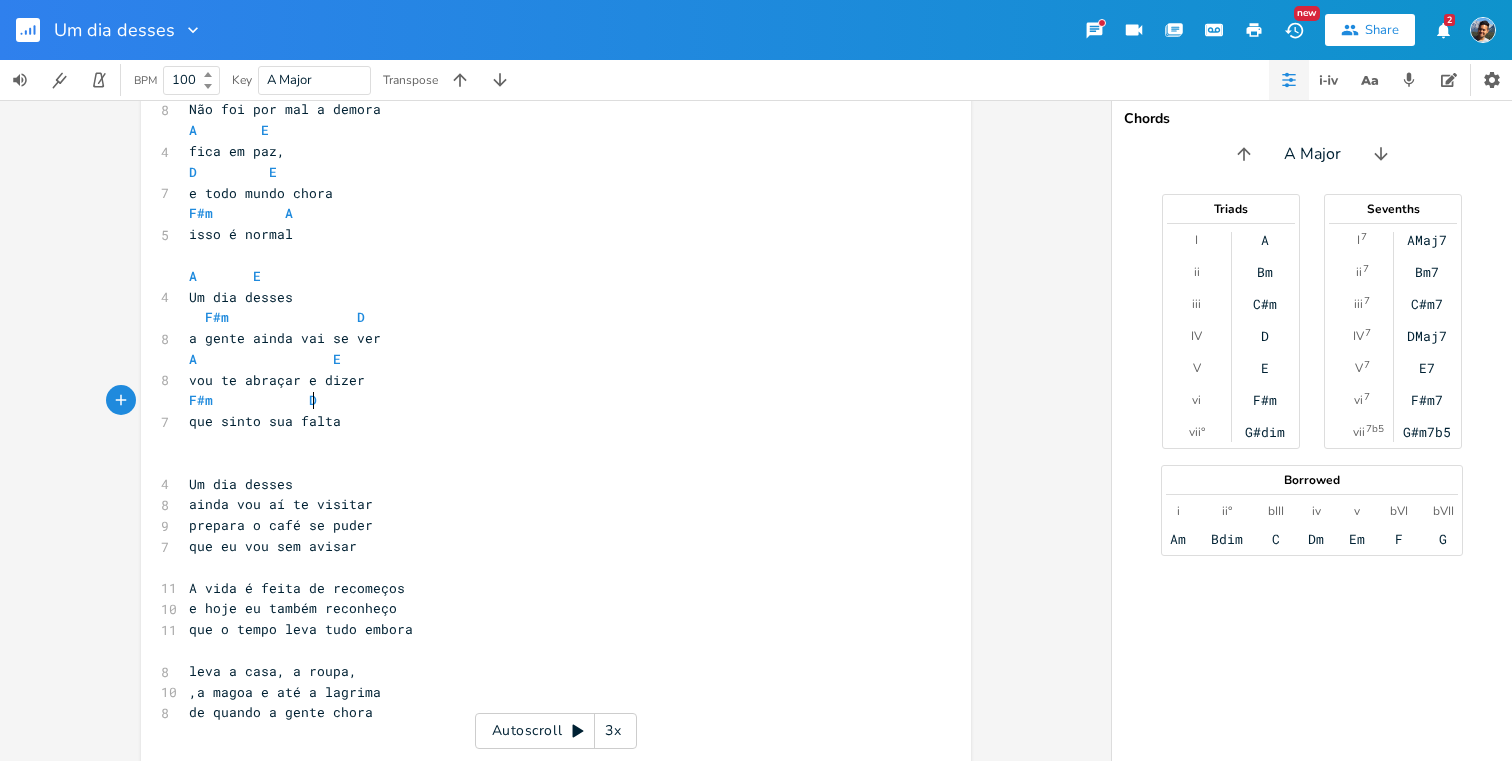 click on "A         E" at bounding box center (546, 276) 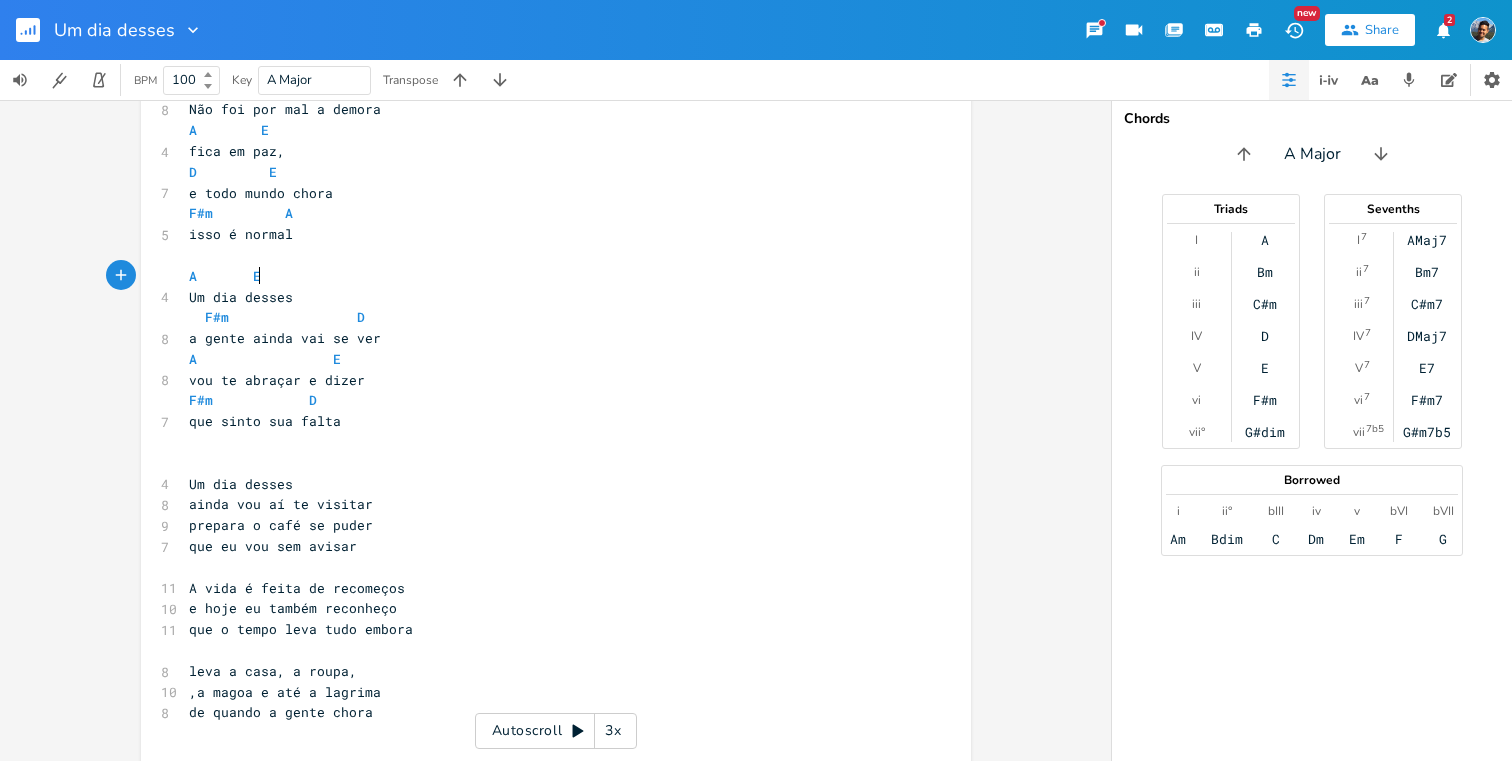 type on "A       E" 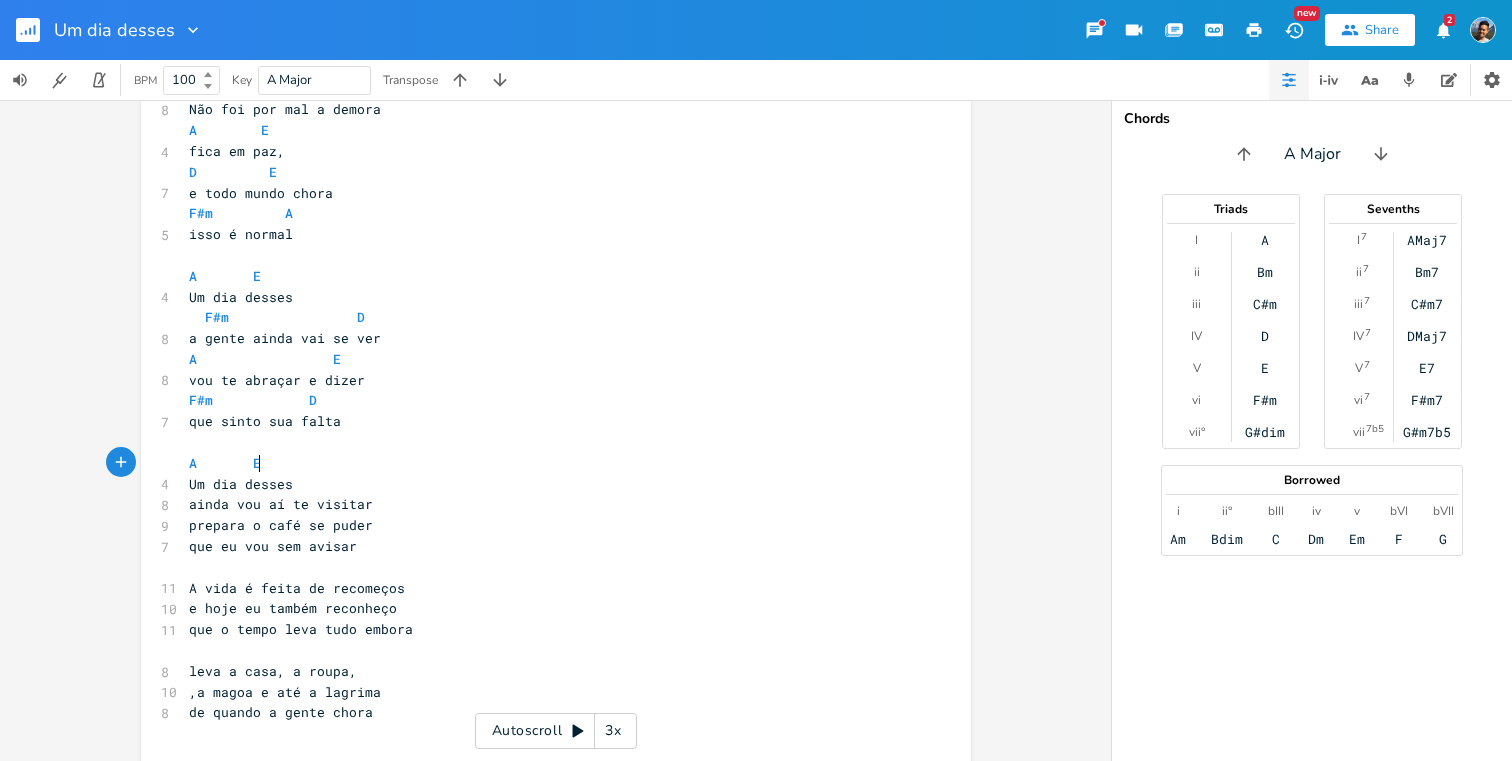 click on "[PERSON]                 D" at bounding box center (277, 317) 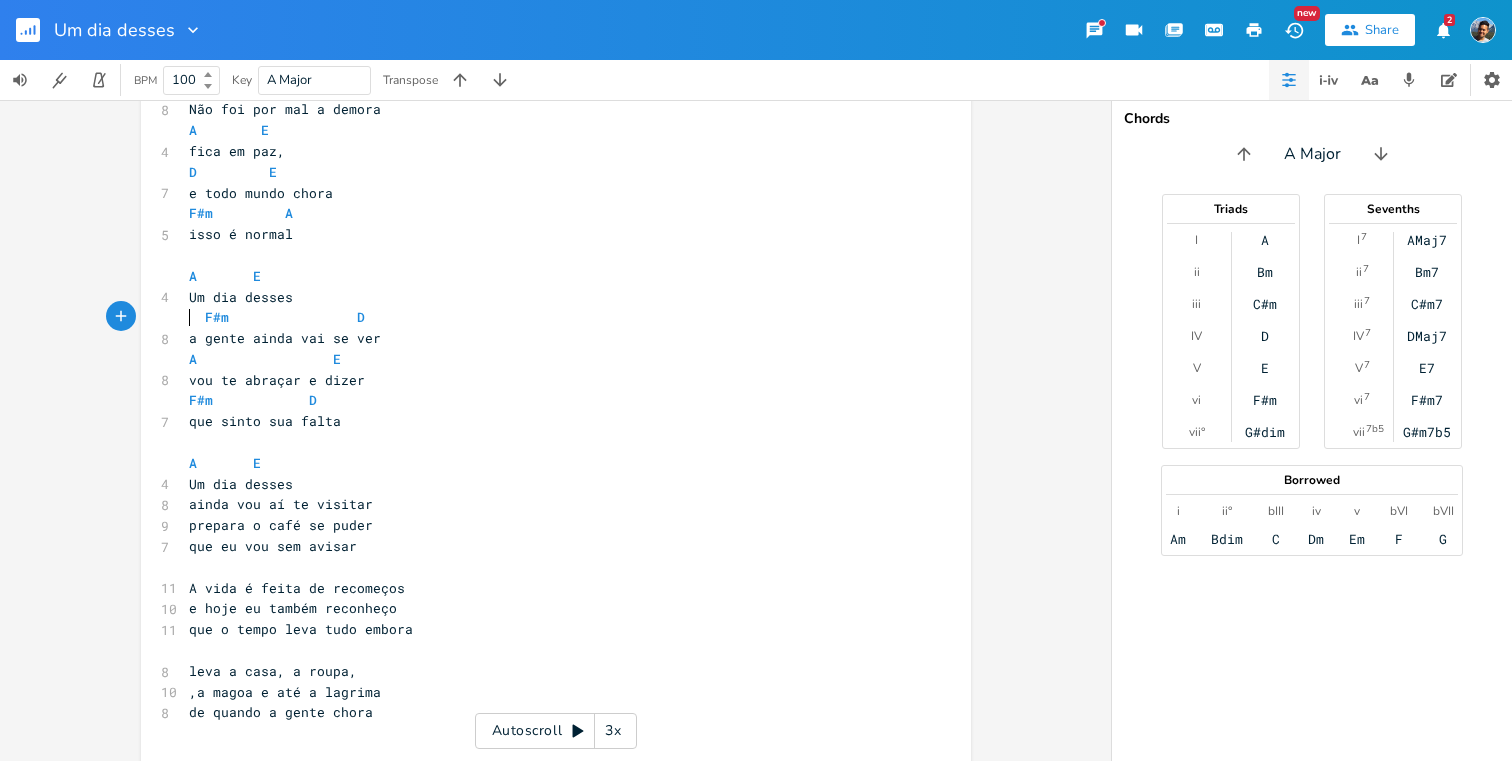 type on "F#m                D" 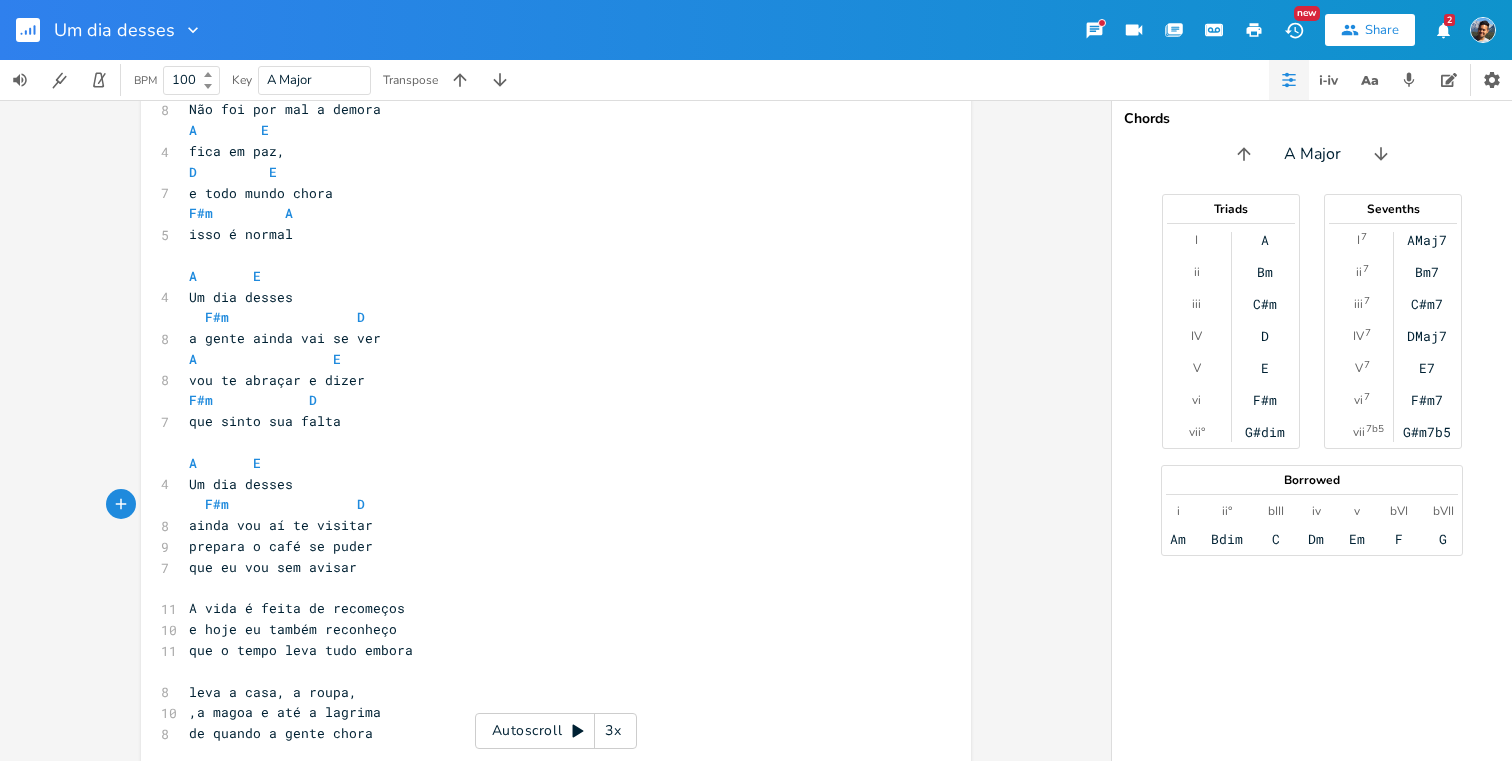 click on "A                   E" at bounding box center (546, 359) 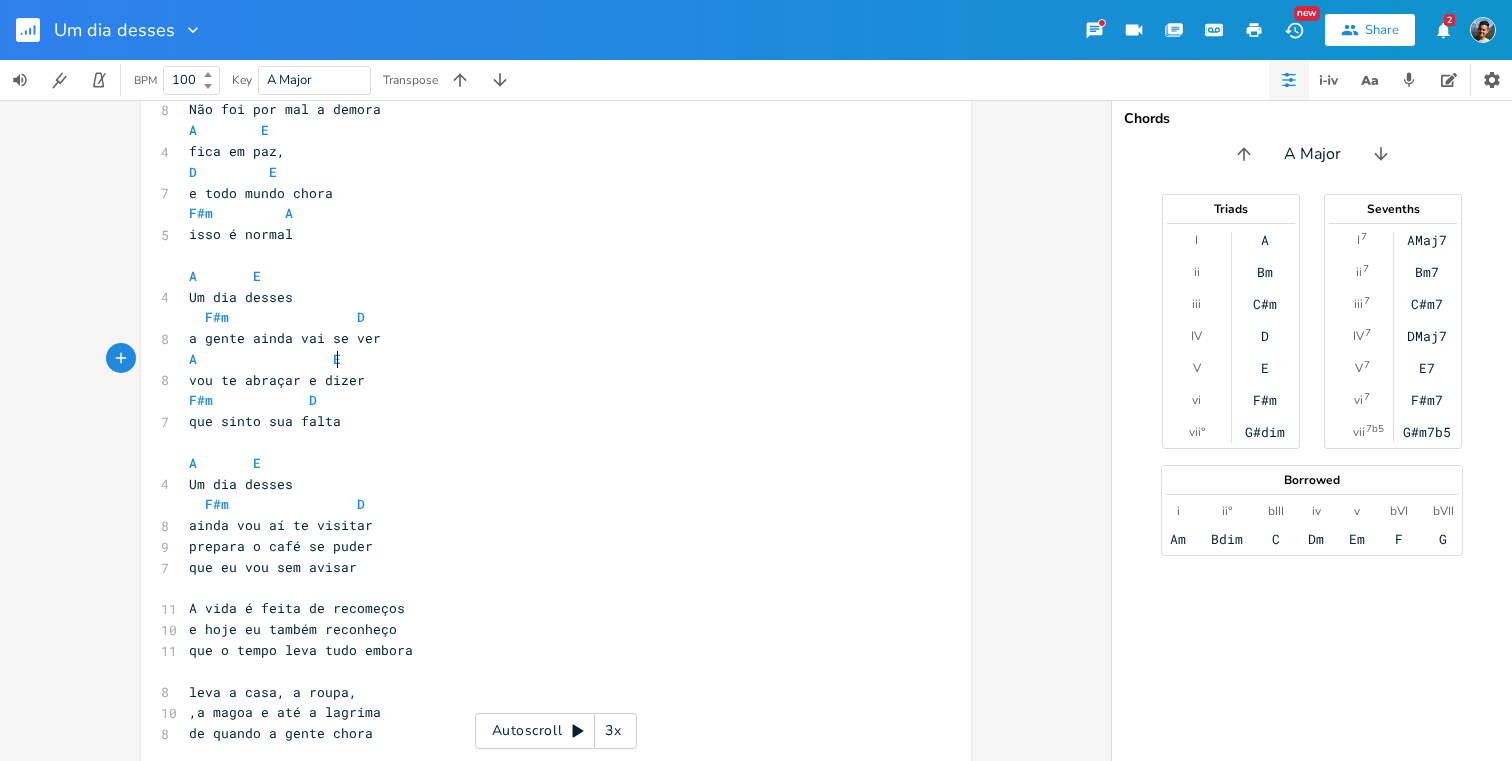 type on "A                 E" 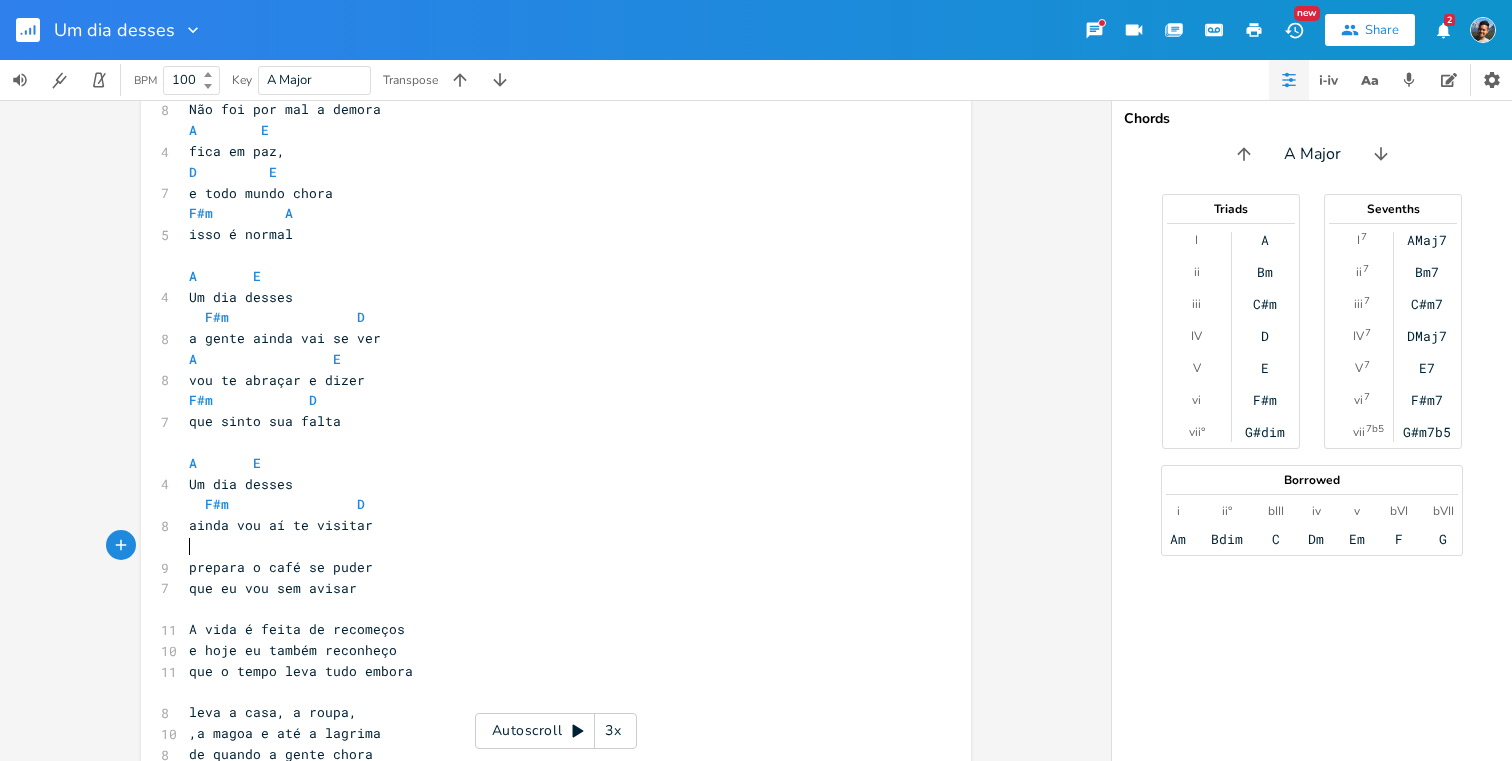 paste 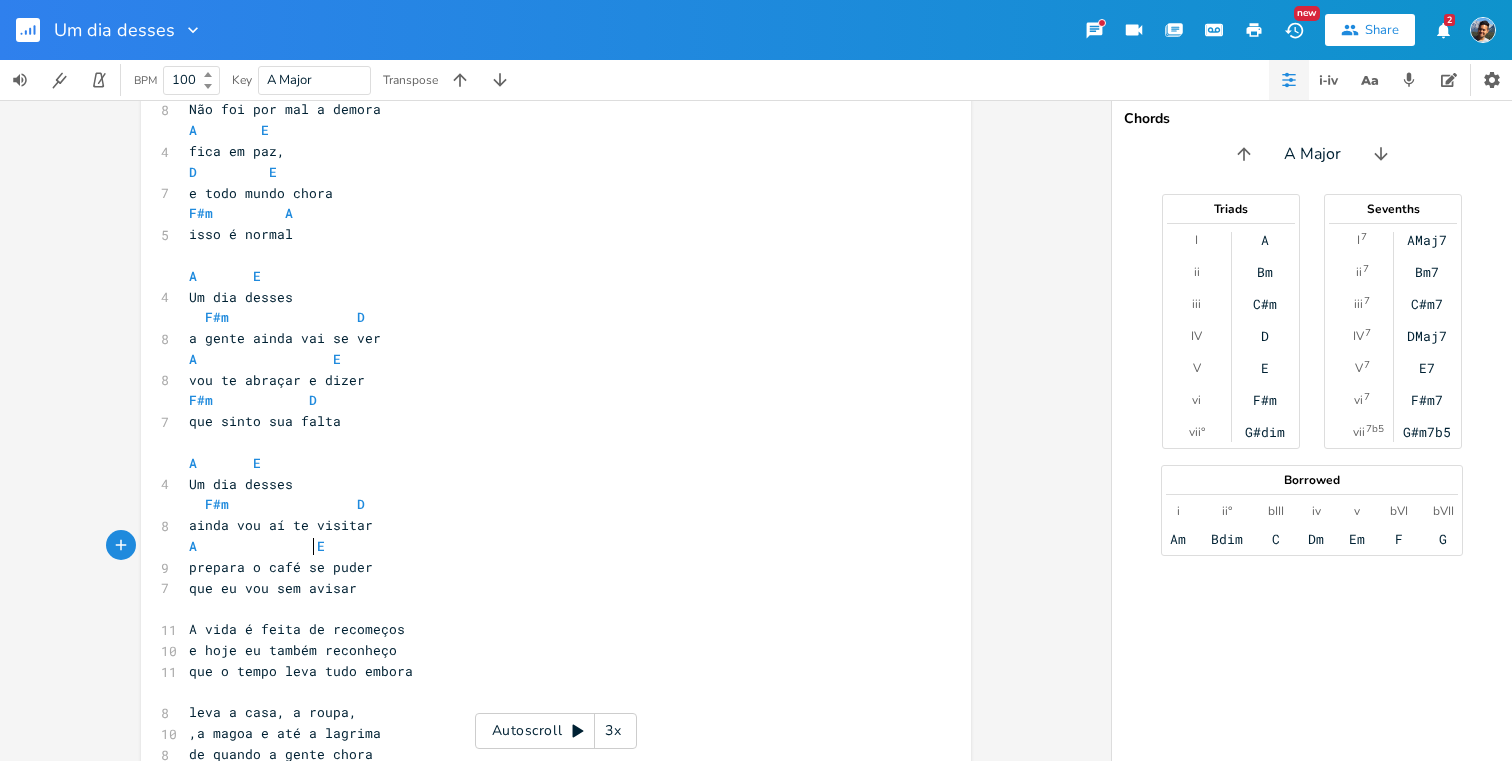 scroll, scrollTop: 0, scrollLeft: 3, axis: horizontal 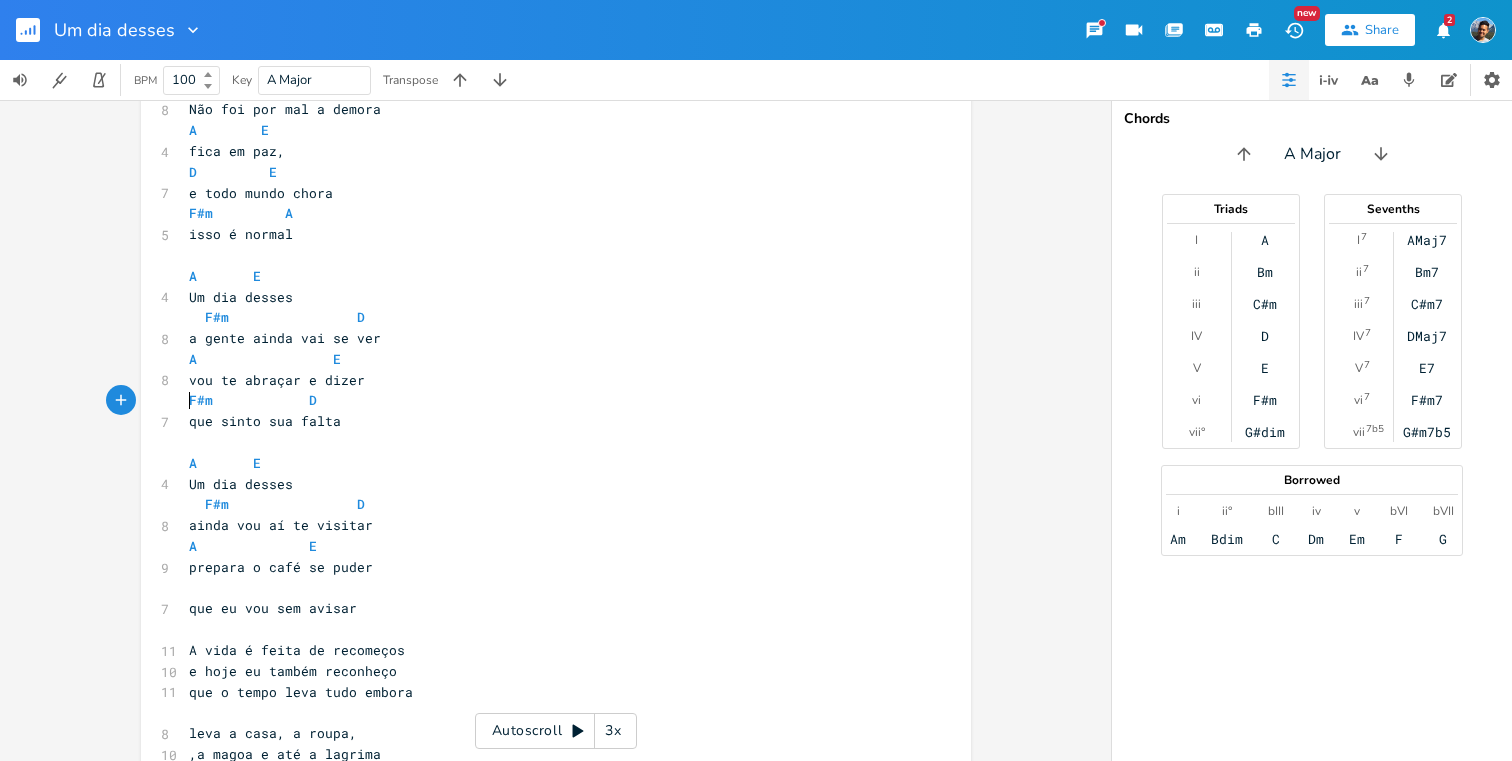 type on "F#m            D" 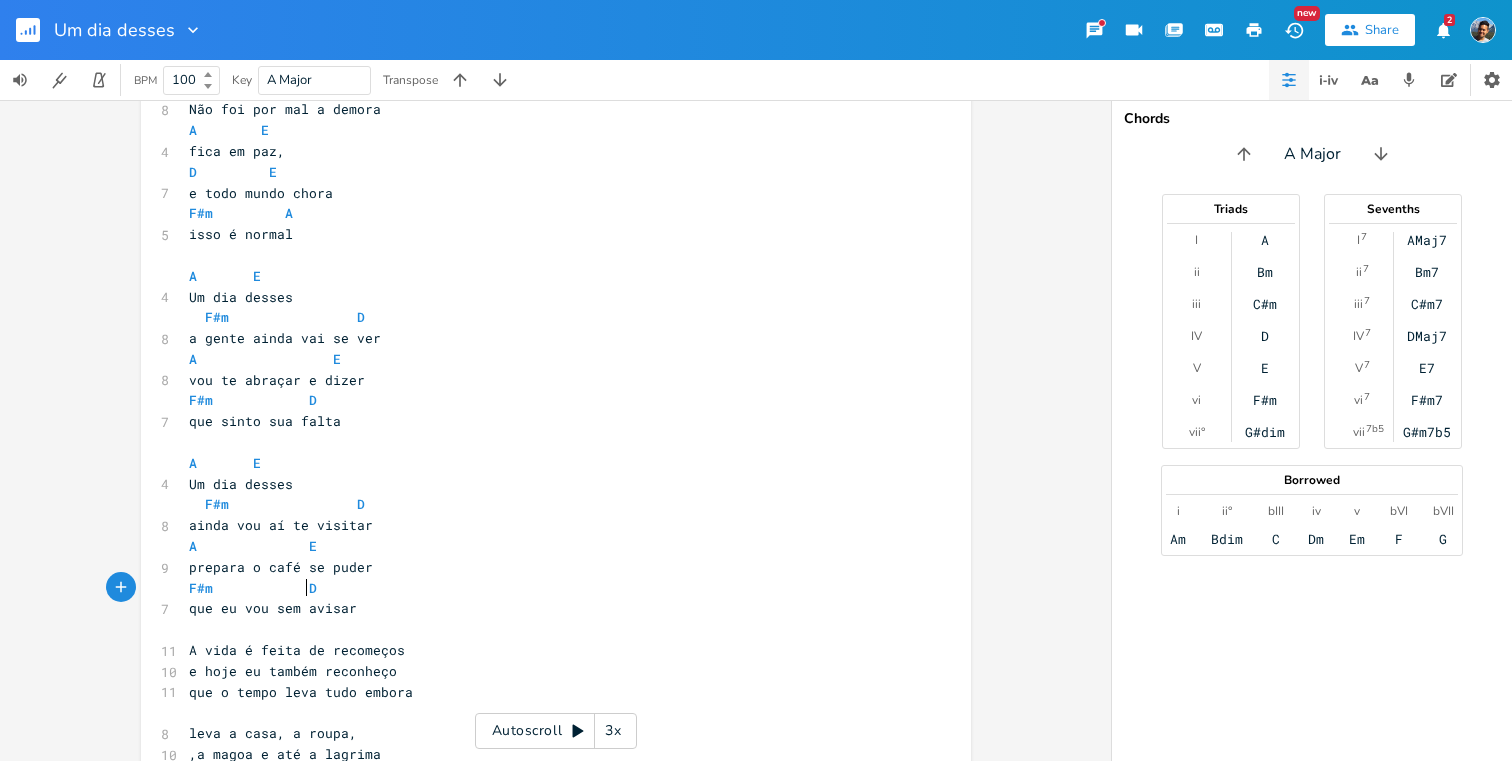 scroll, scrollTop: 613, scrollLeft: 0, axis: vertical 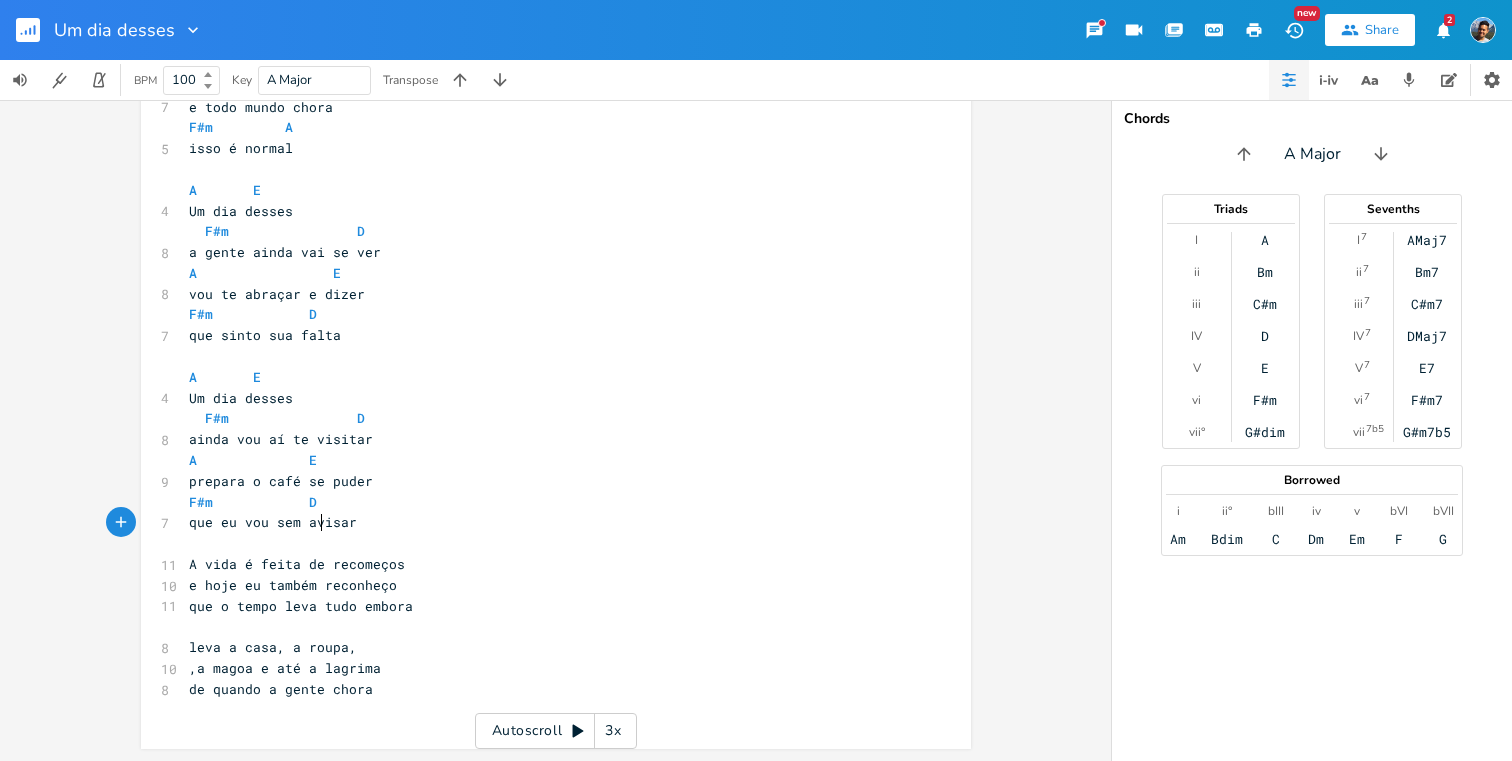 click on "que eu vou sem avisar" at bounding box center (273, 522) 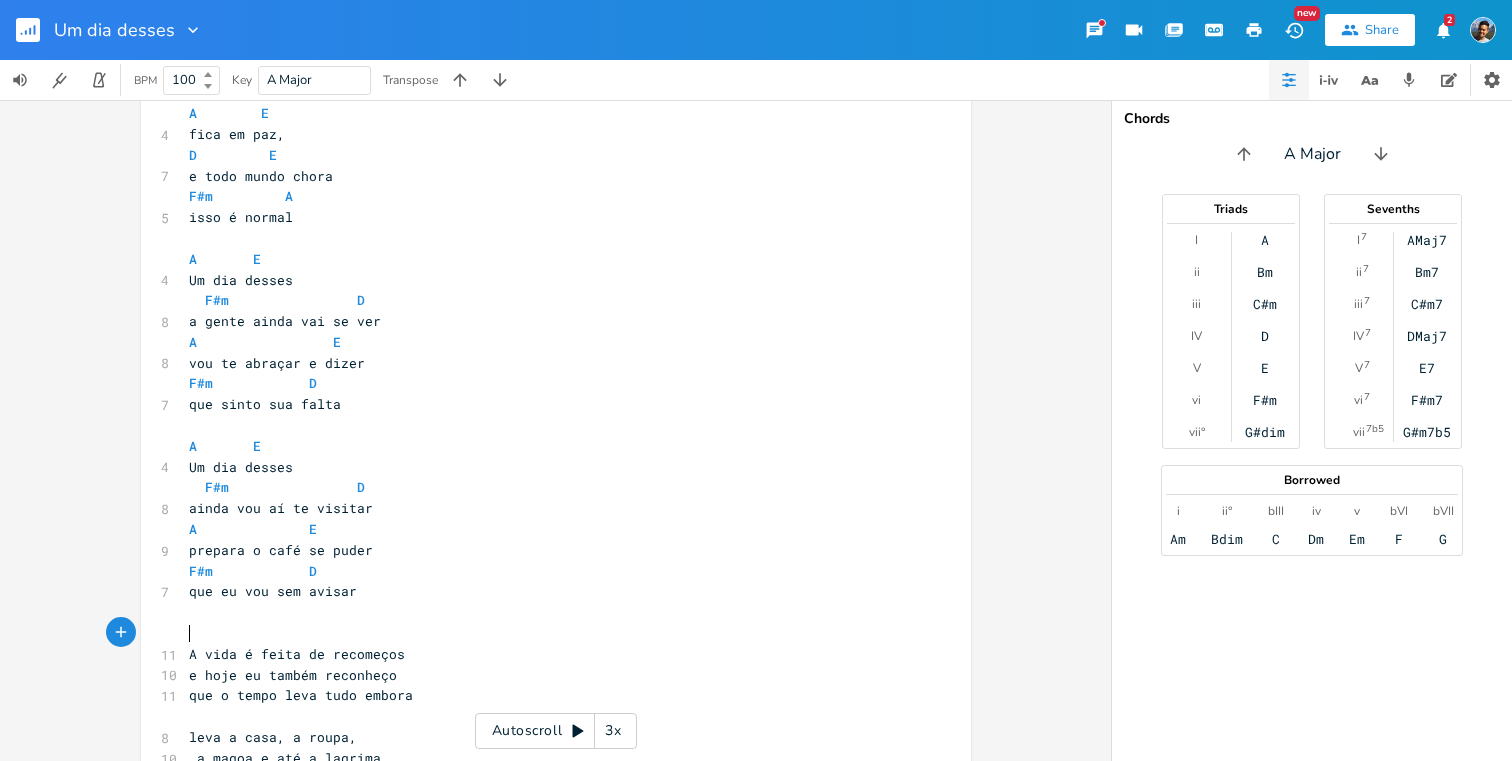 scroll, scrollTop: 633, scrollLeft: 0, axis: vertical 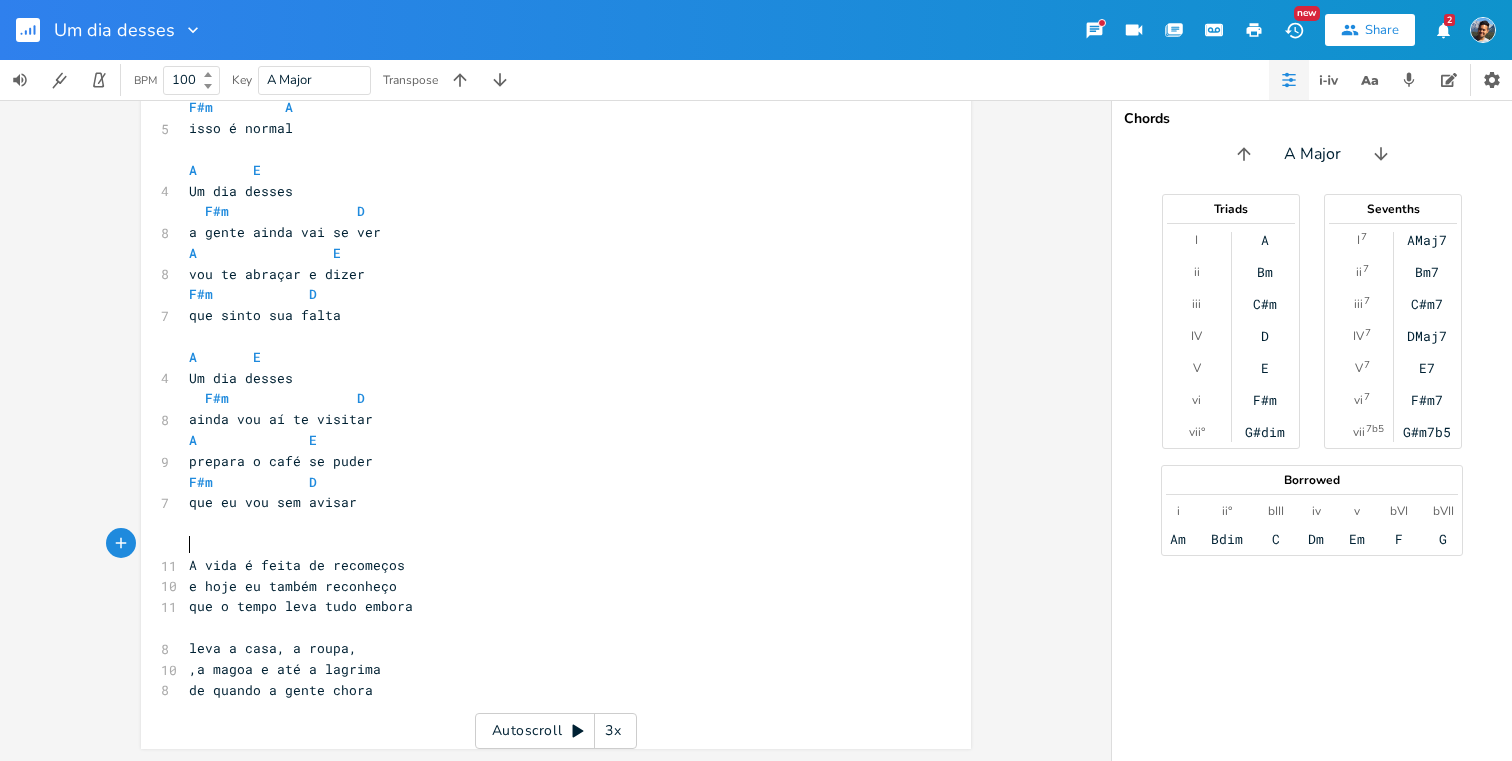 click on "e hoje eu também reconheço" at bounding box center [293, 586] 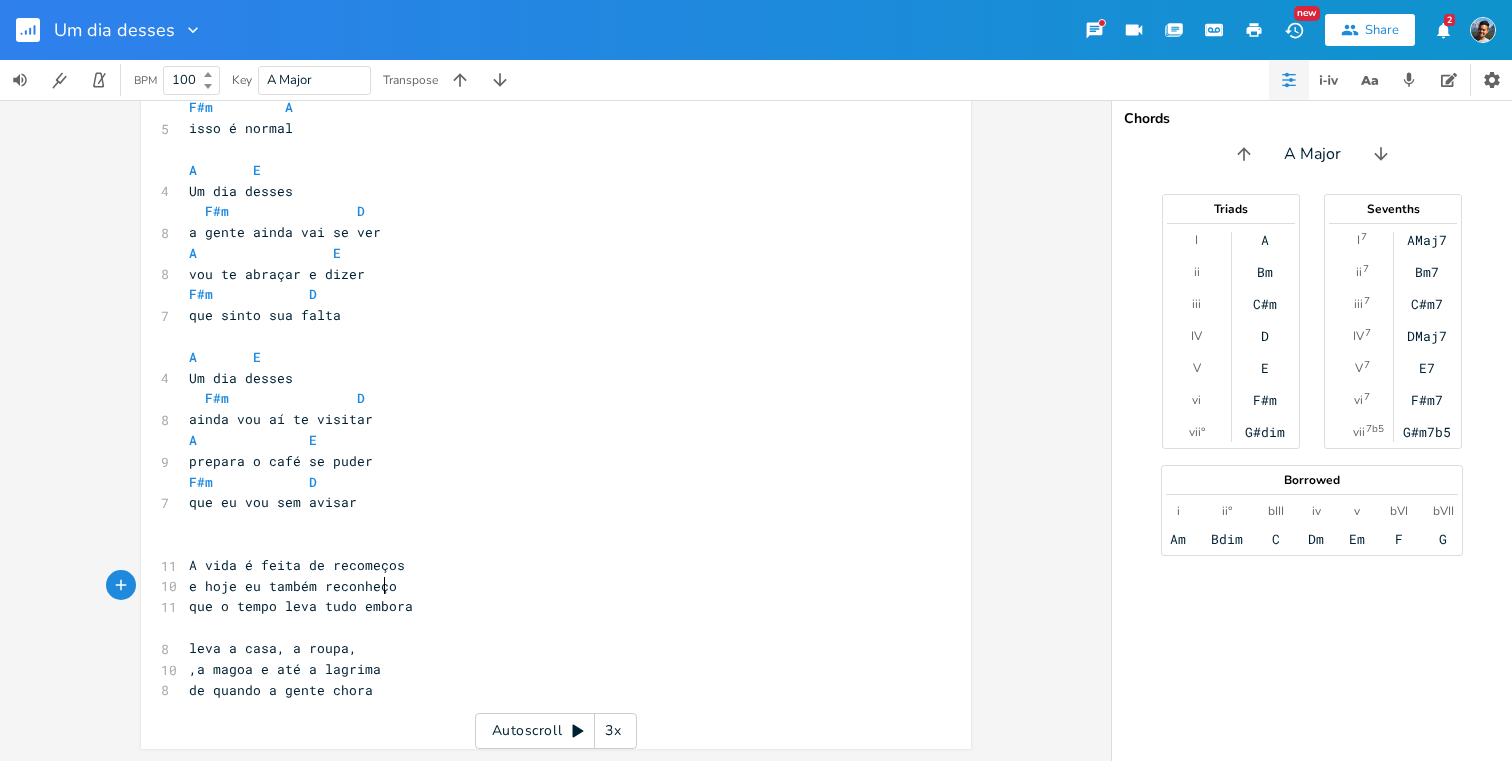 click on "e hoje eu também reconheço" at bounding box center [293, 586] 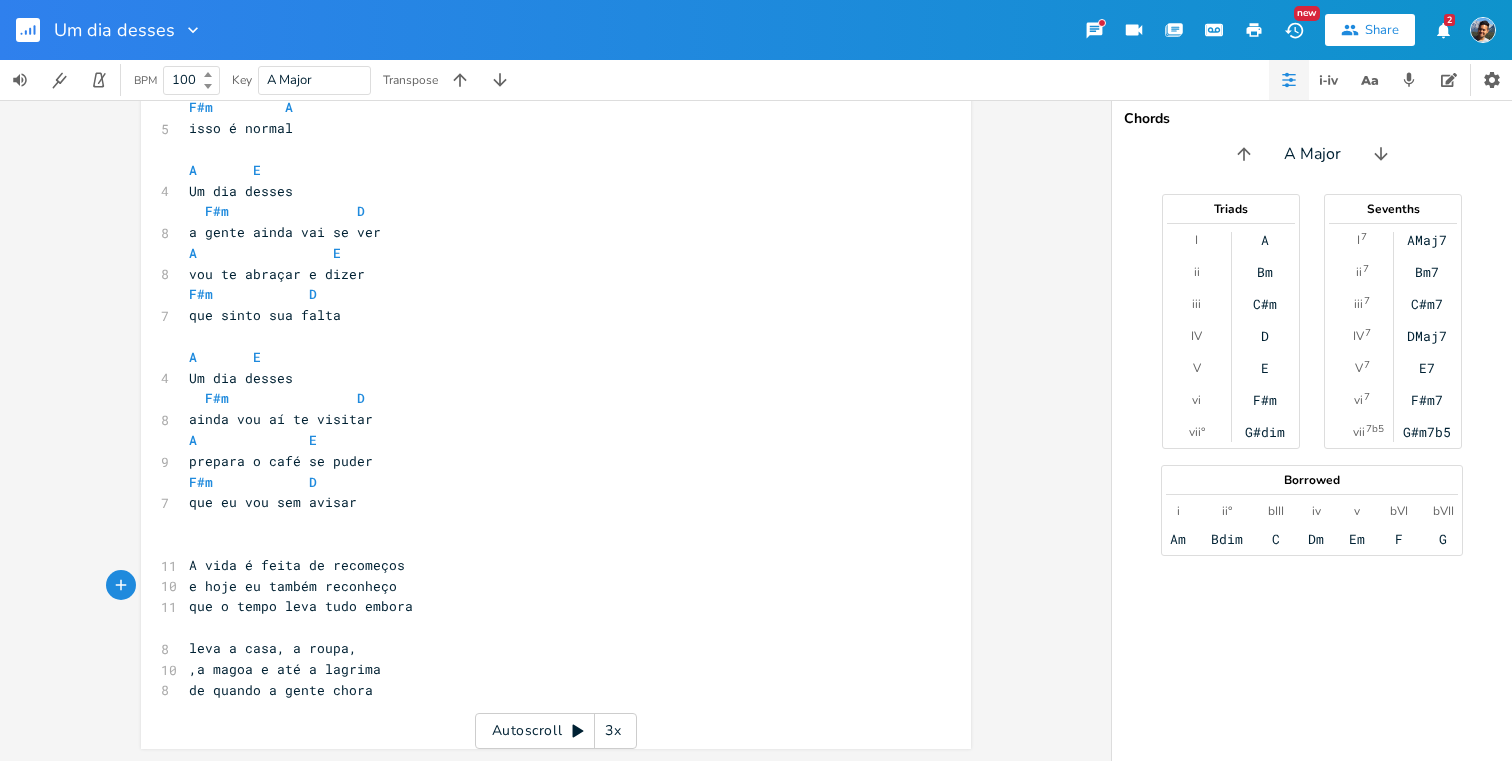 click on "e hoje eu também reconheço" at bounding box center (293, 586) 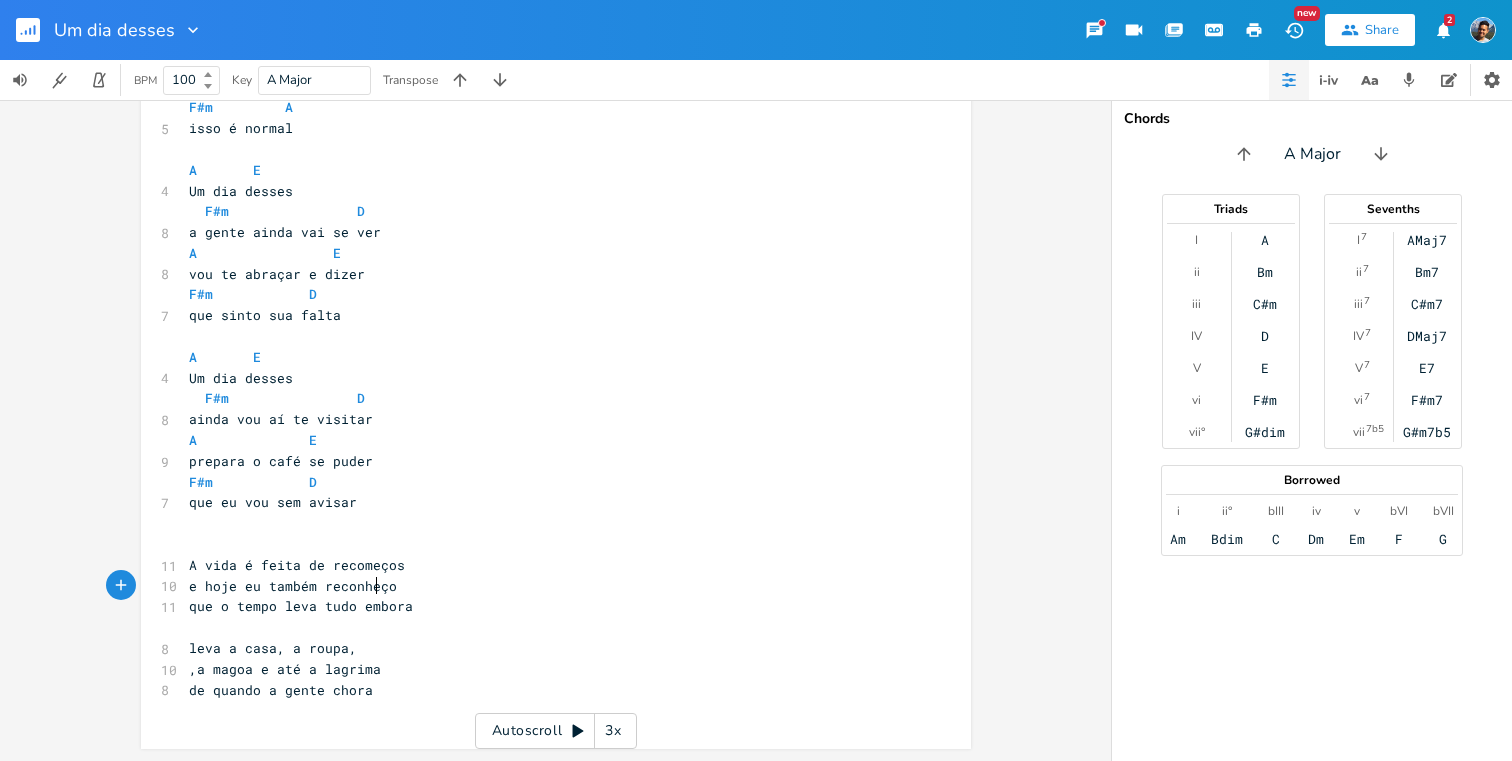 click on "e hoje eu também reconheço" at bounding box center (293, 586) 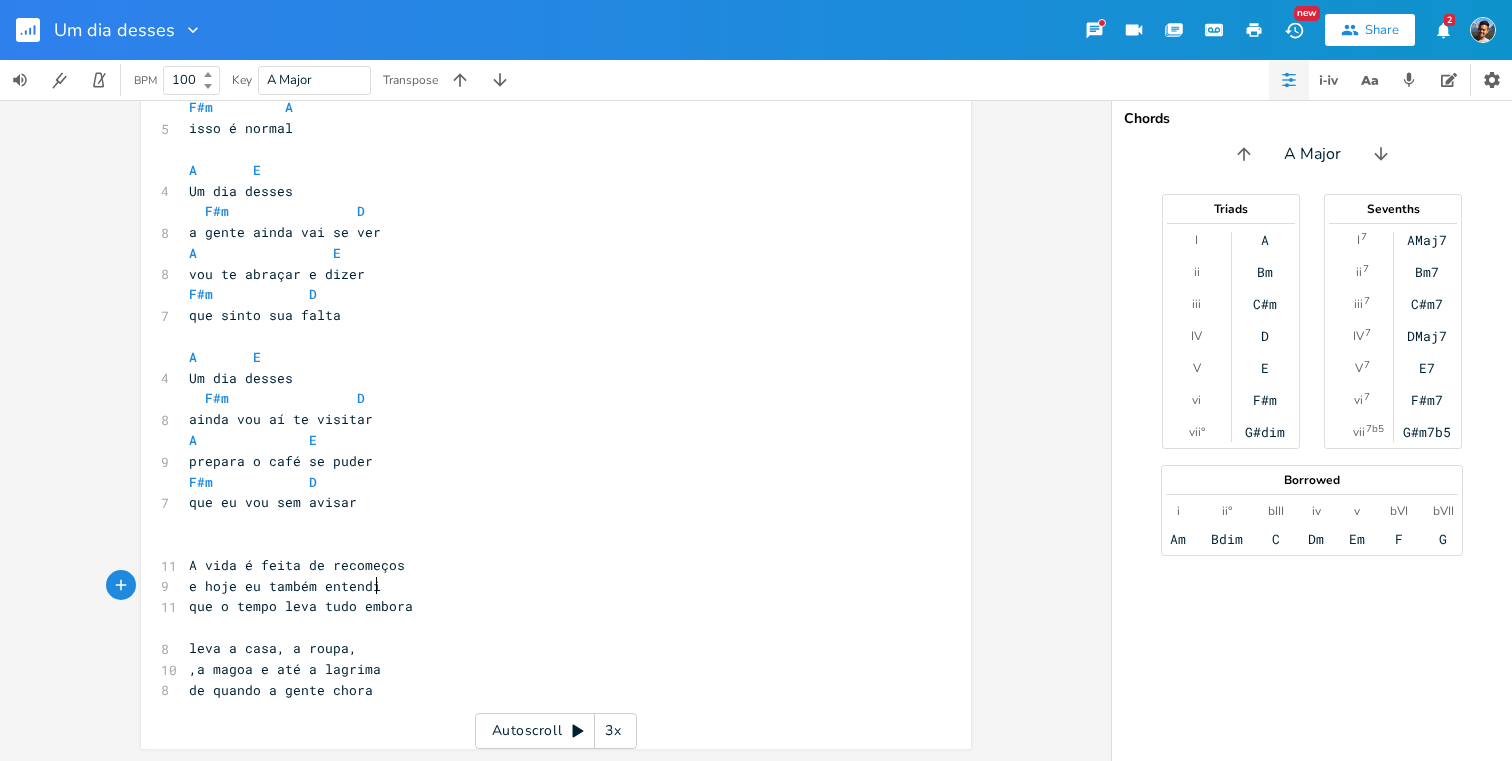 type on "entendi=" 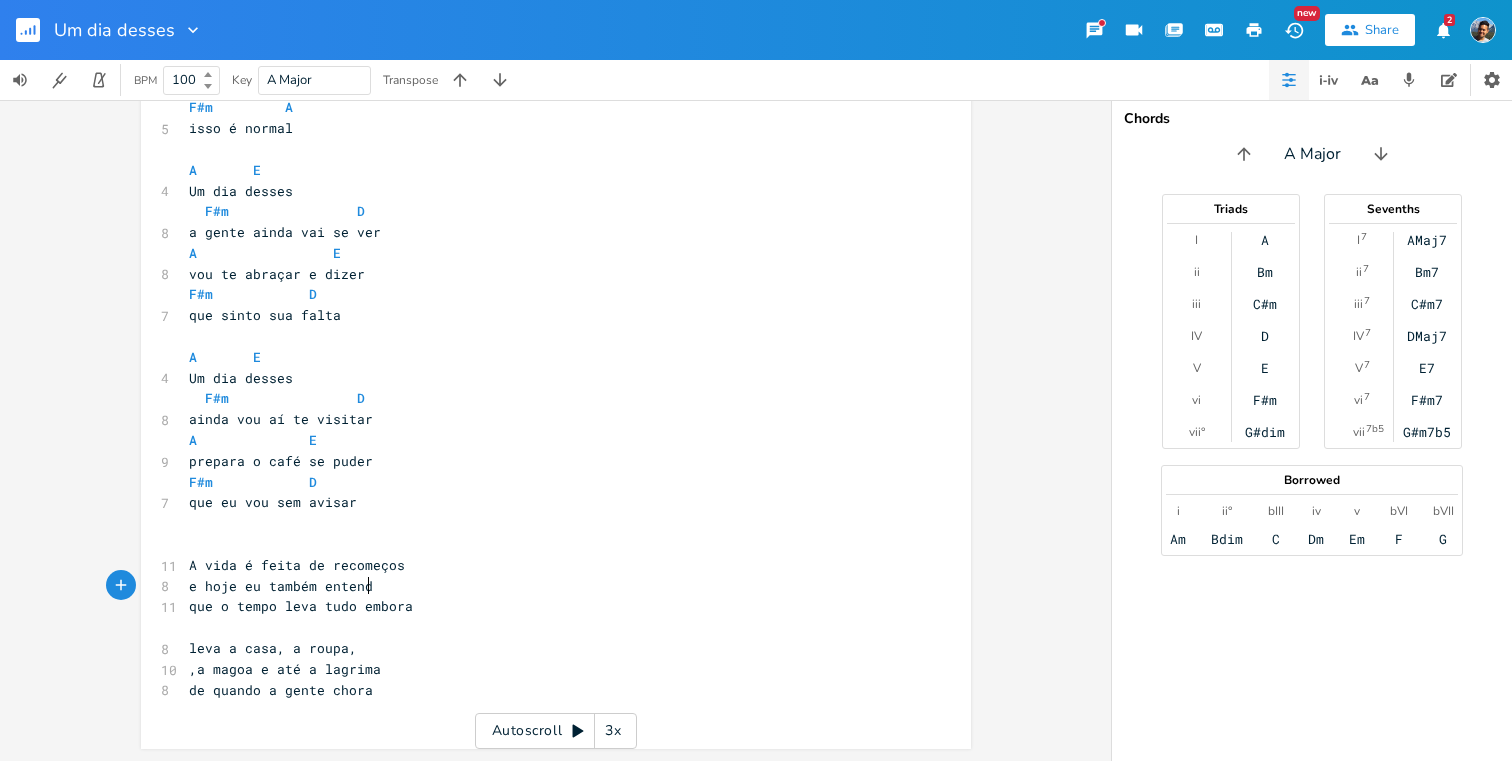 type on "o" 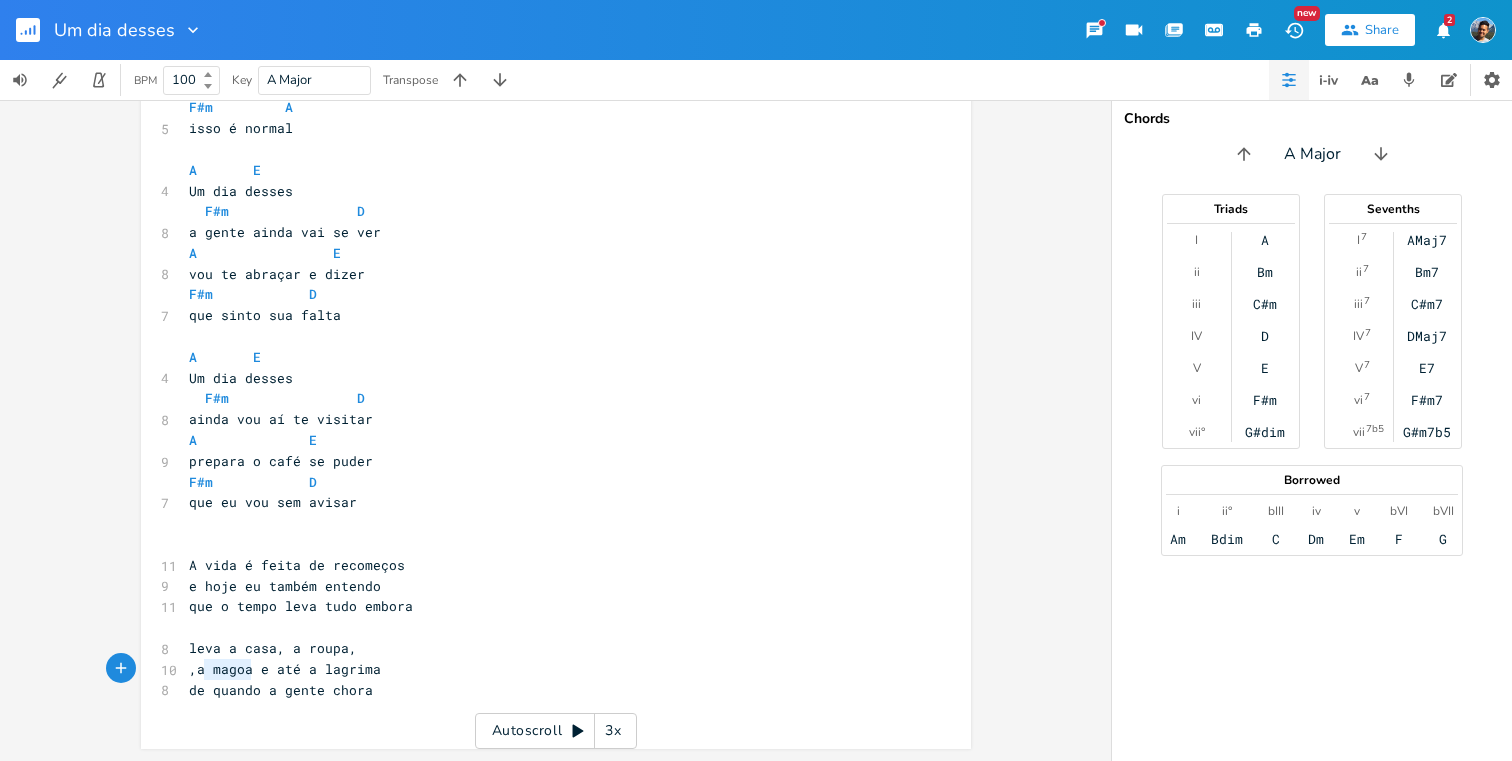 type on "a magoa" 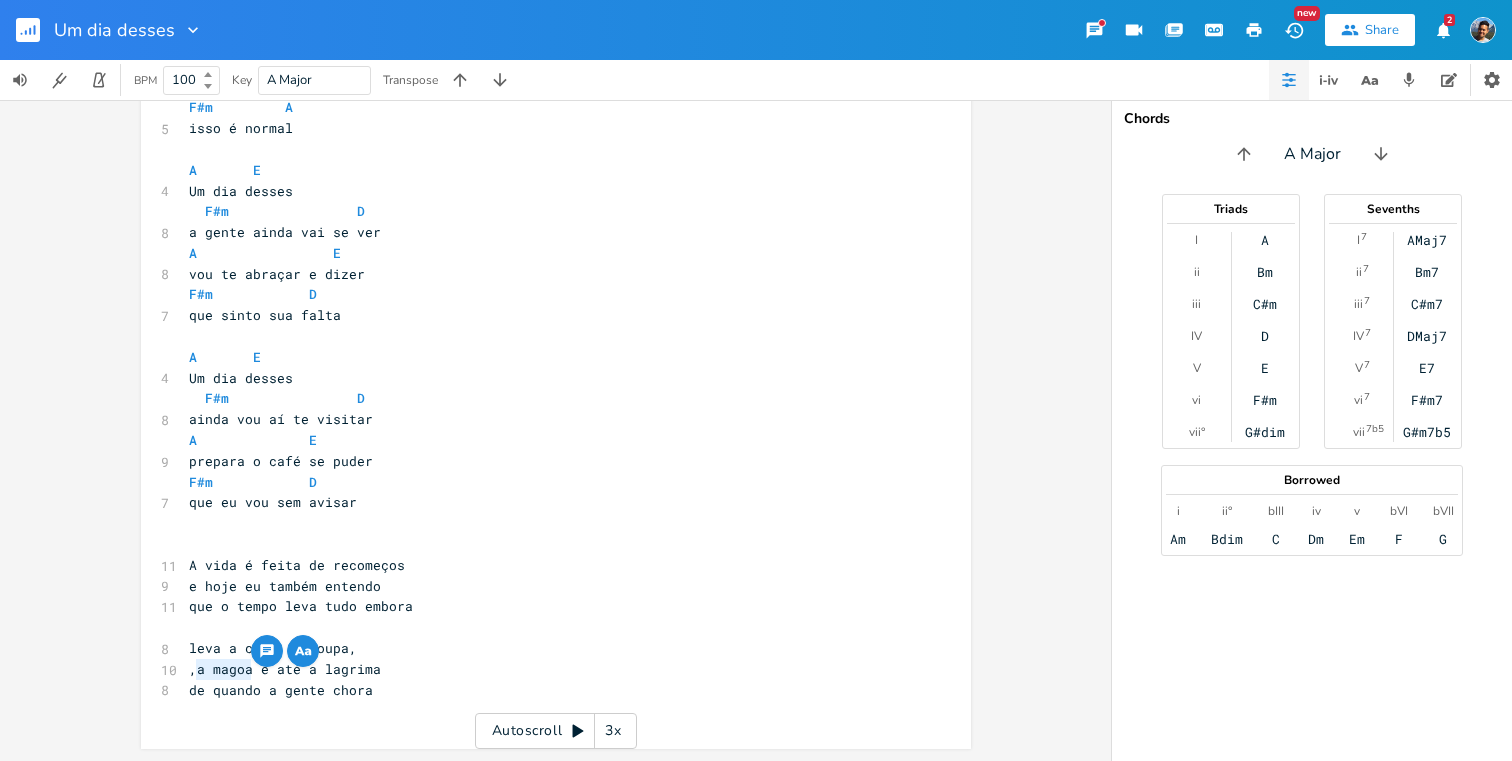 drag, startPoint x: 243, startPoint y: 672, endPoint x: 189, endPoint y: 672, distance: 54 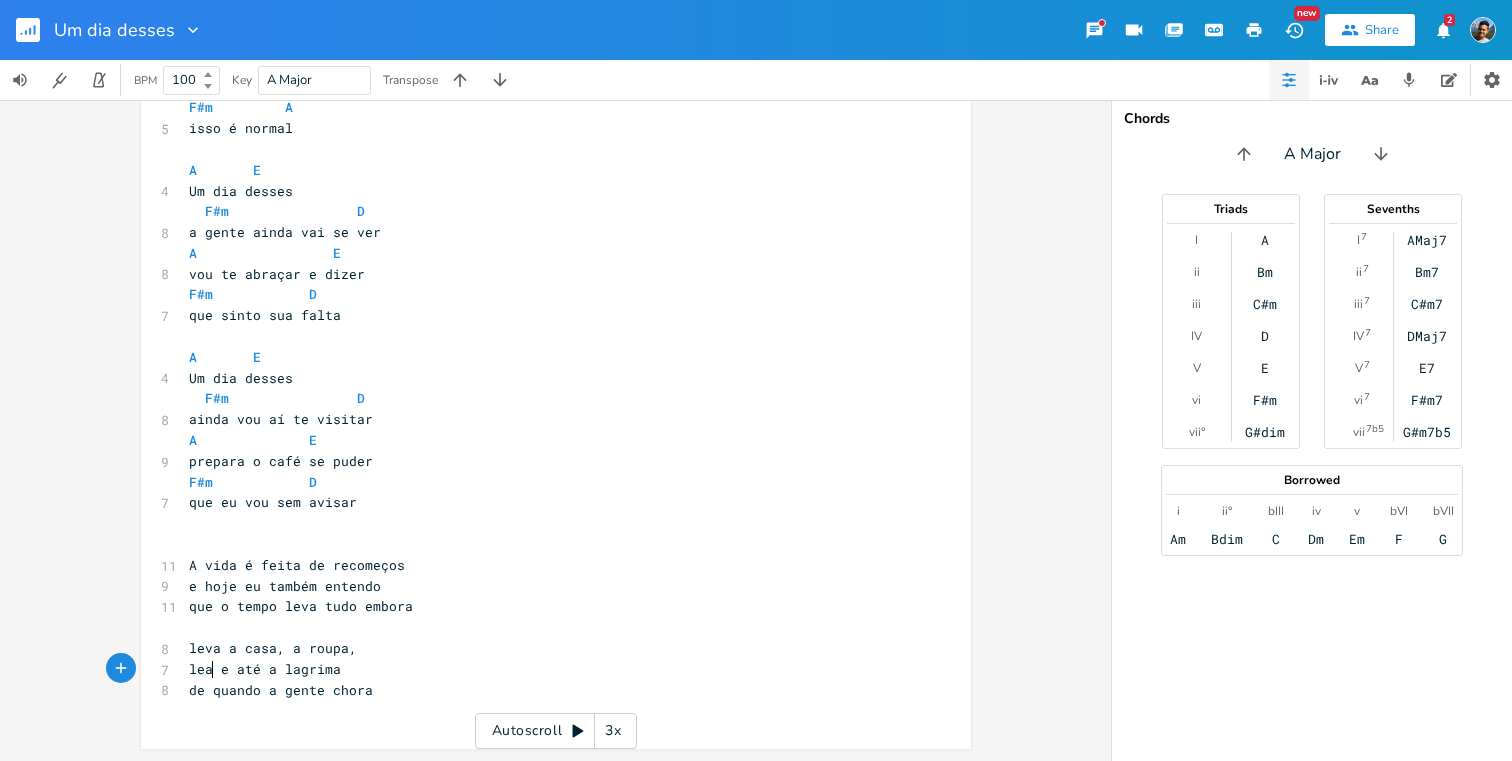 type on "leave" 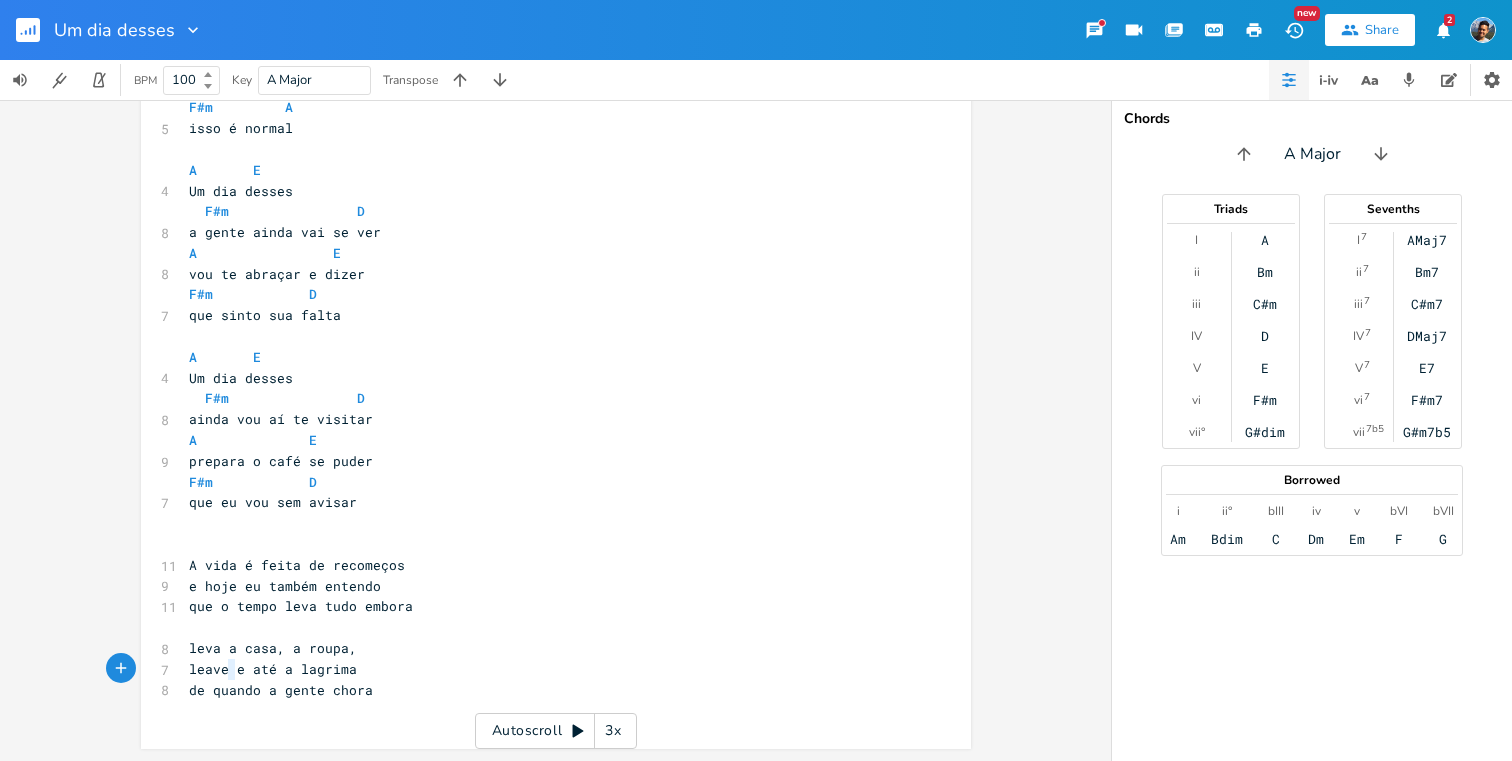 type on "e" 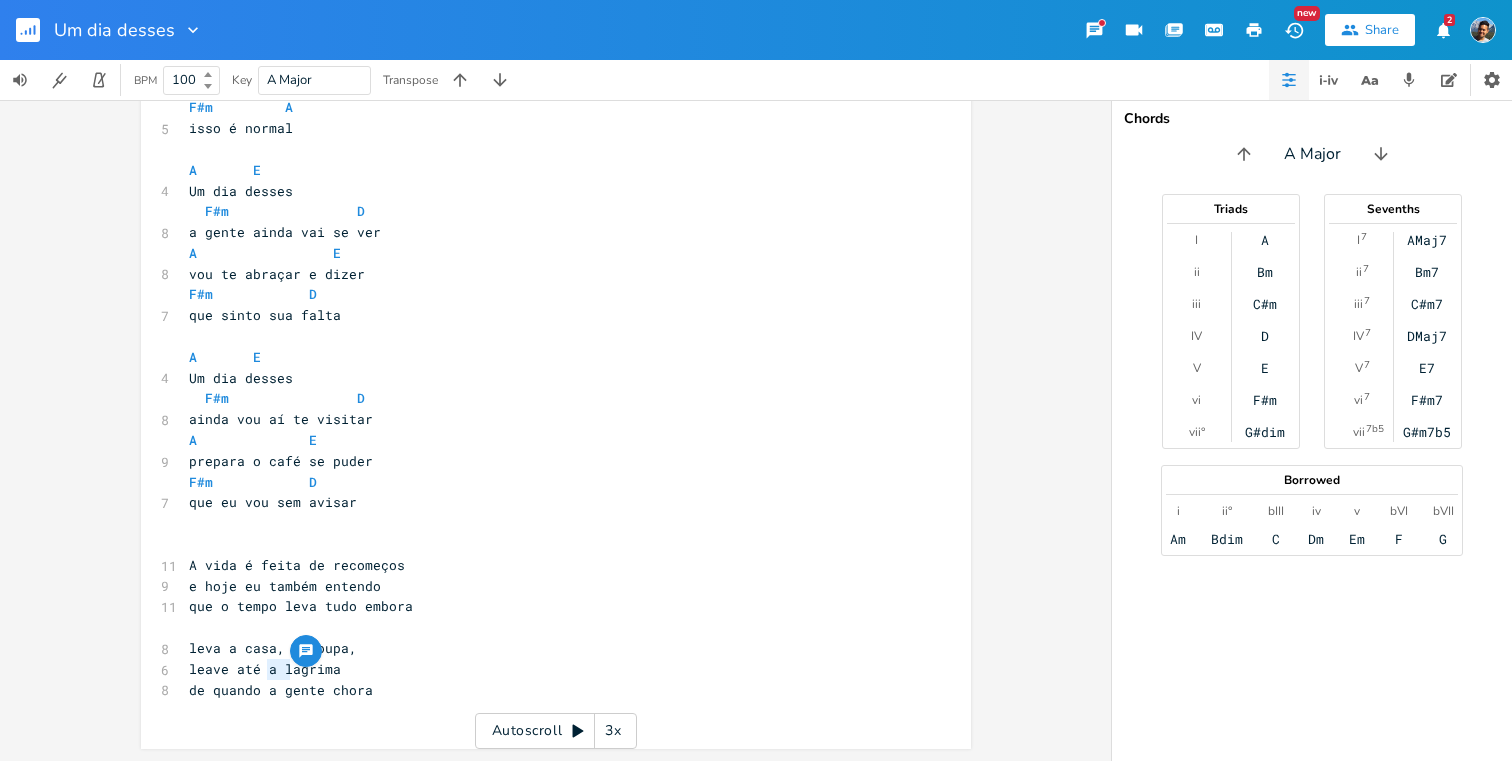 type on "a" 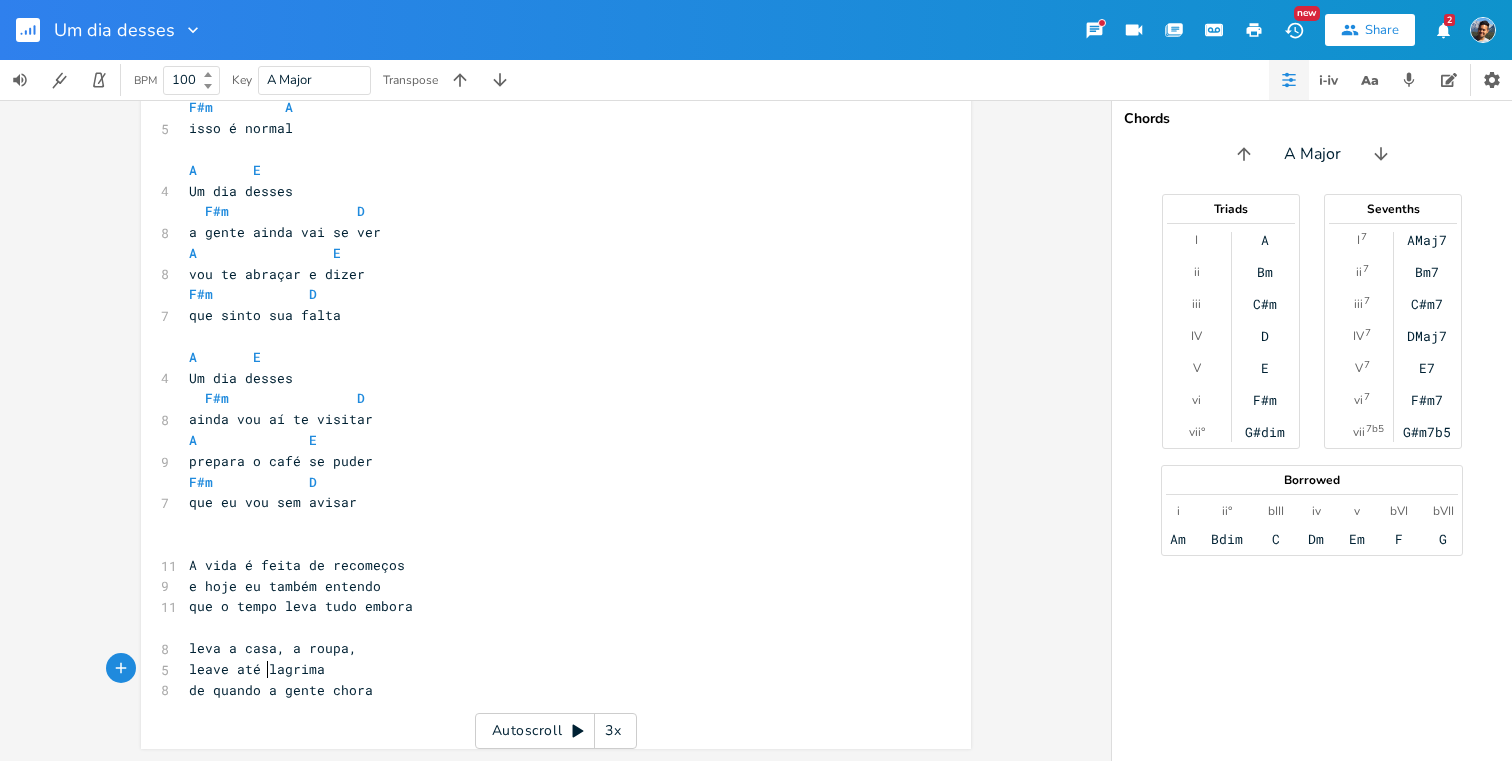 scroll, scrollTop: 0, scrollLeft: 9, axis: horizontal 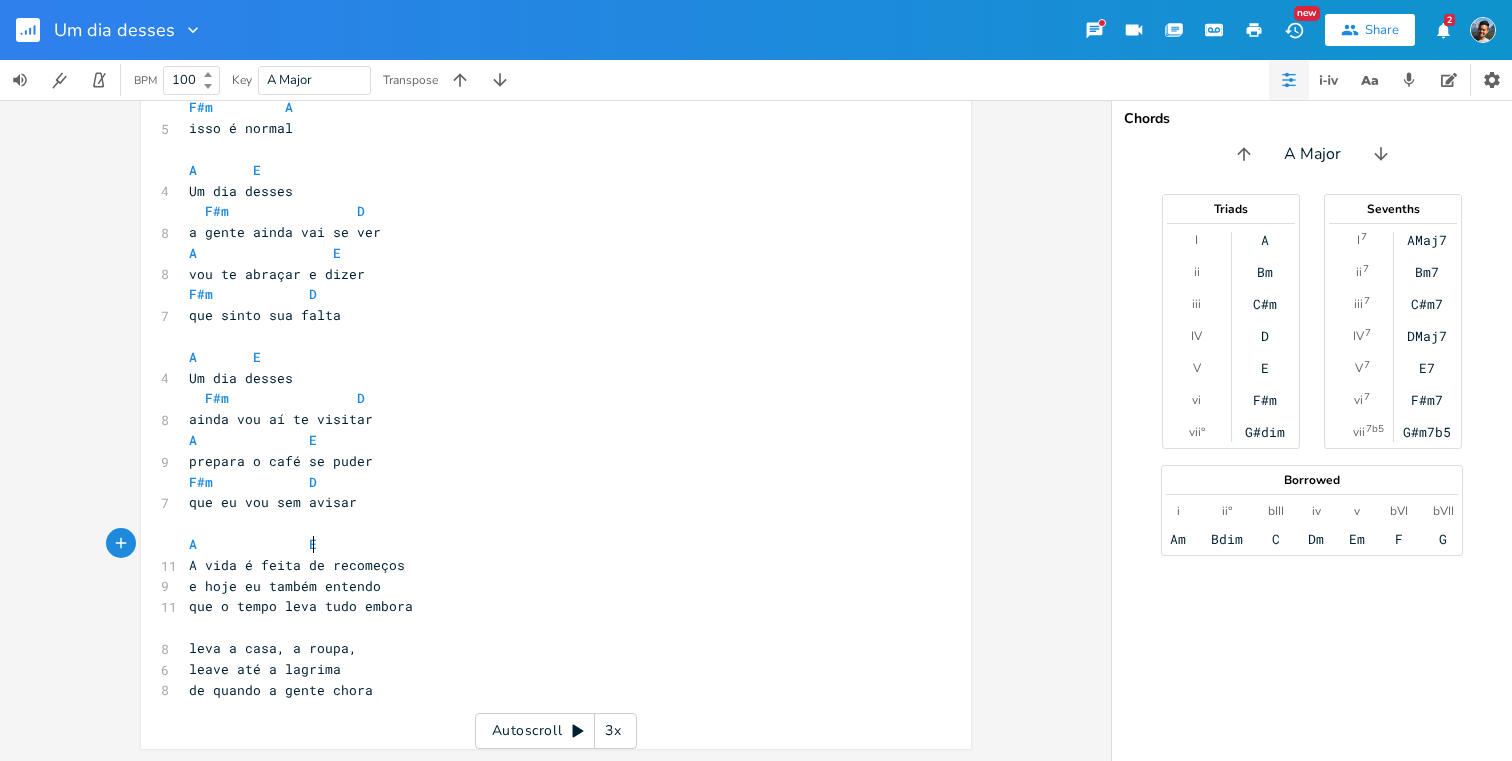 type on "A              E" 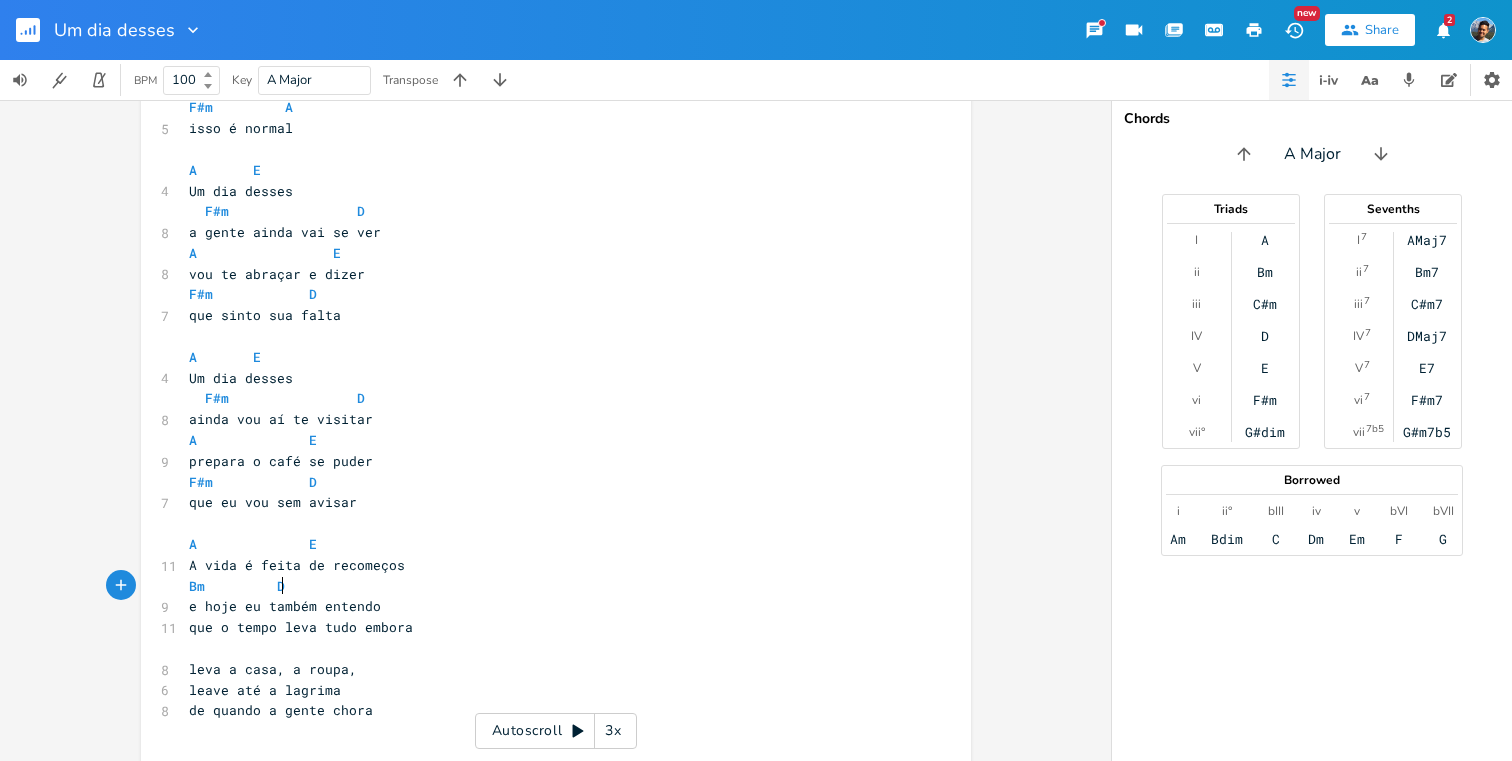 type on "Bm         D" 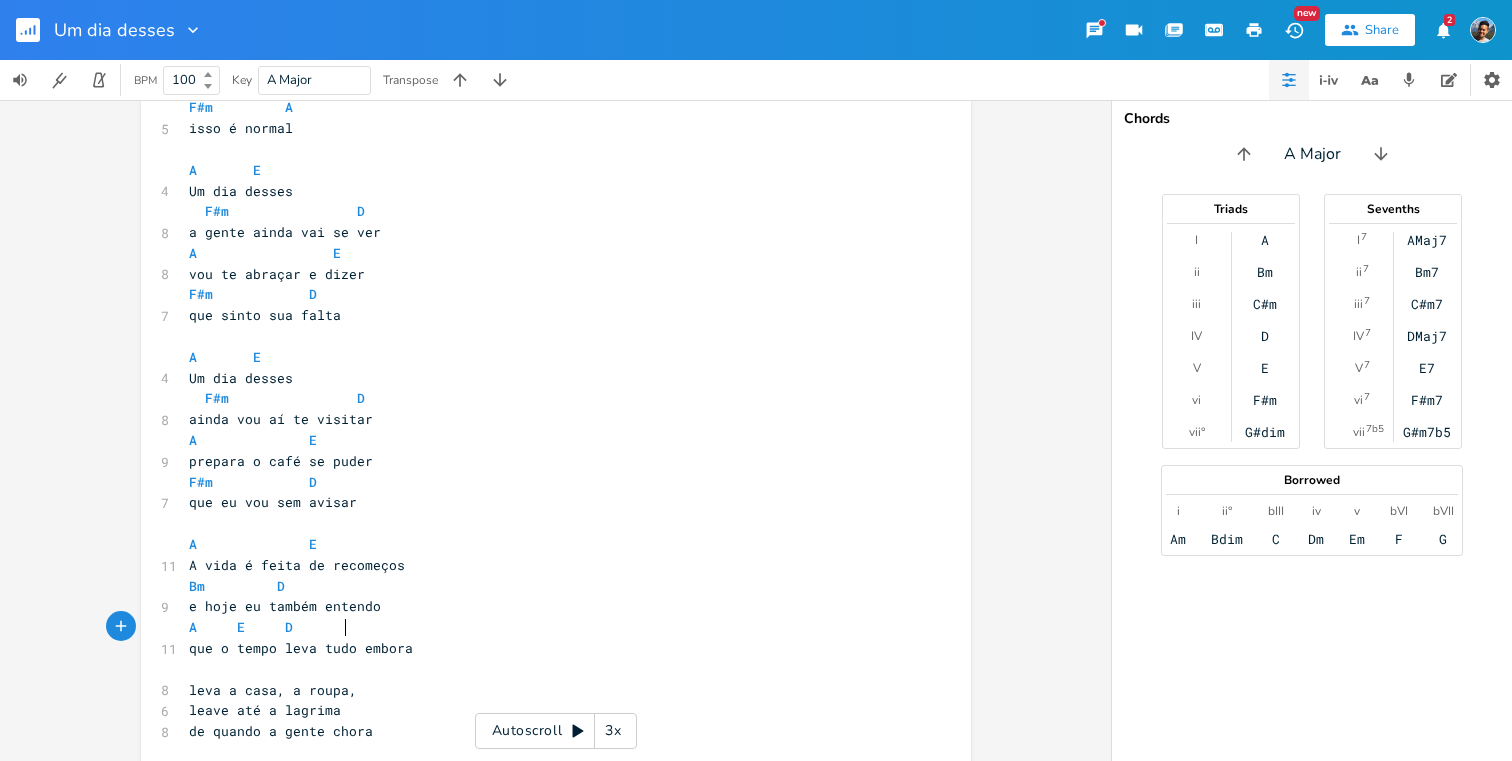 scroll, scrollTop: 0, scrollLeft: 87, axis: horizontal 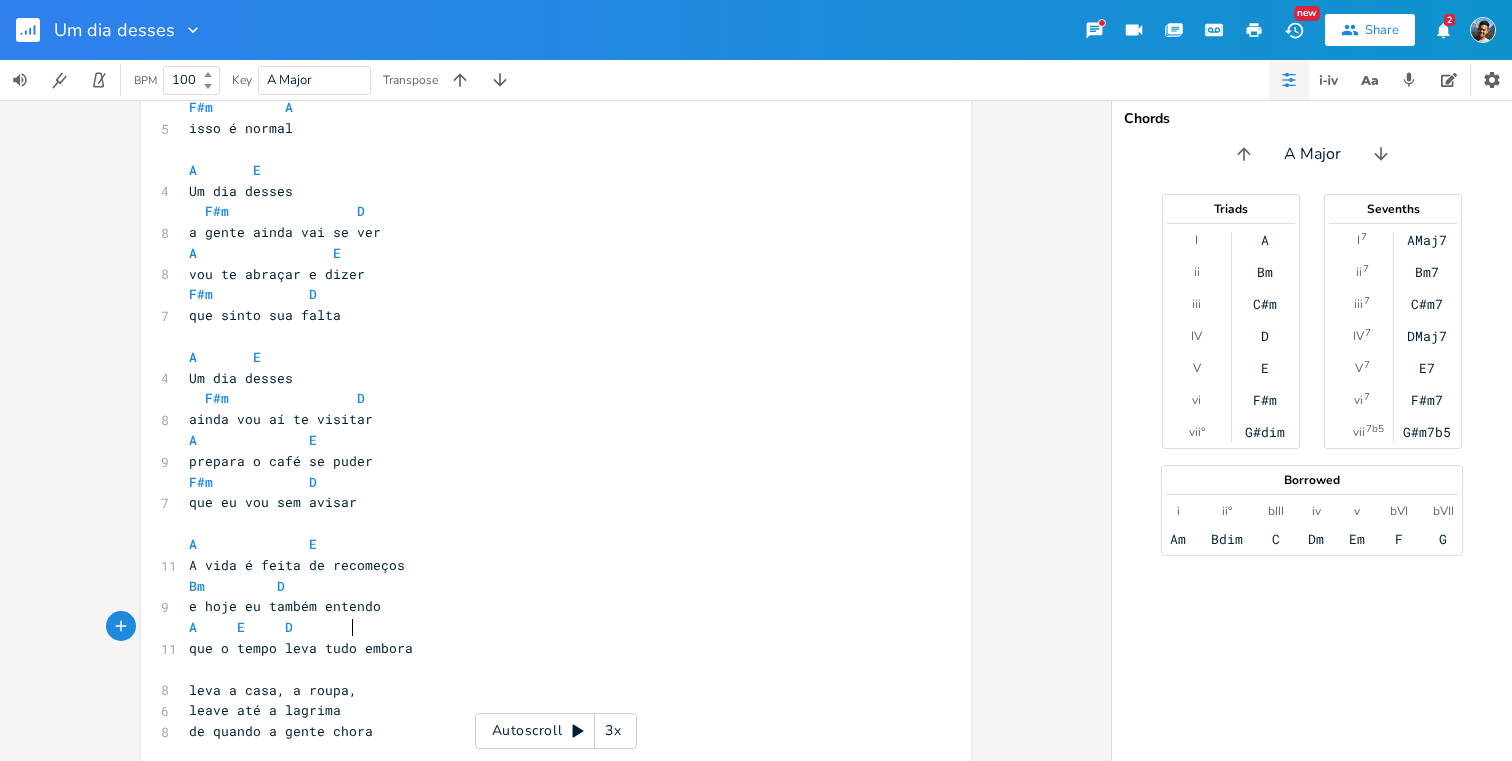 type on "A     E     D        E" 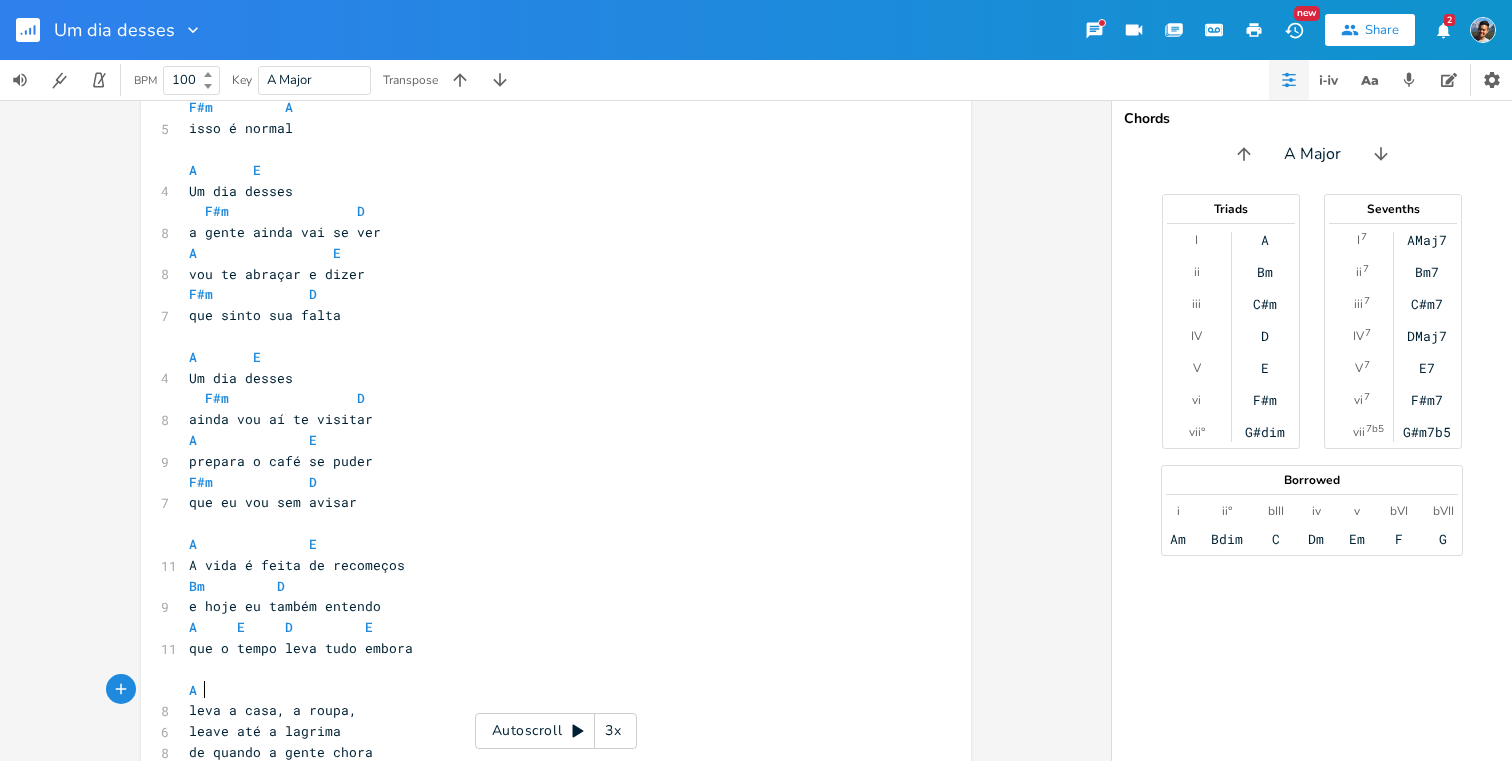 scroll, scrollTop: 0, scrollLeft: 12, axis: horizontal 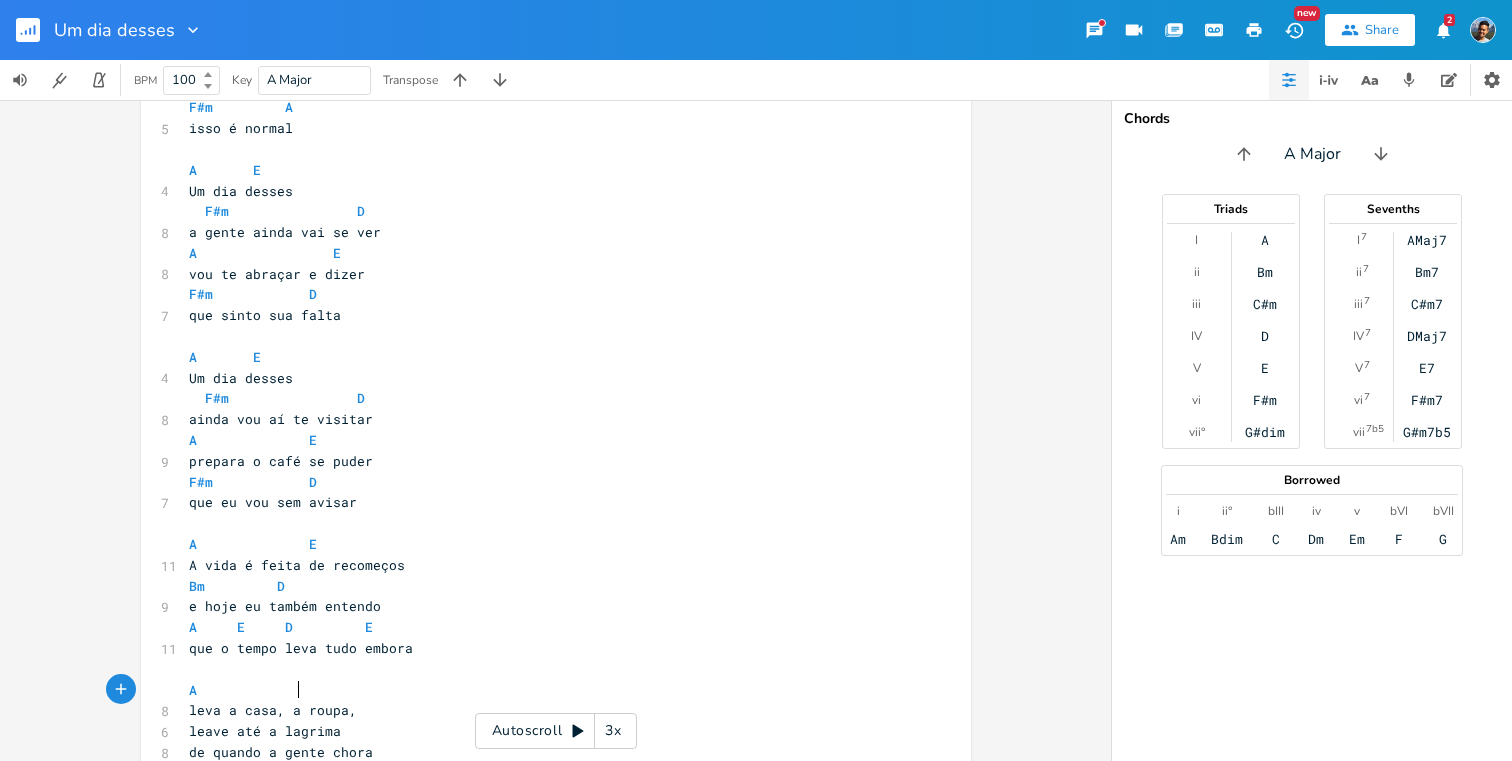type on "A" 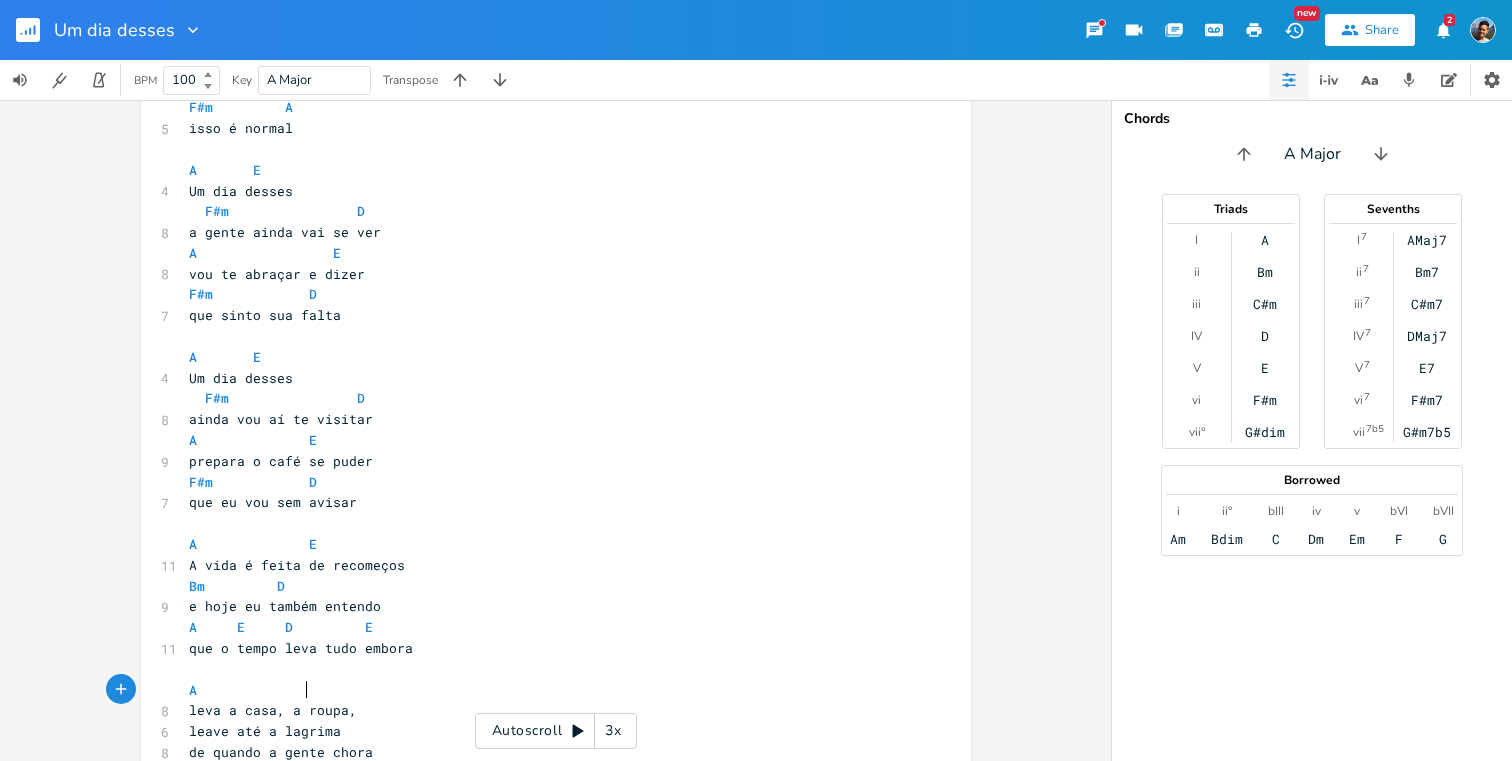 type on "E" 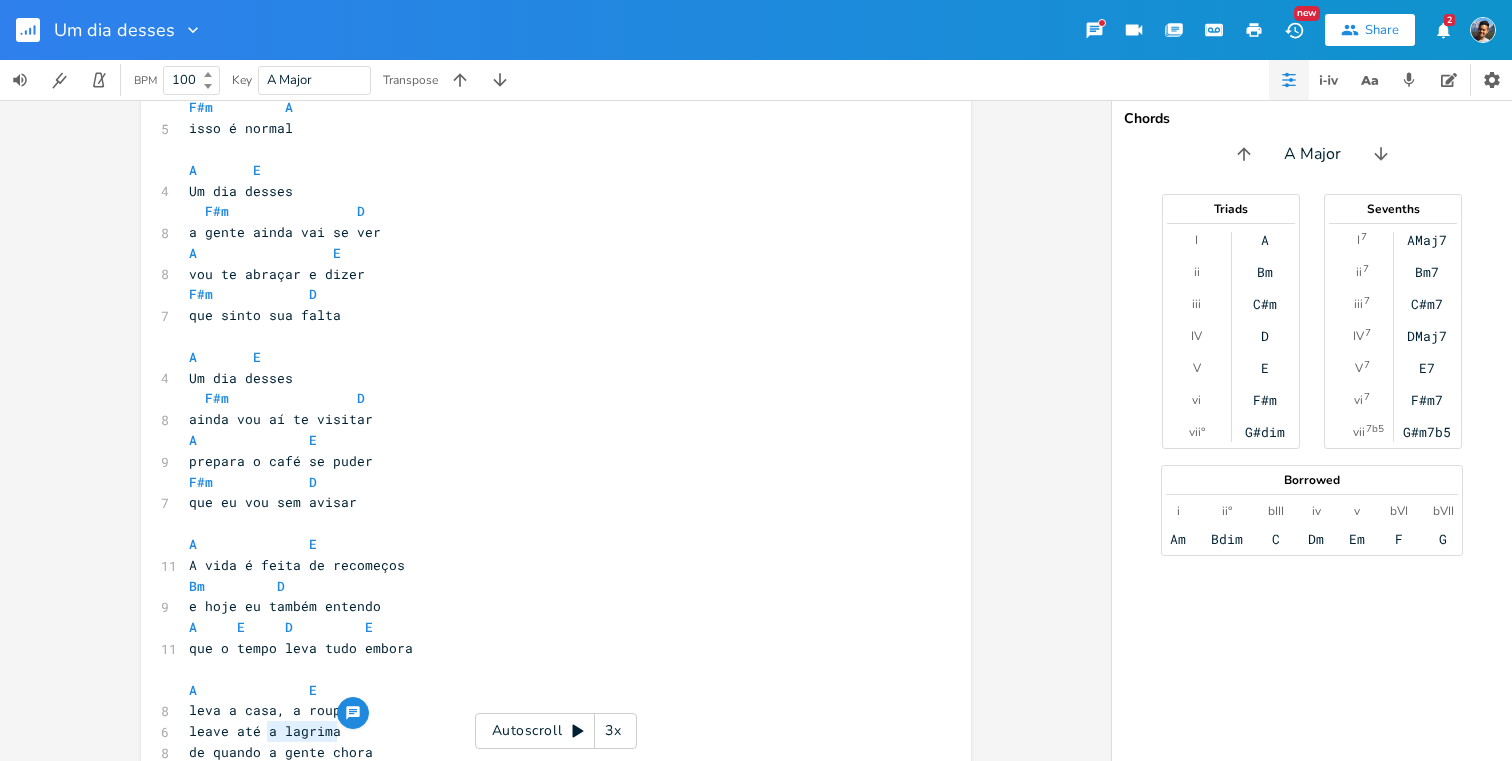 type on "a lagrima" 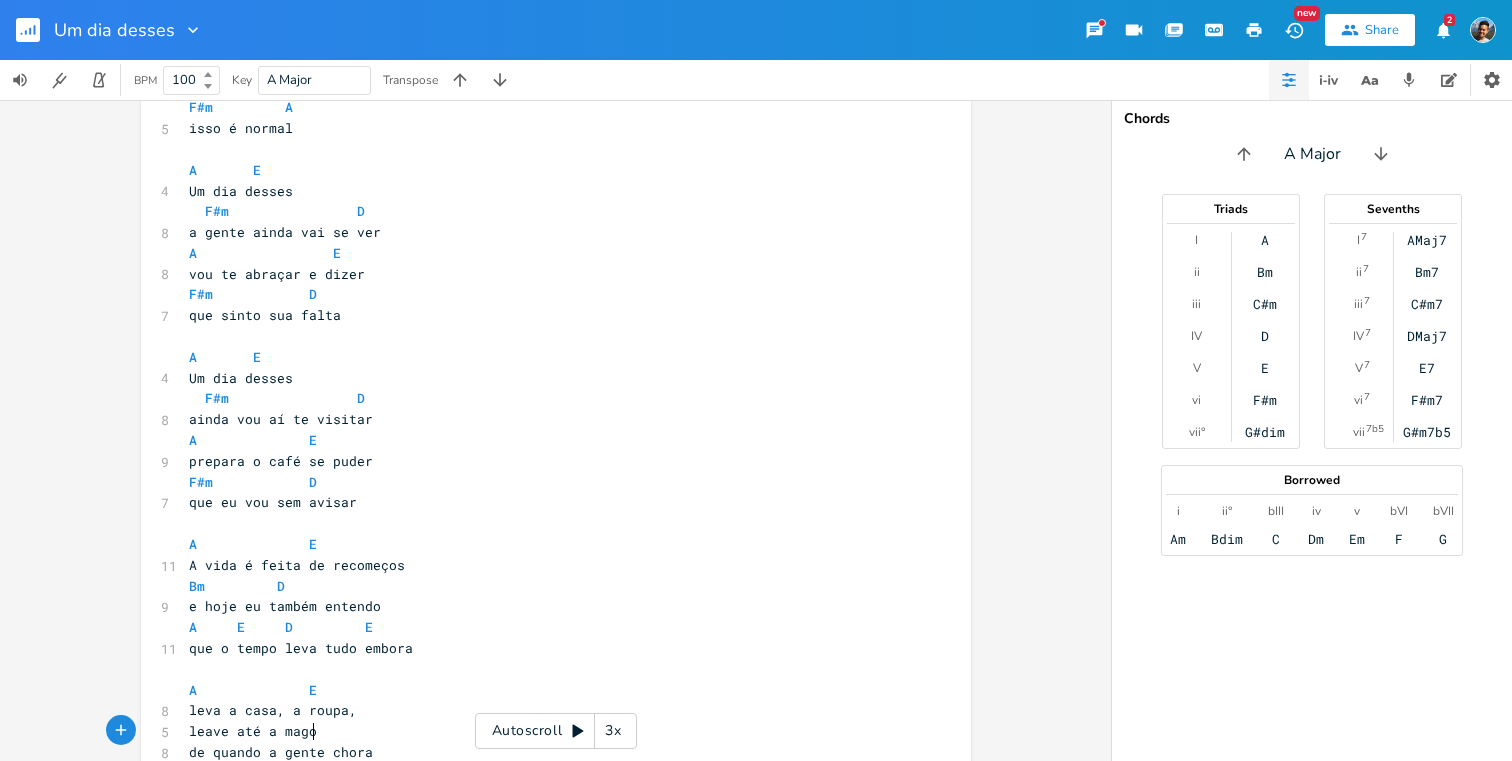 type on "a magoa" 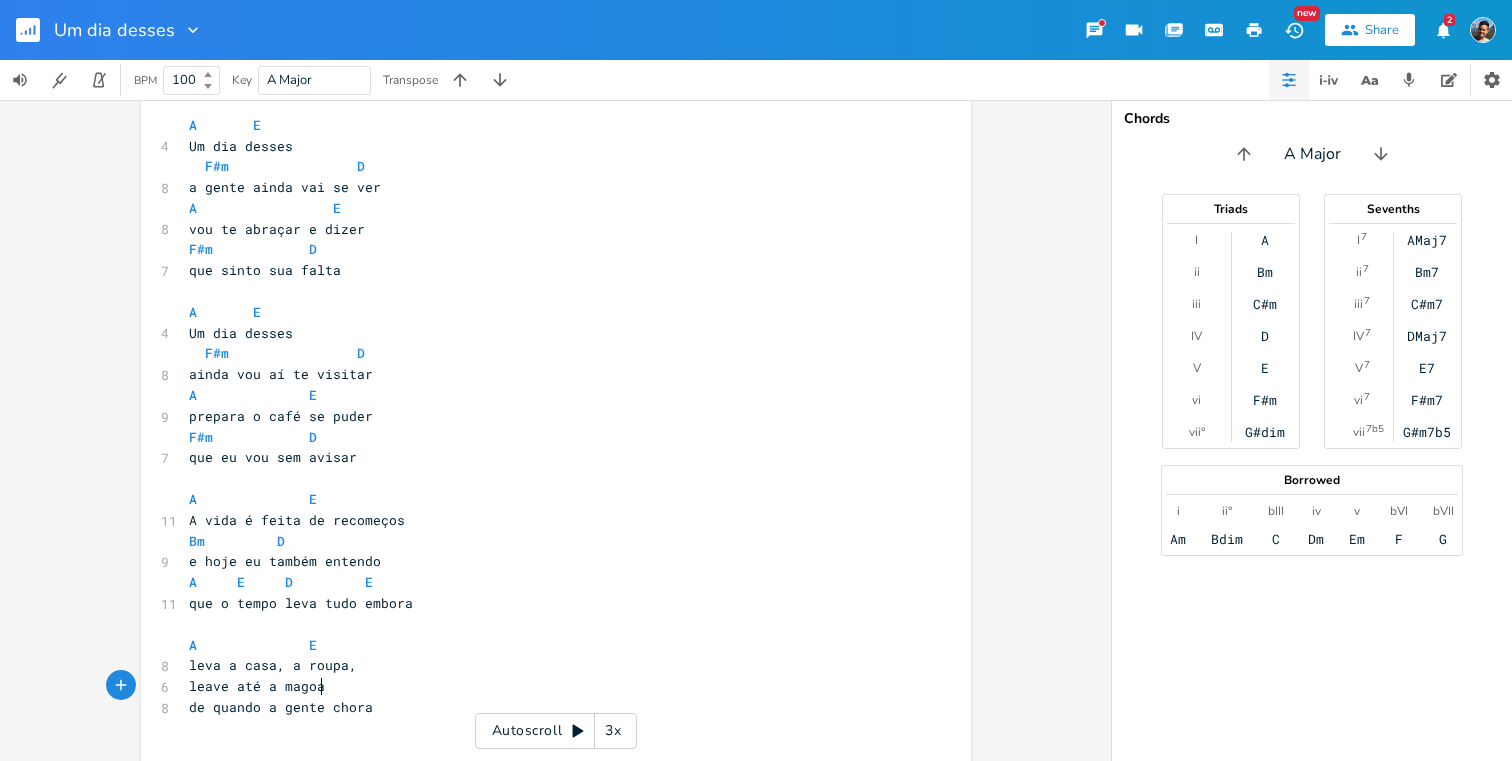 scroll, scrollTop: 696, scrollLeft: 0, axis: vertical 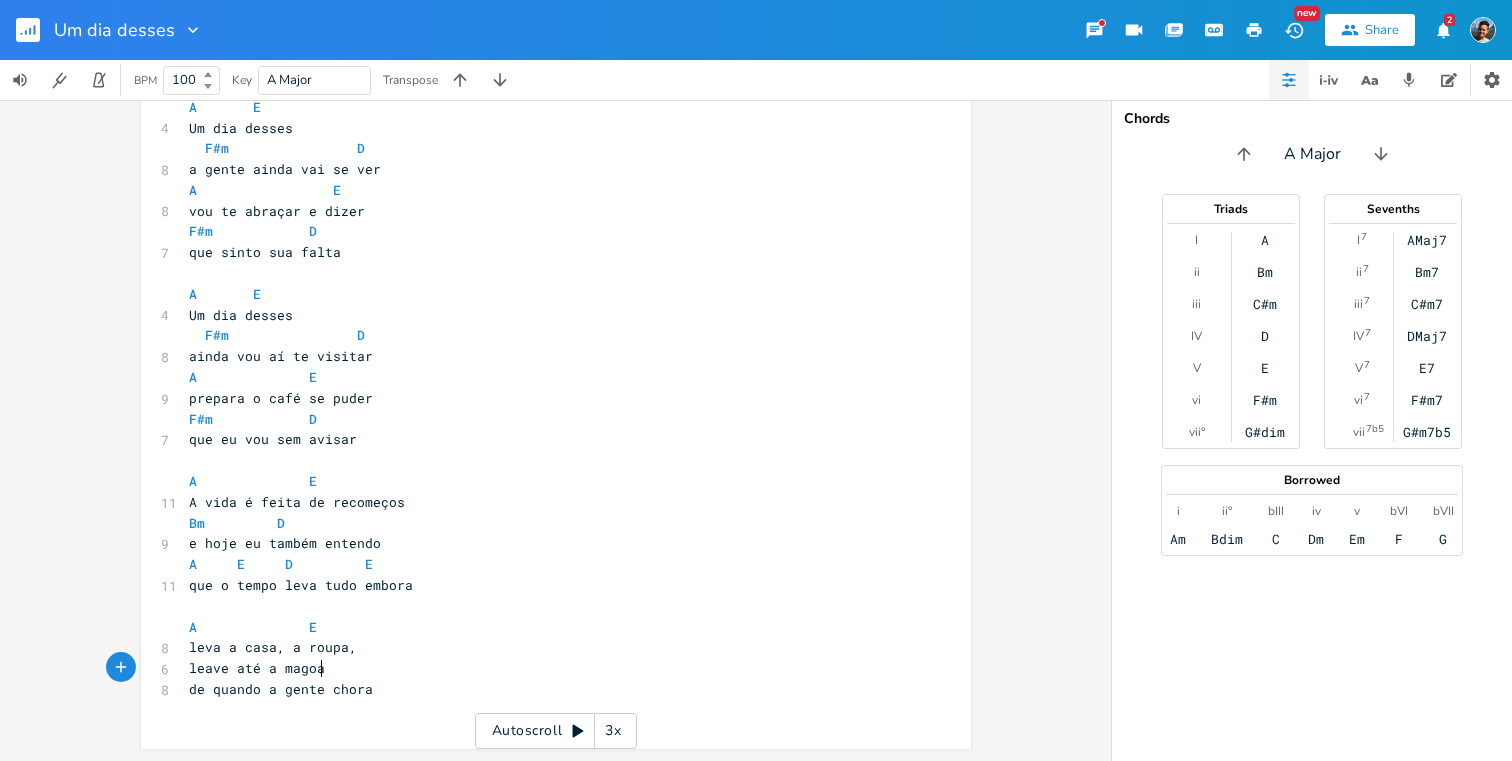 click on "de quando a gente chora" at bounding box center (281, 689) 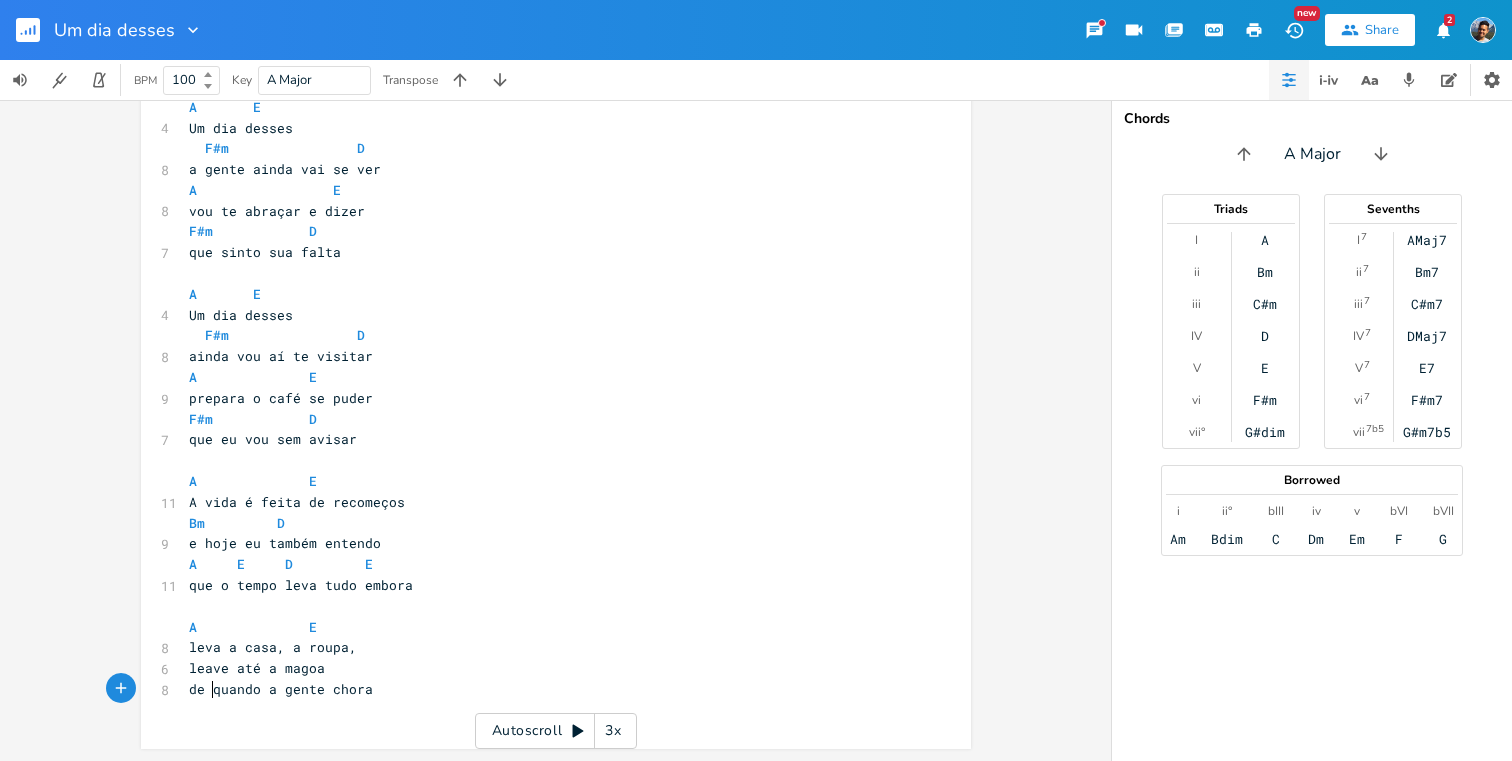 type on "de" 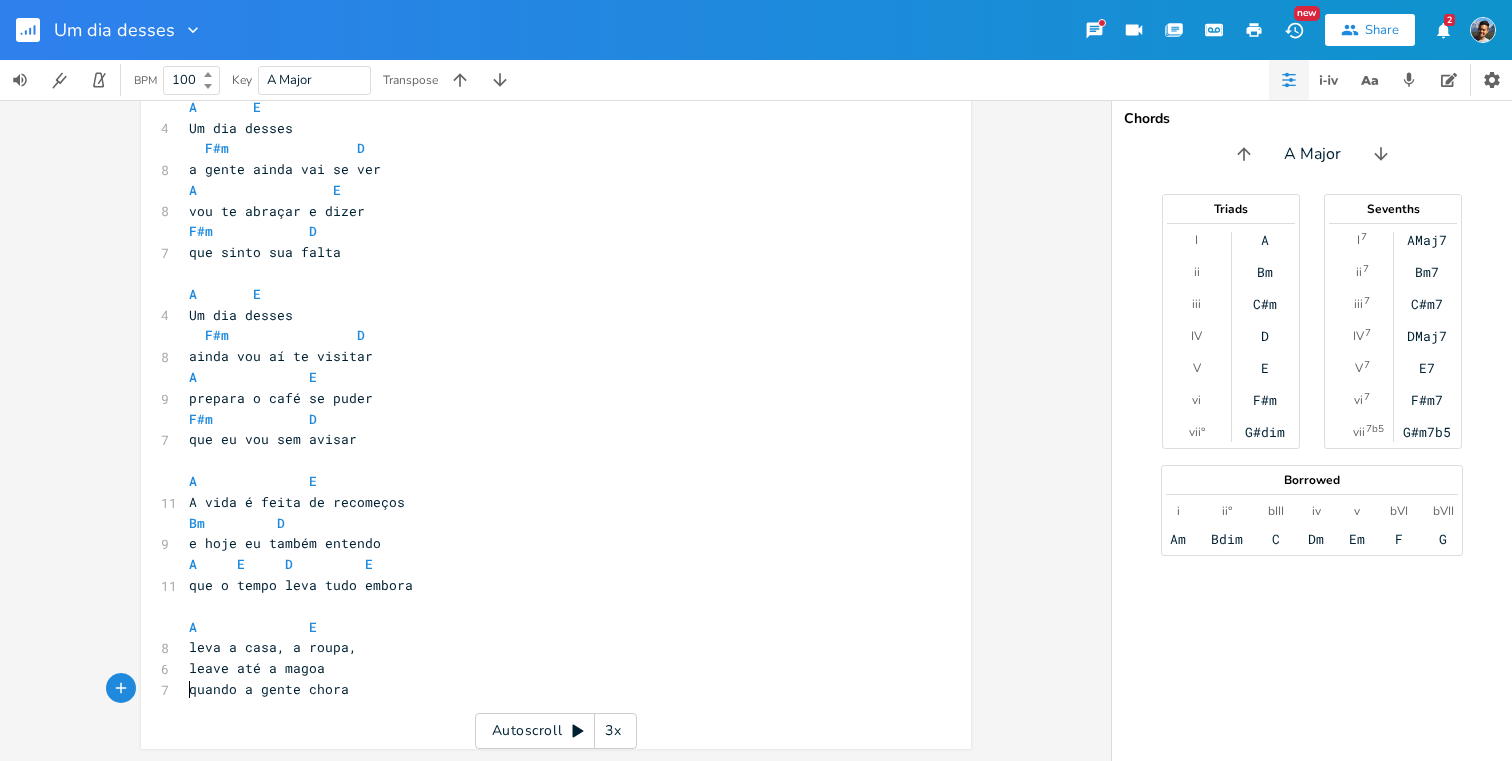 scroll, scrollTop: 695, scrollLeft: 0, axis: vertical 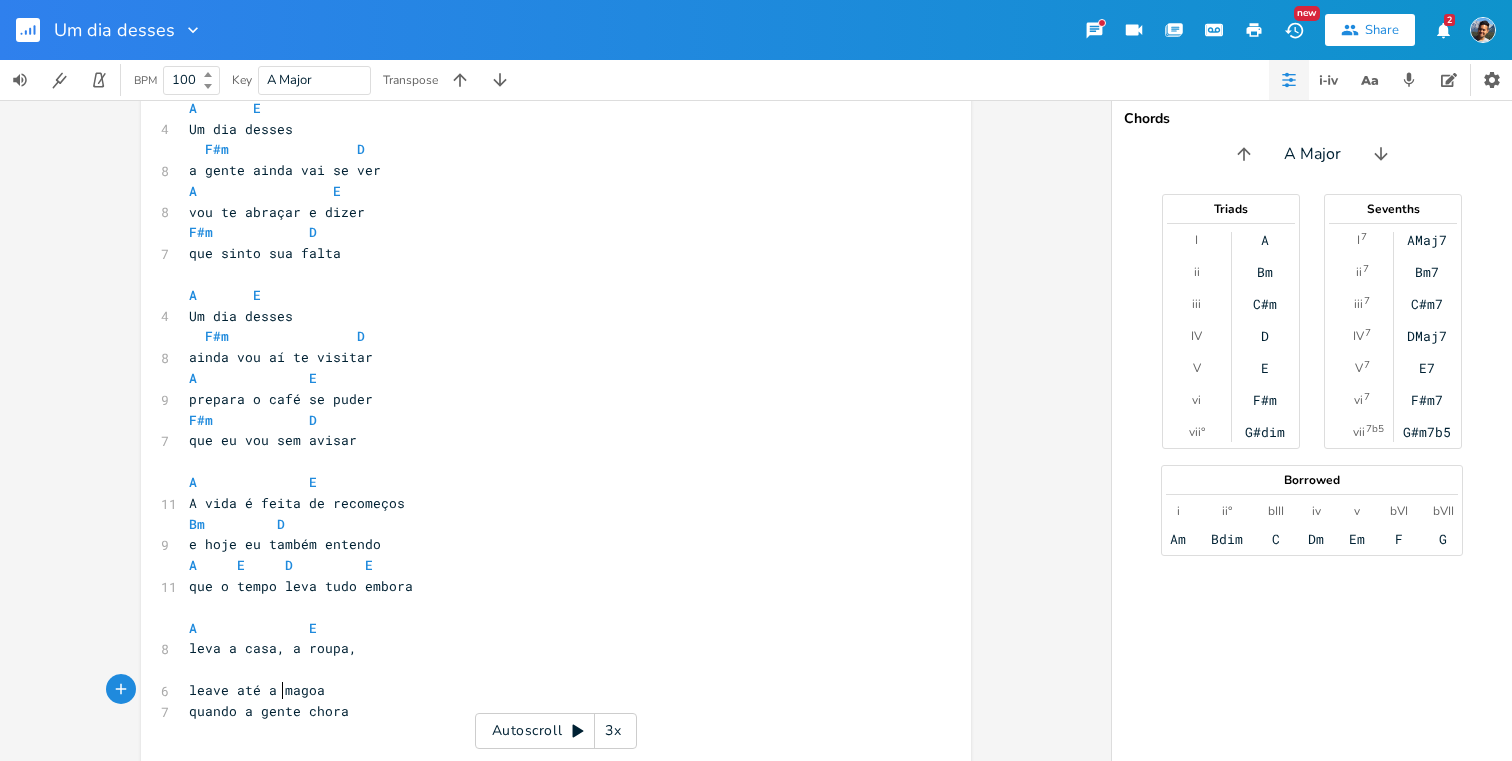 drag, startPoint x: 273, startPoint y: 688, endPoint x: 273, endPoint y: 731, distance: 43 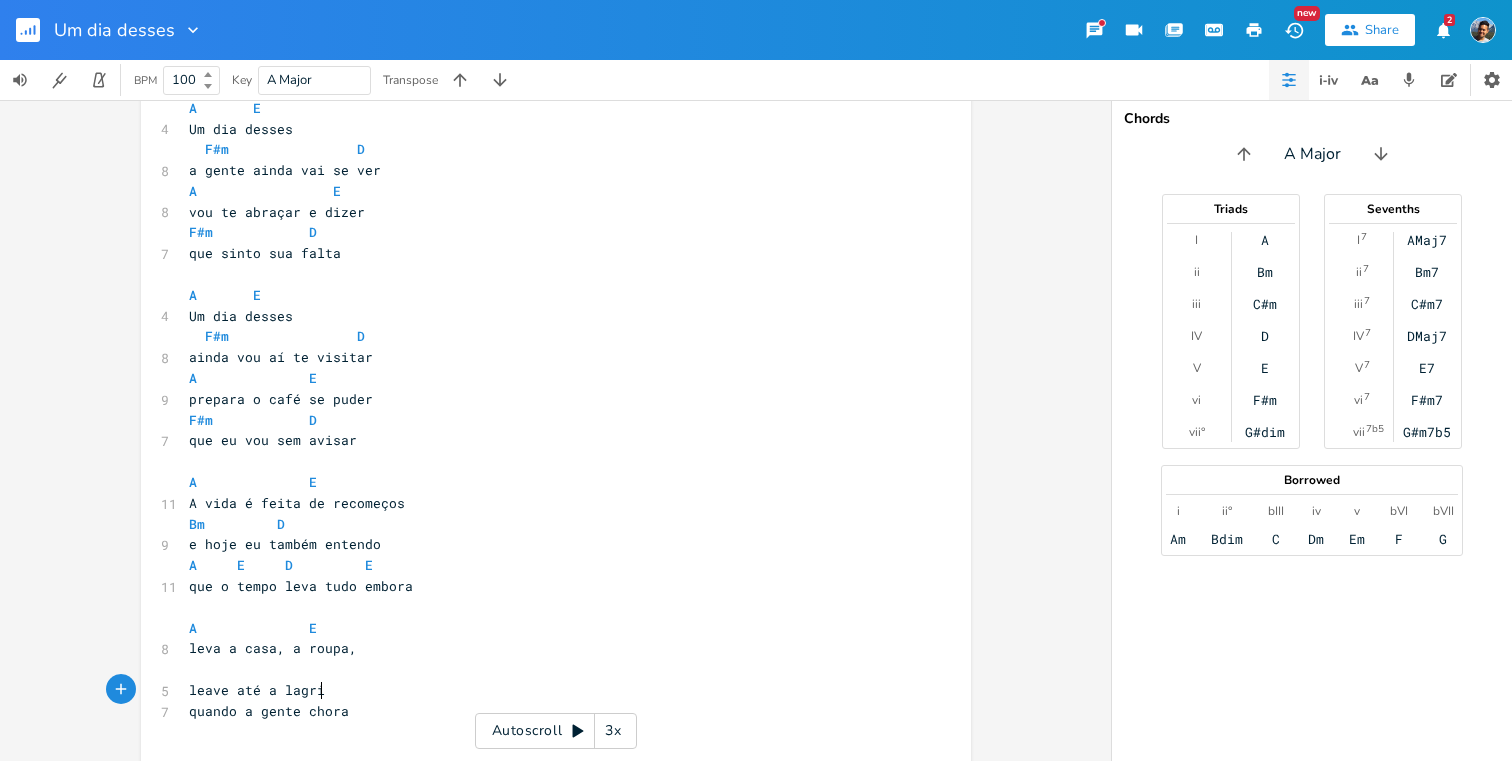 type on "a lagrina" 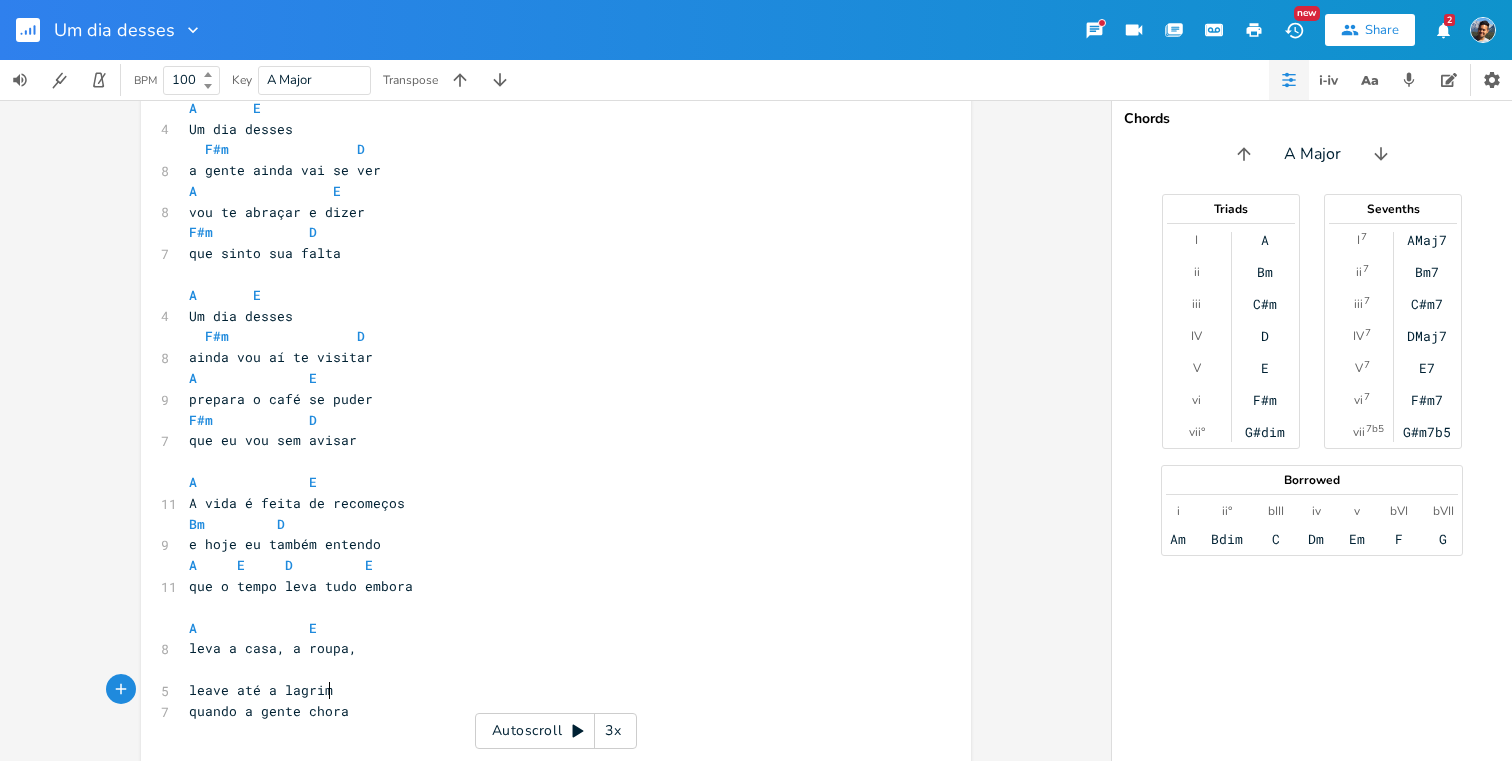 type on "ma" 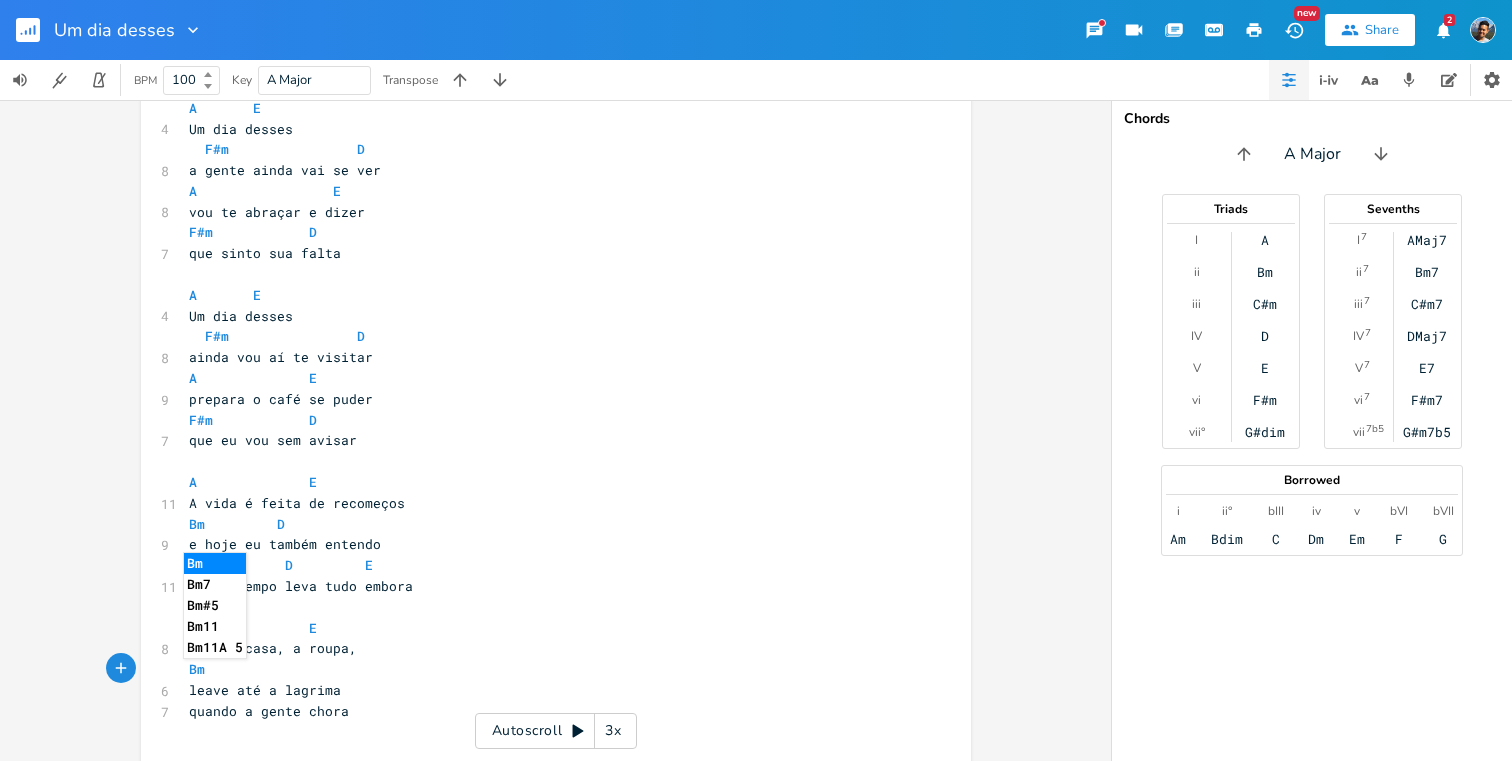 type on "Bm" 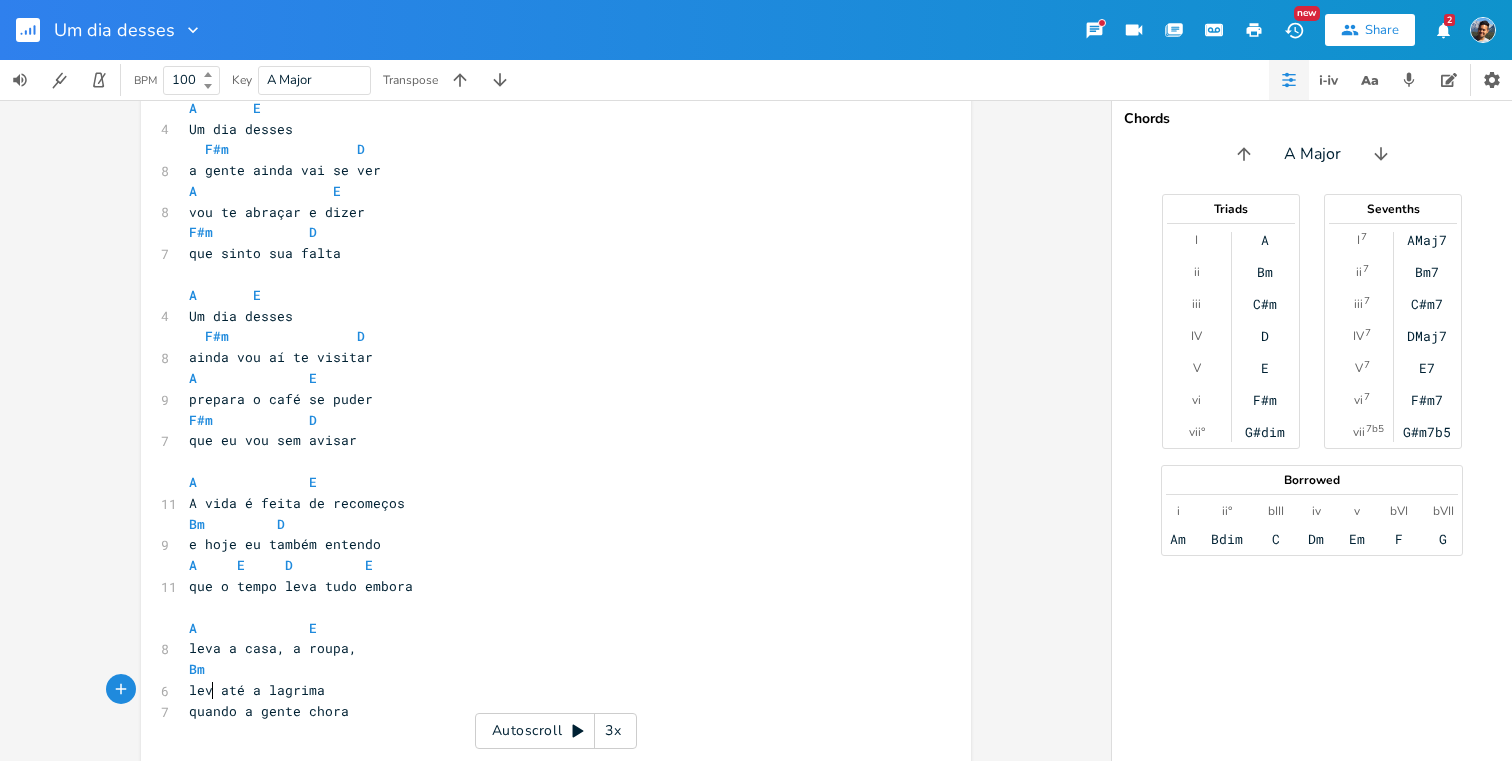 type on "a" 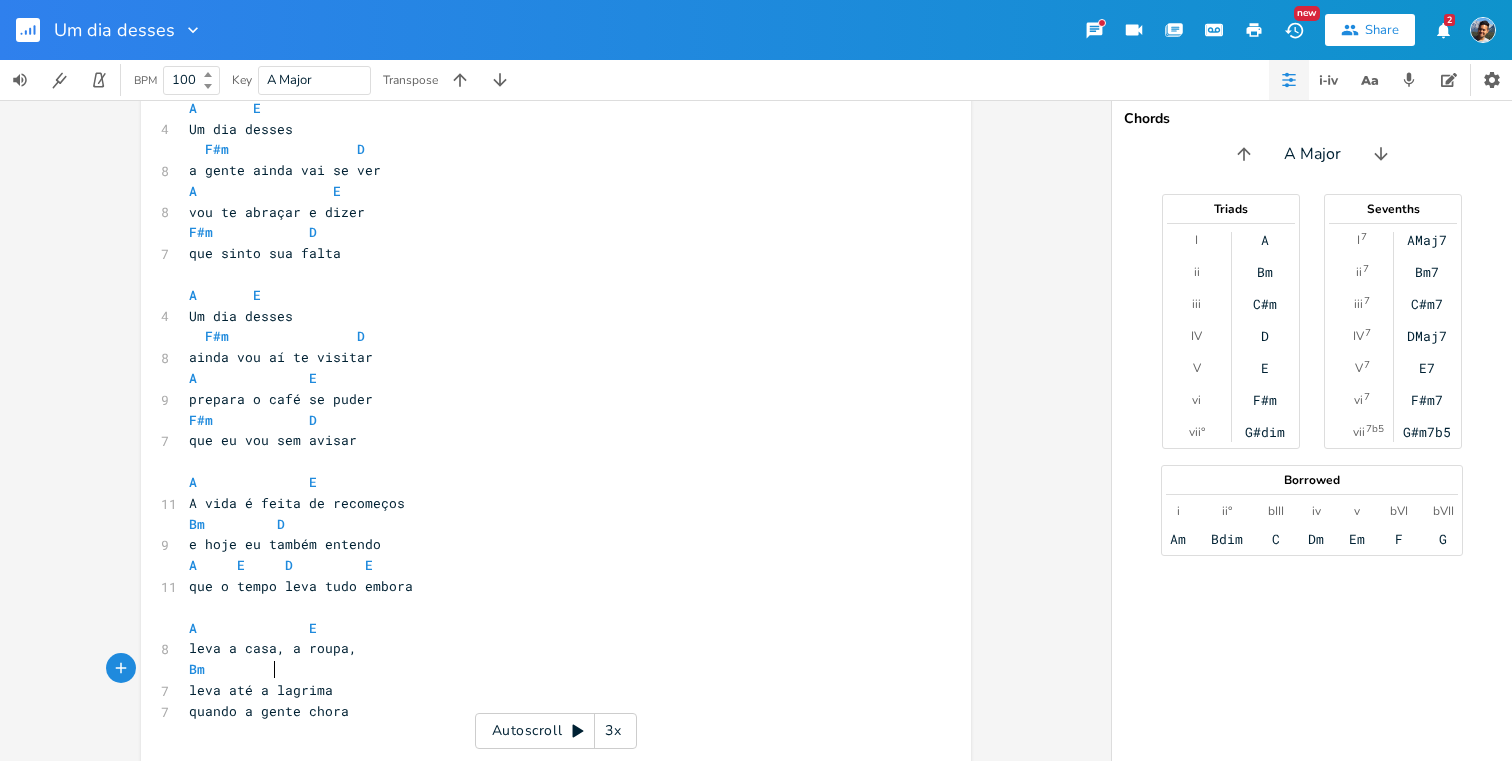 type on "D" 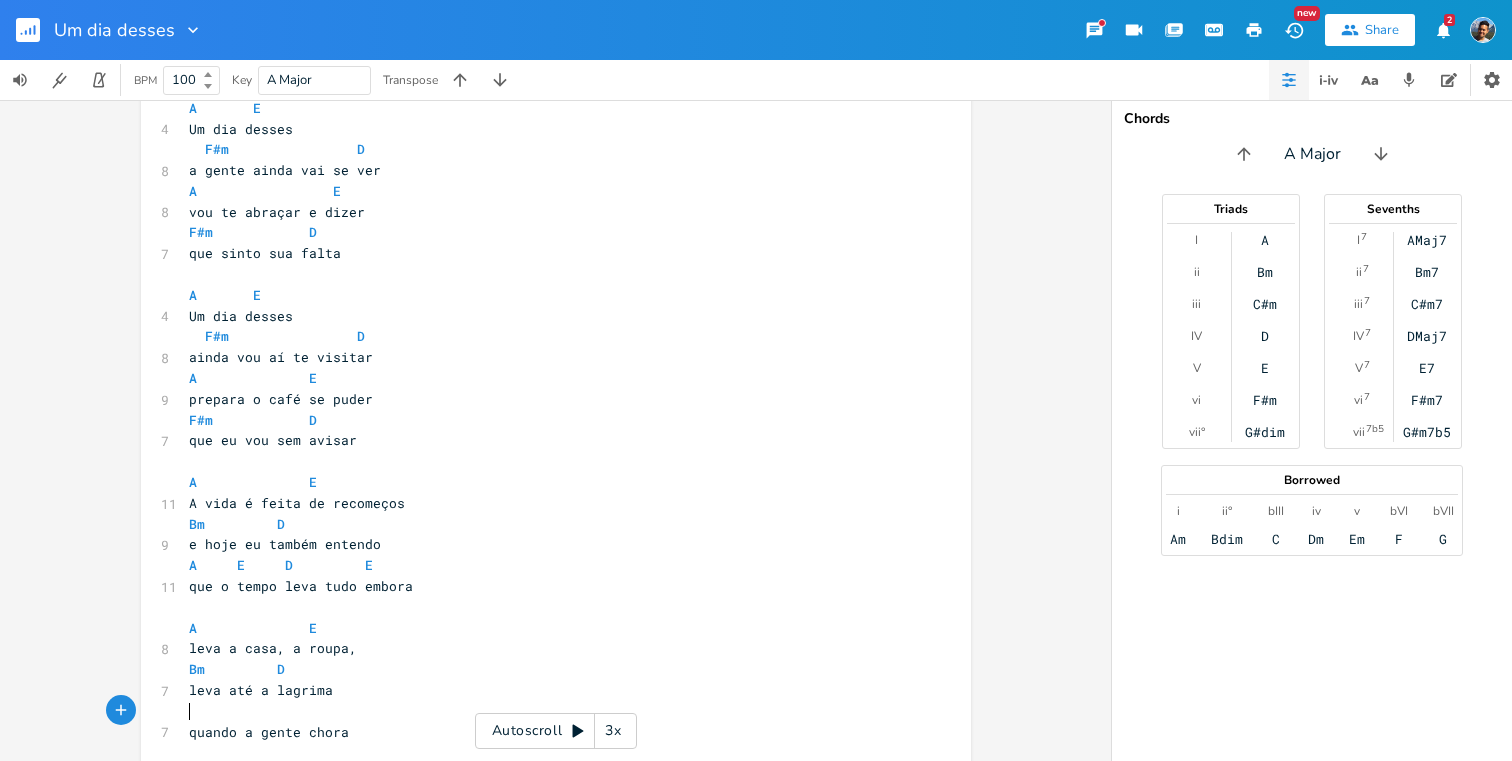 type on "A" 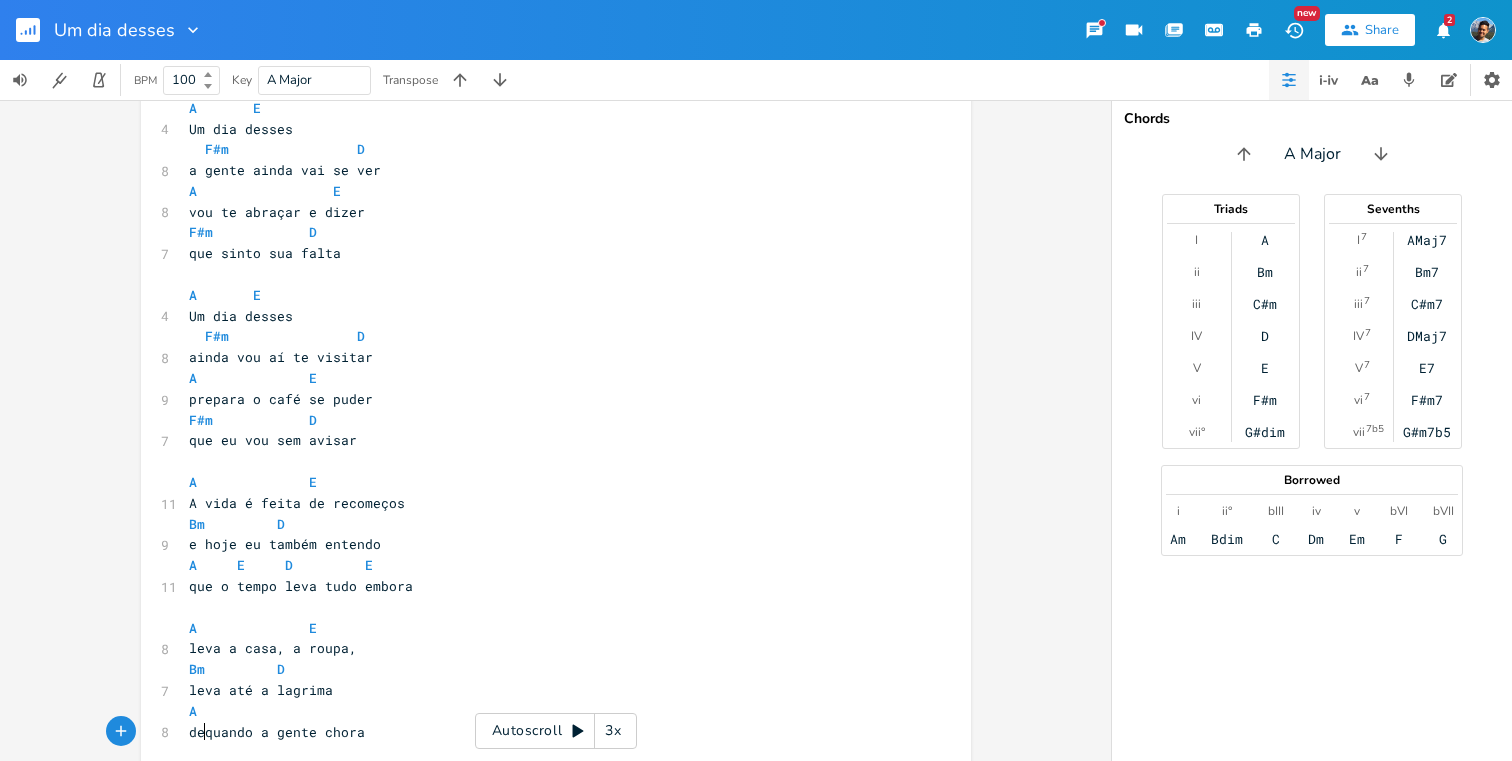 type on "de" 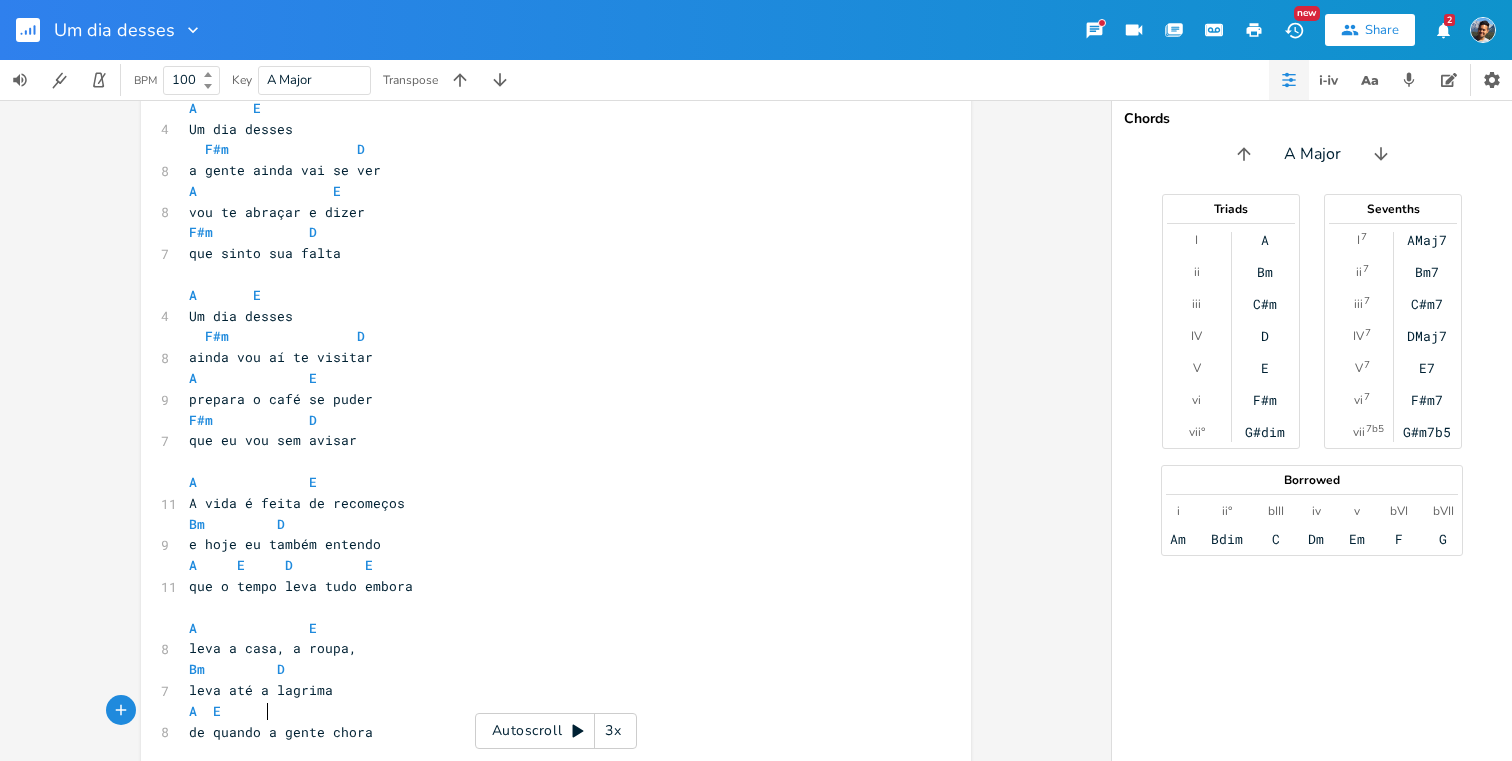 scroll, scrollTop: 0, scrollLeft: 34, axis: horizontal 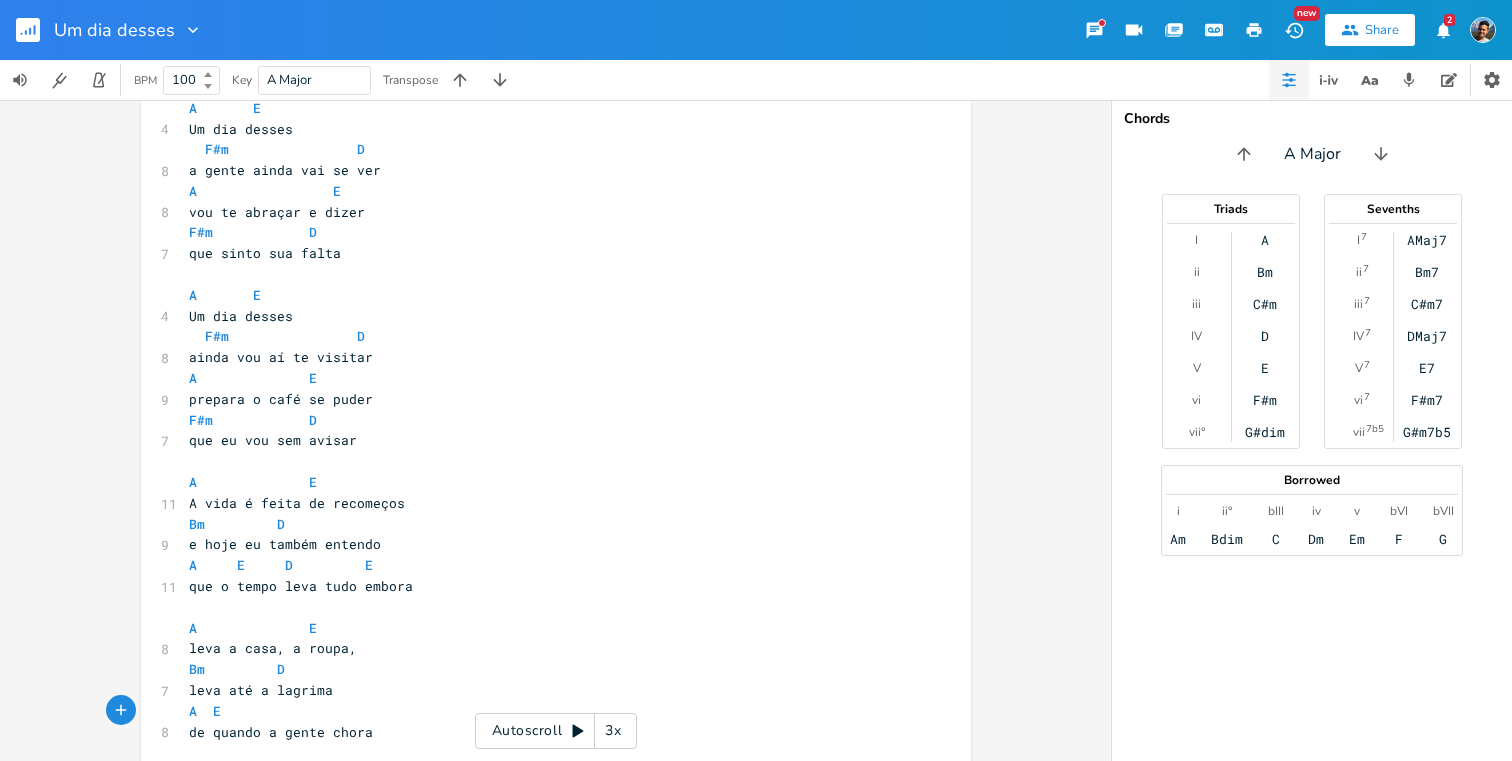 type on "E" 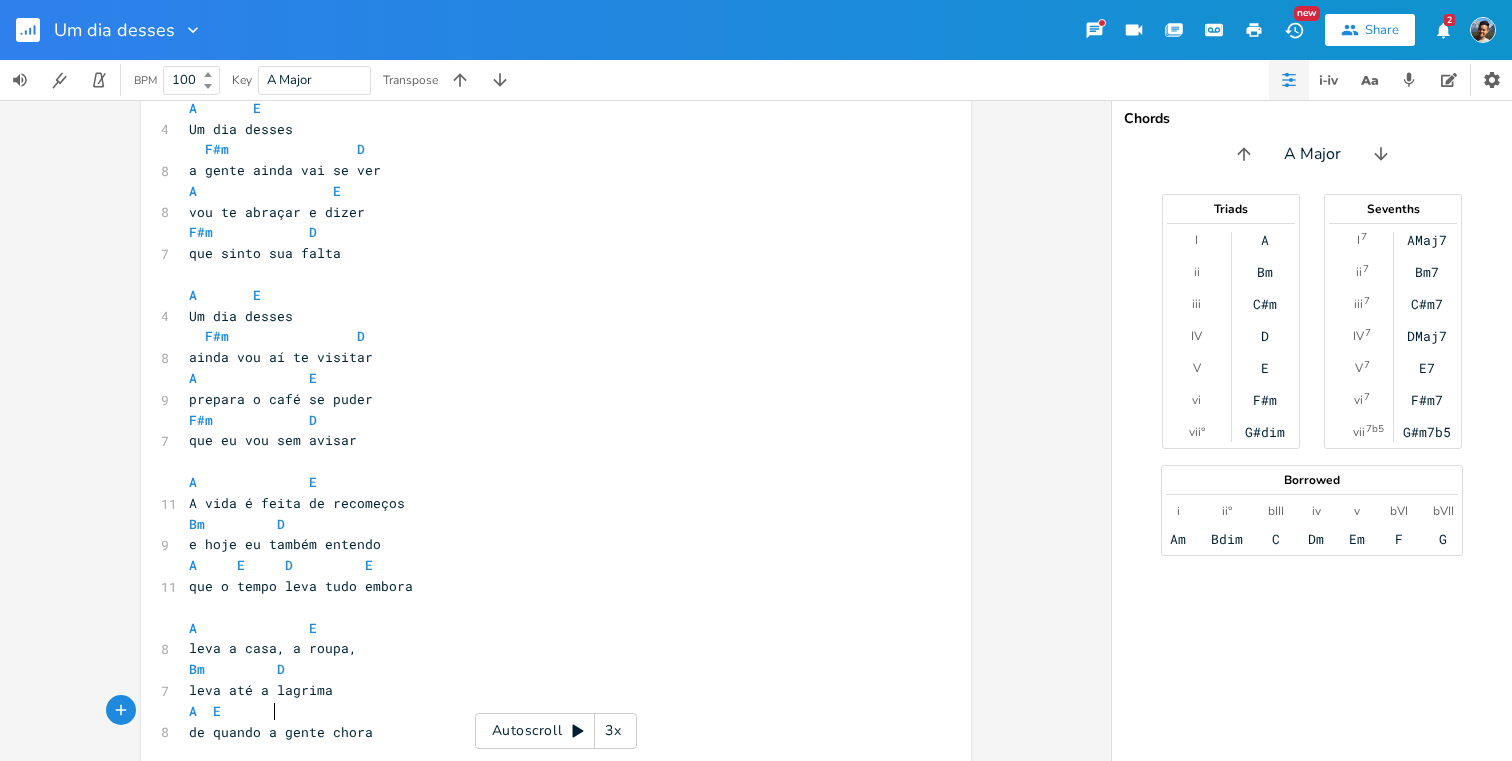 scroll, scrollTop: 0, scrollLeft: 37, axis: horizontal 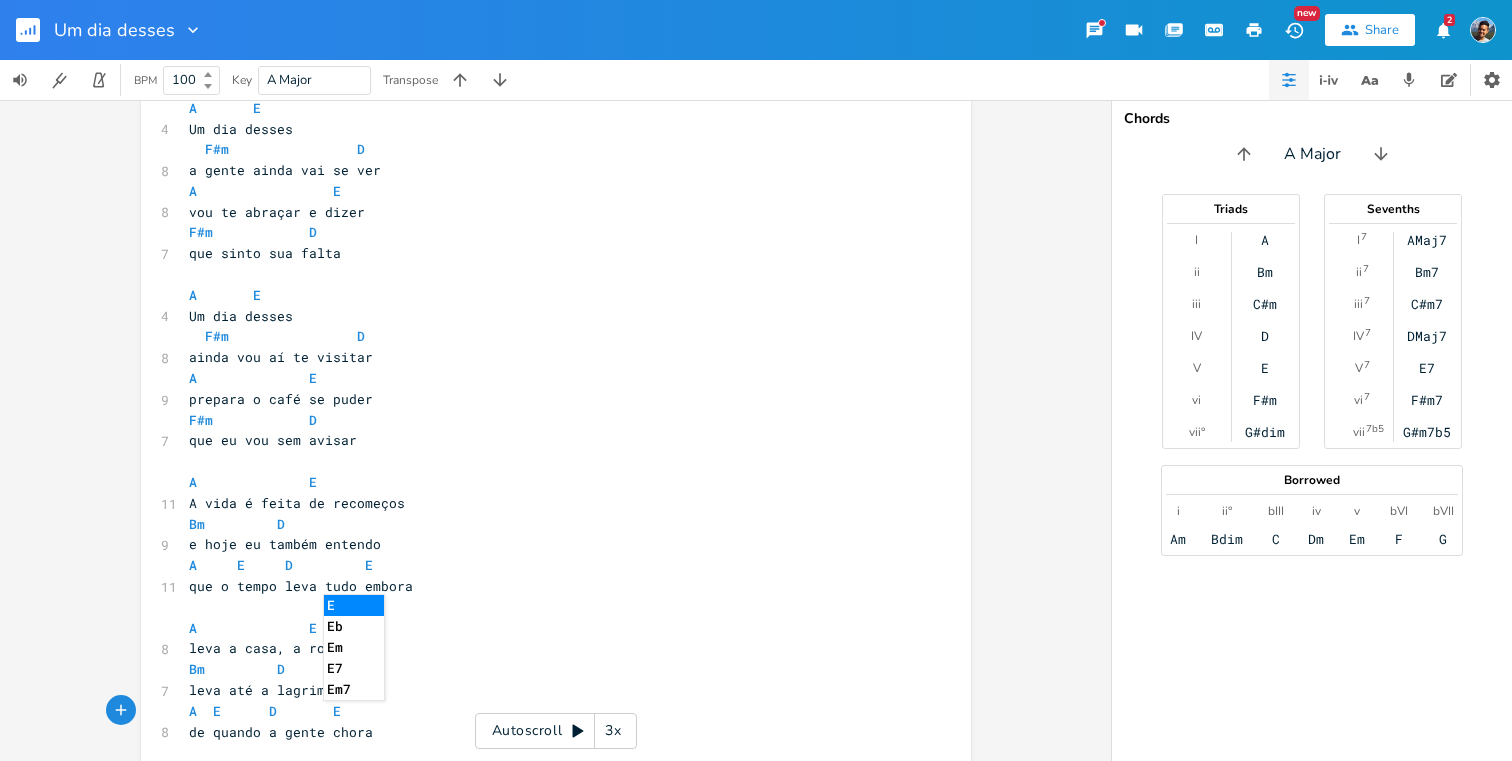 type on "D       E" 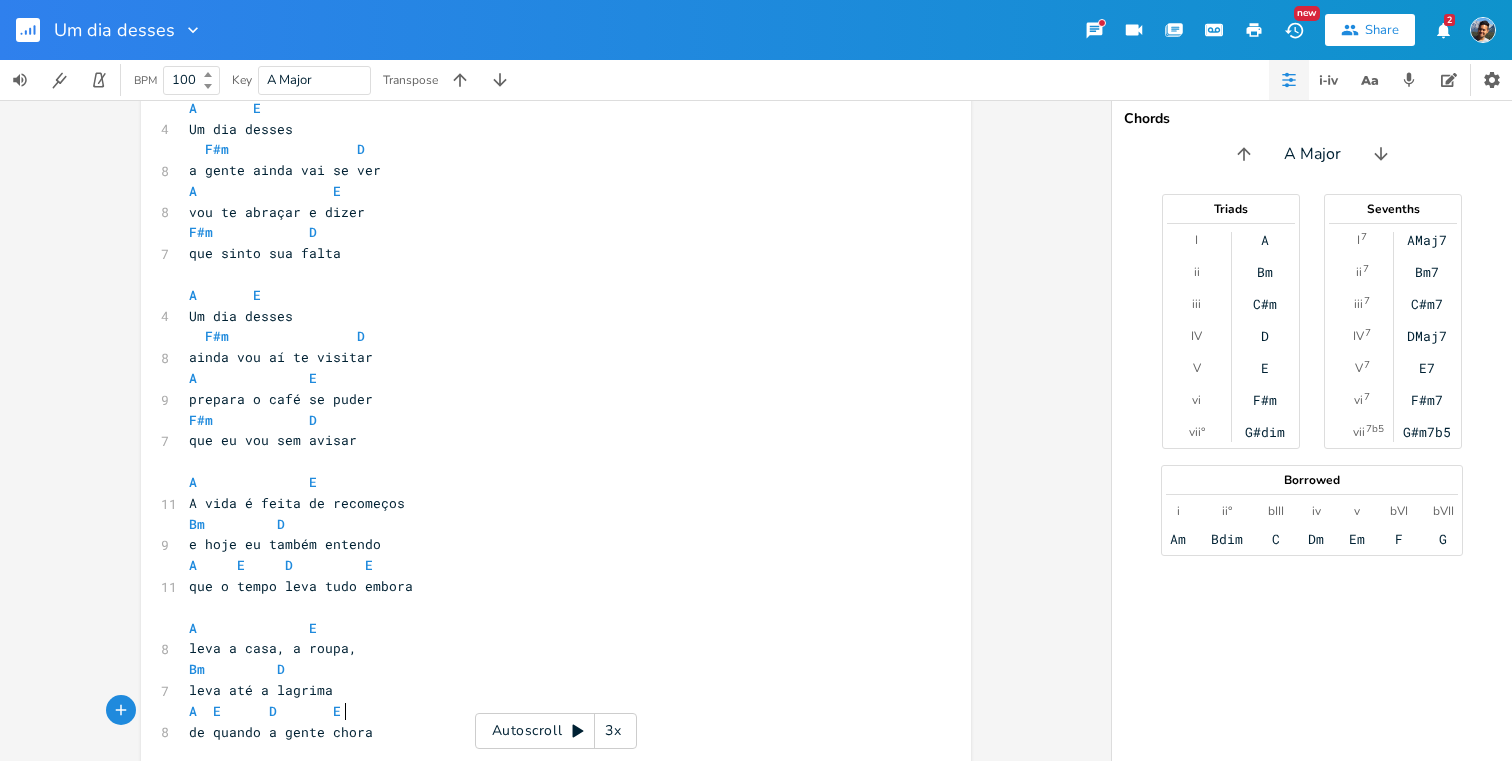 scroll, scrollTop: 0, scrollLeft: 44, axis: horizontal 